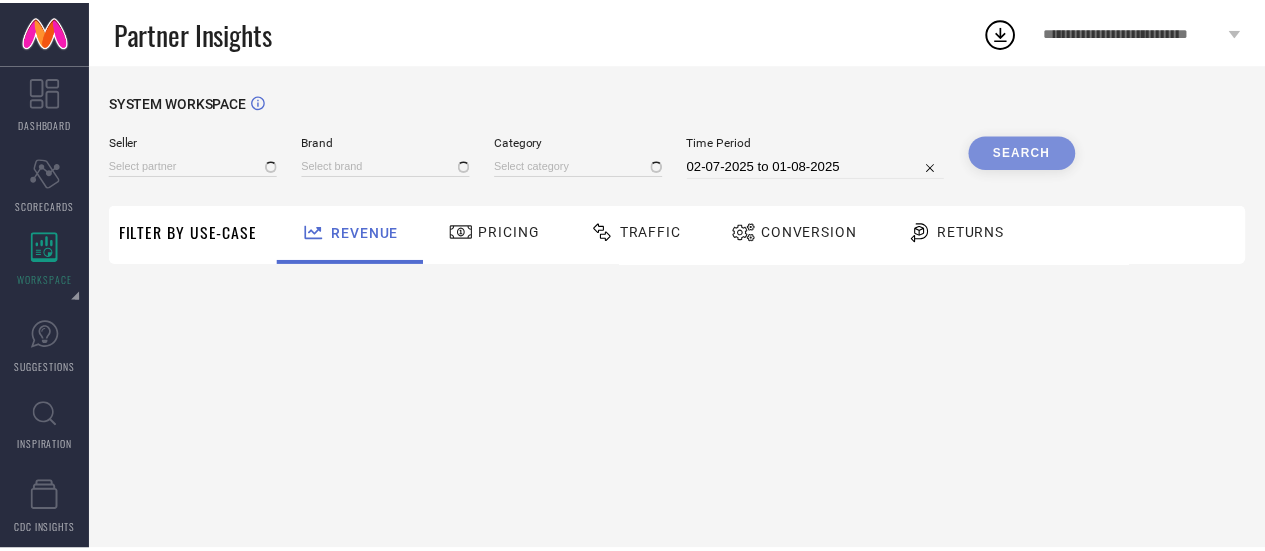 scroll, scrollTop: 0, scrollLeft: 0, axis: both 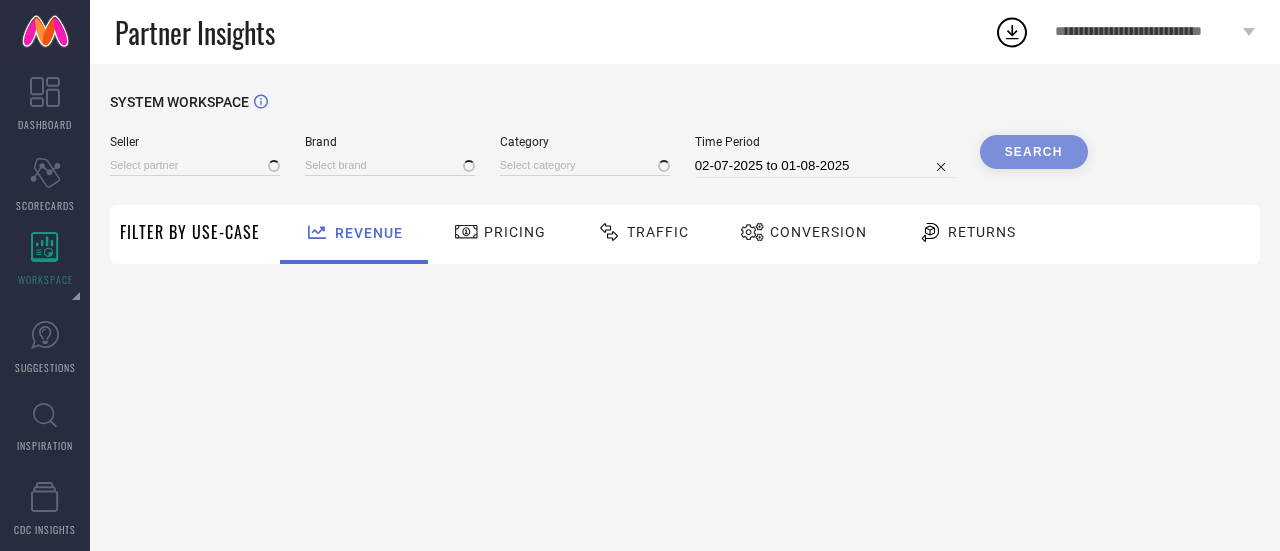 type on "All" 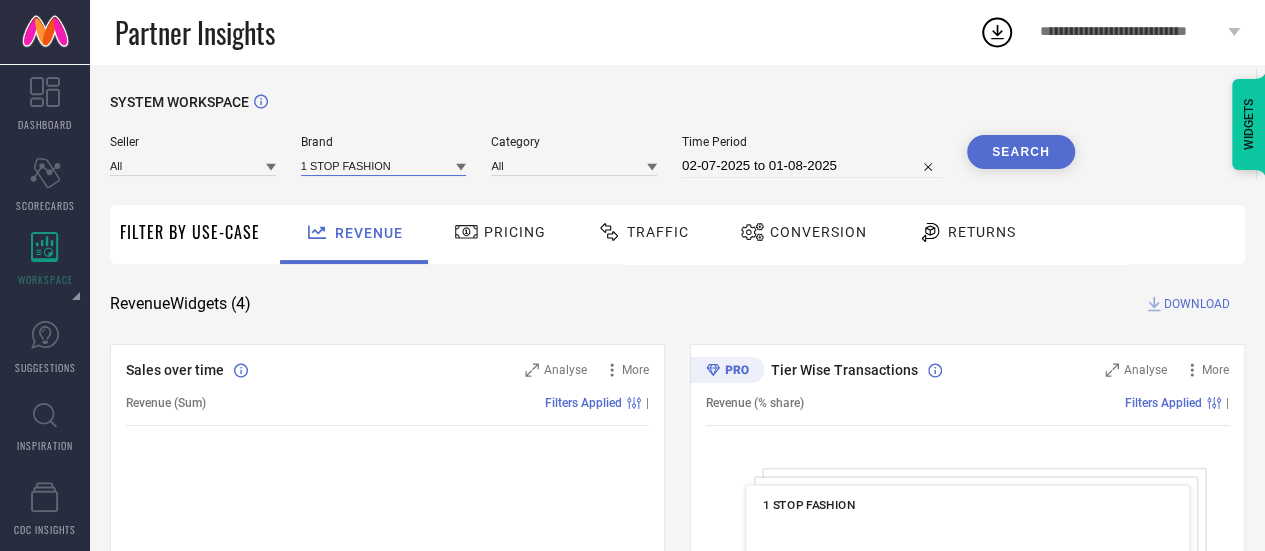click at bounding box center [384, 165] 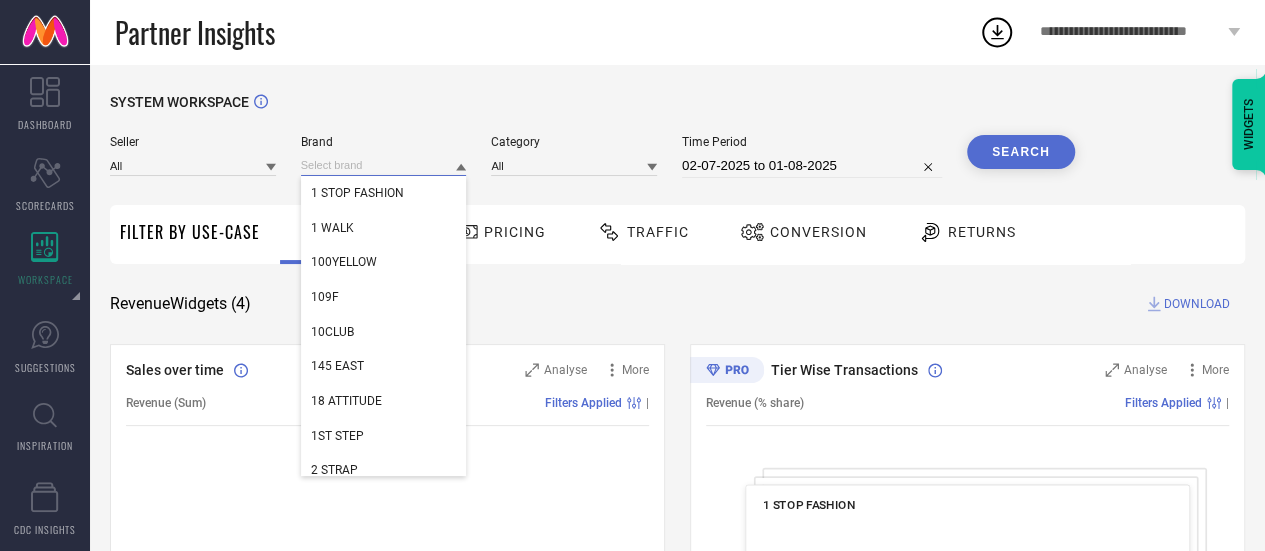 paste on "Ajanta" 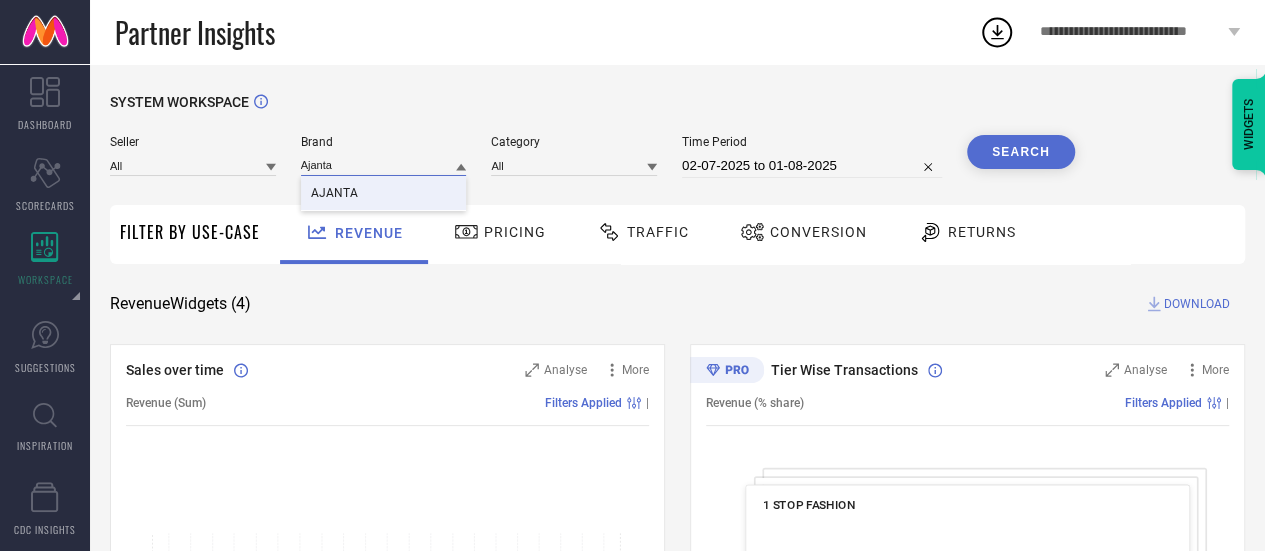 type on "Ajanta" 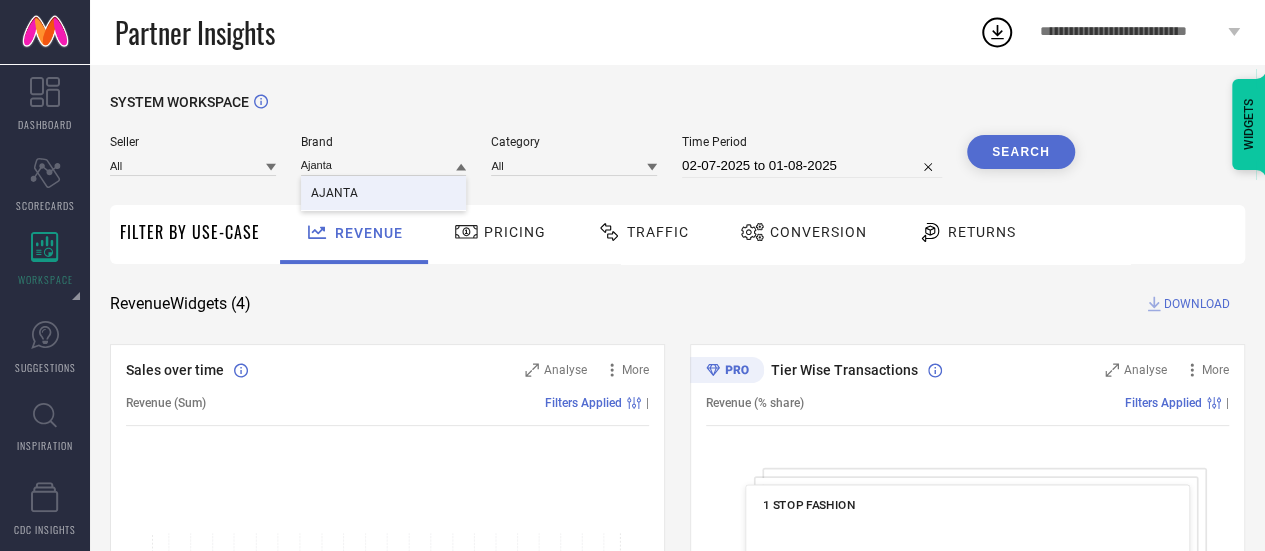 click on "AJANTA" at bounding box center (384, 193) 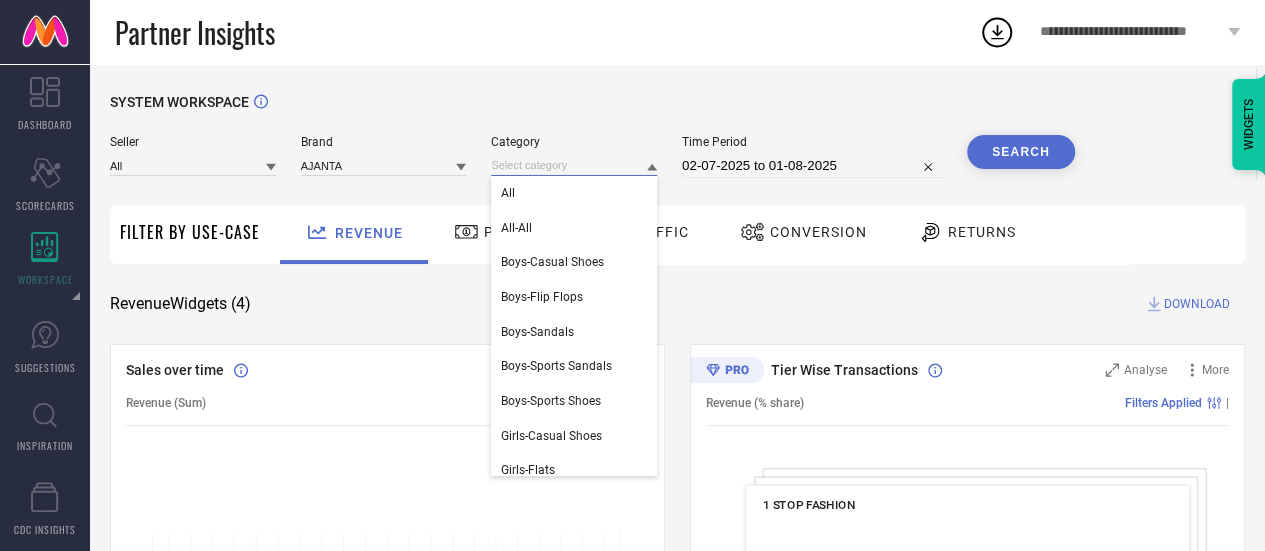 click at bounding box center (574, 165) 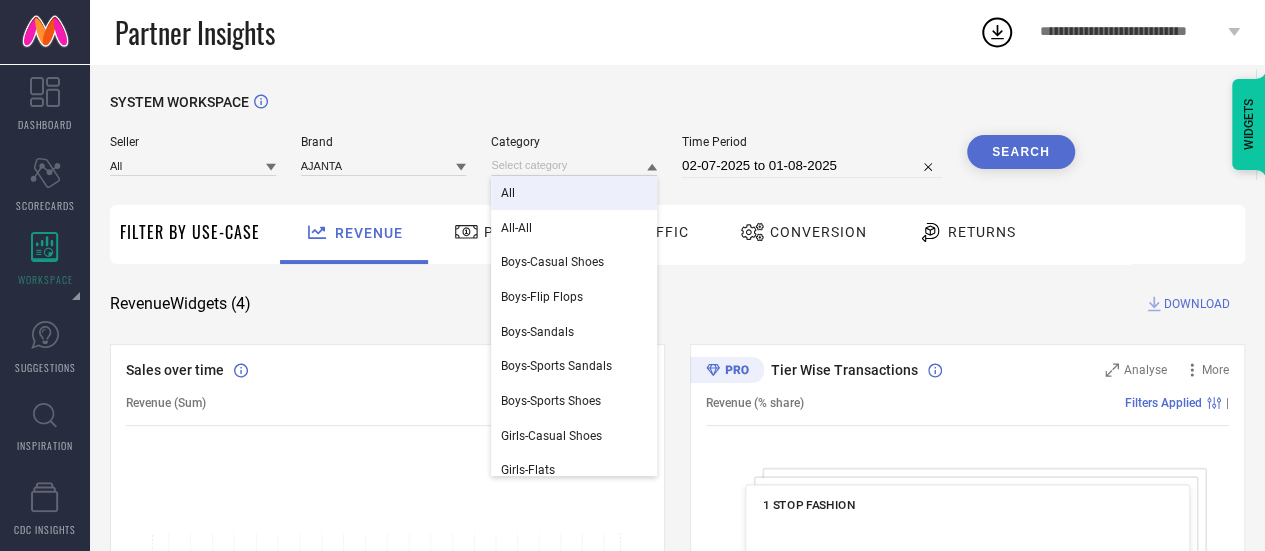 click on "All" at bounding box center [574, 193] 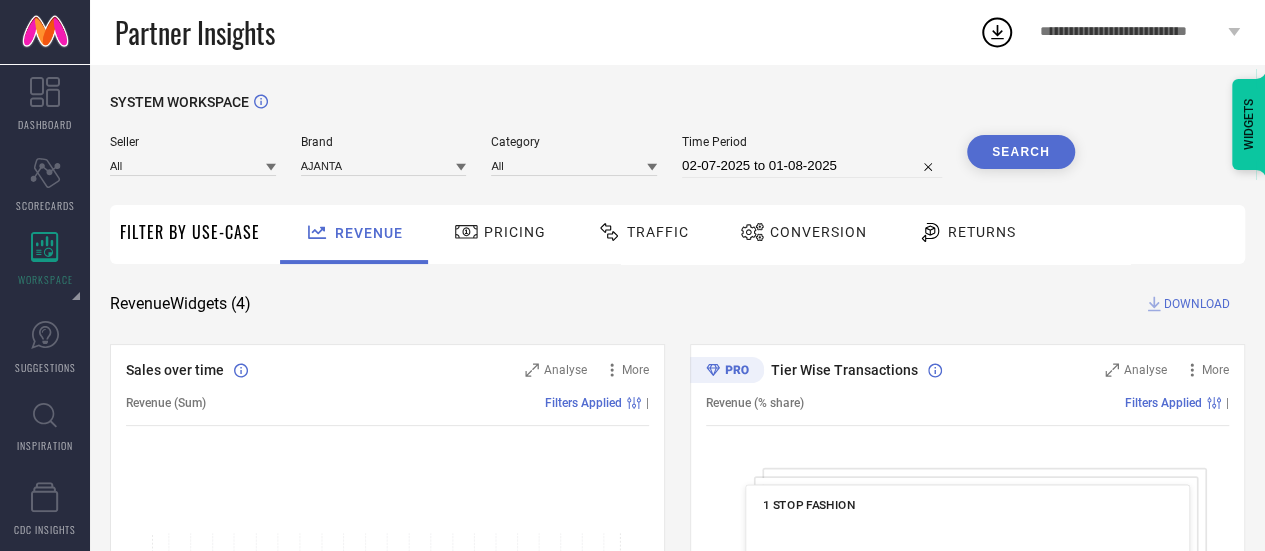 click on "02-07-2025 to 01-08-2025" at bounding box center (812, 166) 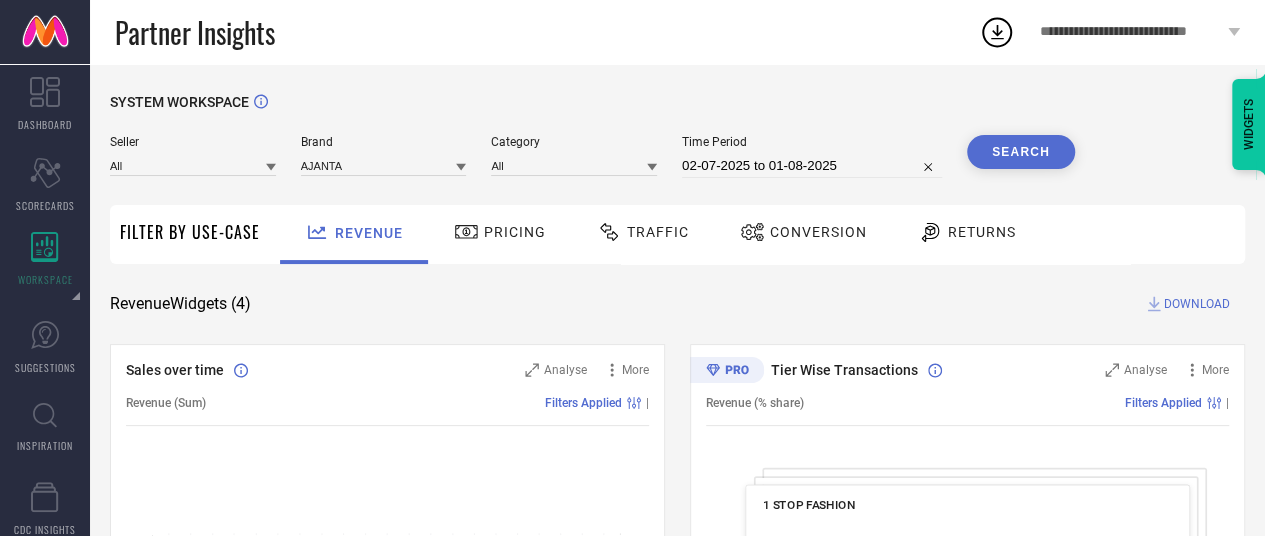 select on "6" 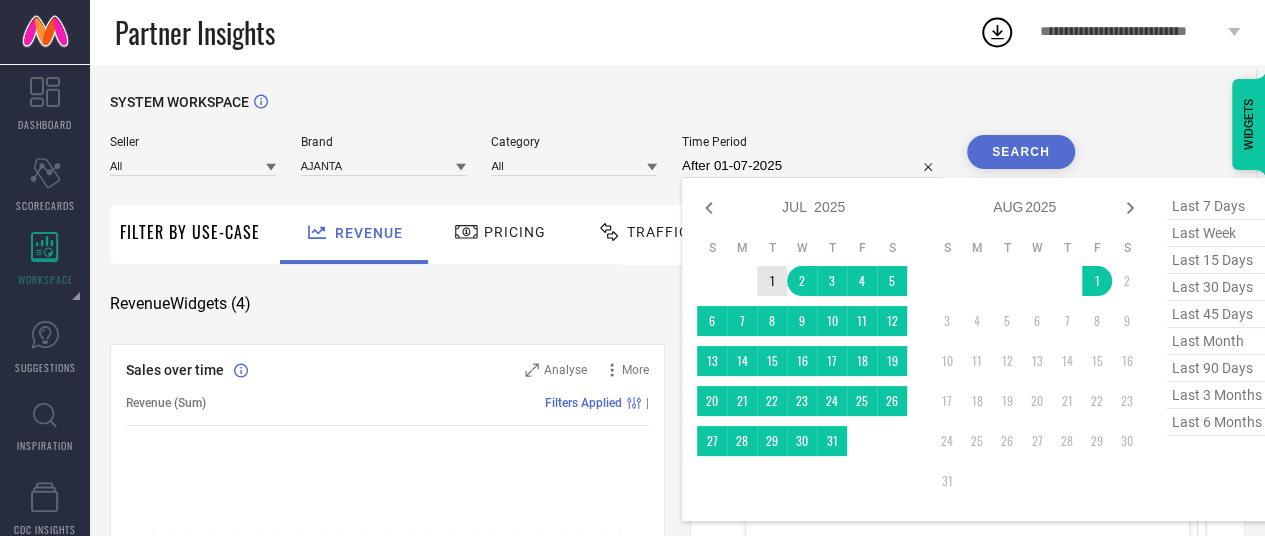 click on "1" at bounding box center [772, 281] 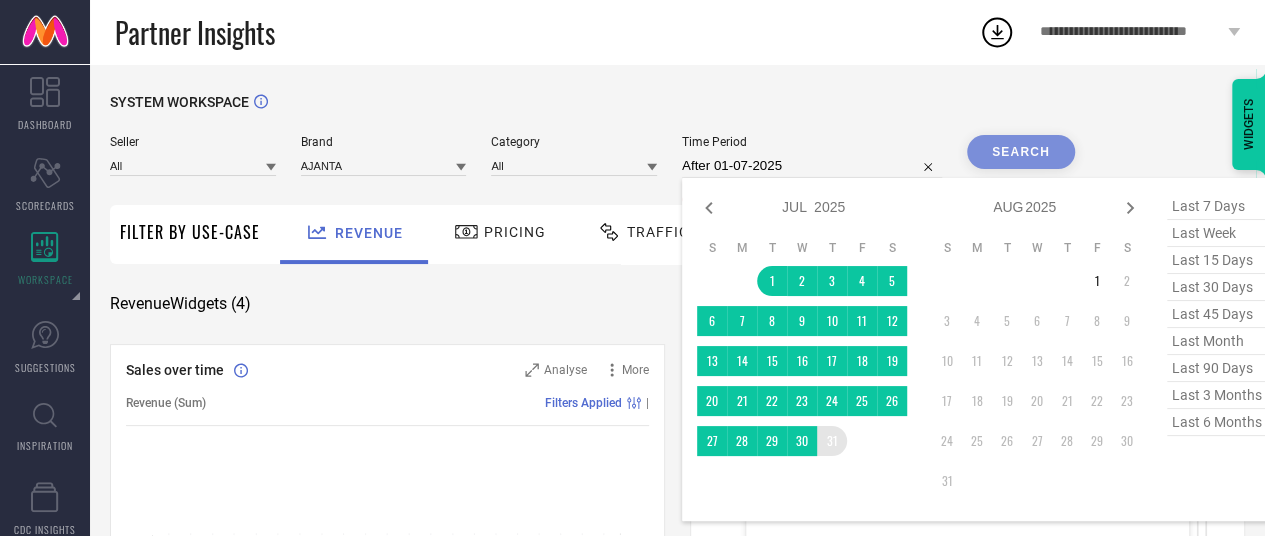 type on "01-07-2025 to 31-07-2025" 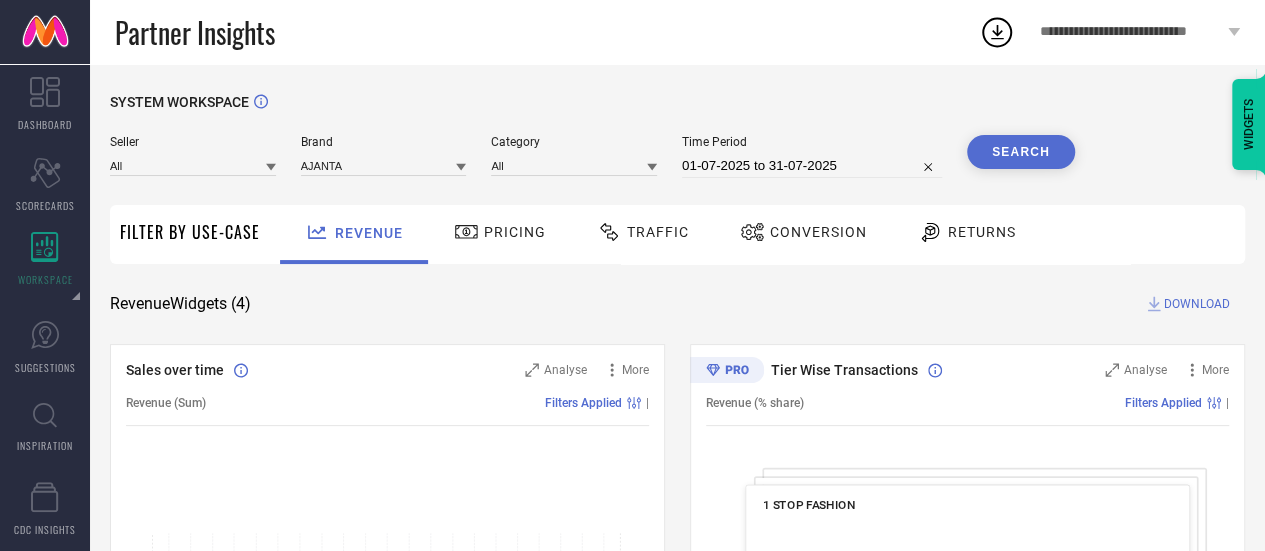 click on "Search" at bounding box center [1021, 156] 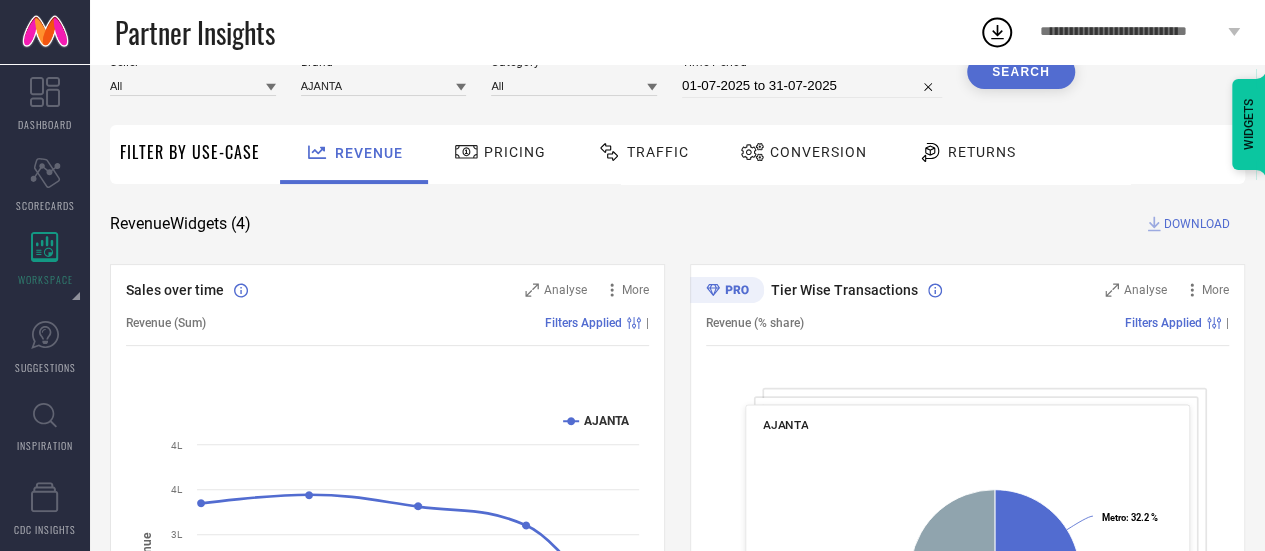 scroll, scrollTop: 0, scrollLeft: 0, axis: both 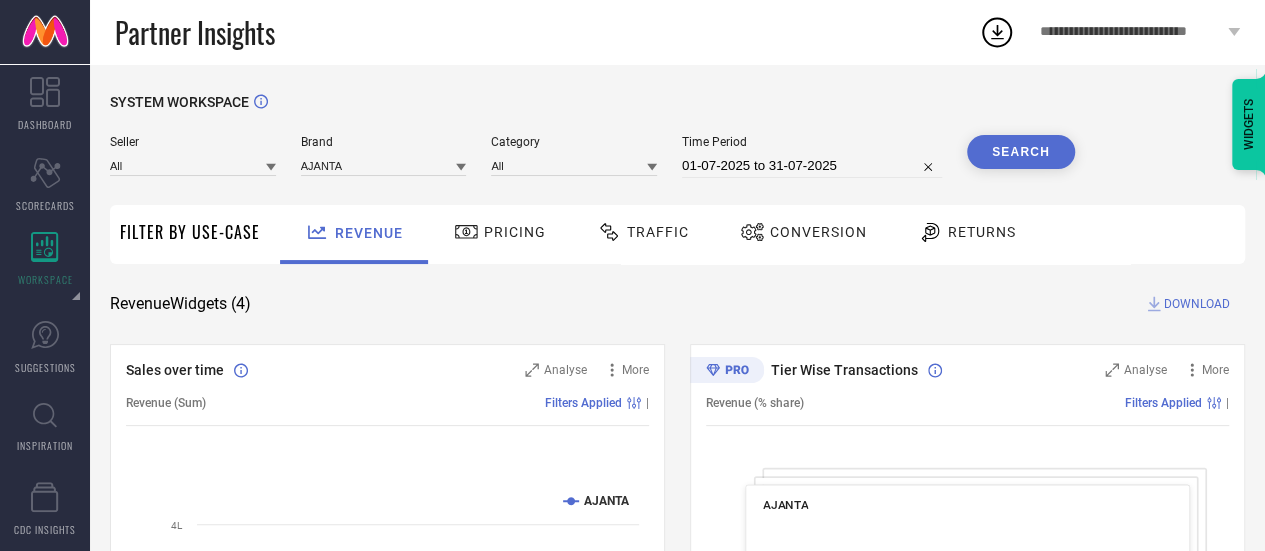 click on "SYSTEM WORKSPACE Seller All Brand AJANTA Category All Time Period 01-07-2025 to 31-07-2025 Search Filter By Use-Case Revenue Pricing Traffic Conversion Returns Revenue  Widgets ( 4 ) DOWNLOAD Sales over time Analyse More Revenue (Sum) Filters Applied |  Created with Highcharts 9.3.3 Time Aggregate Revenue AJANTA 30 Jun 25 07 Jul 25 14 Jul 25 21 Jul 25 28 Jul 25 2L 2L 3L 3L 4L 4L Week from Monday, Jul 28, 2025 ●  AJANTA:  1,60,296  Tier Wise Transactions Analyse More Revenue (% share) Filters Applied |  AJANTA Created with Highcharts 9.3.3 Metro : 32.2 % ​ Metro : 32.2 % Tier 1A : 6.5 % ​ Tier 1A : 6.5 % Tier 1B : 8.9 % ​ Tier 1B : 8.9 % Tier 2 : 7.6 % ​ Tier 2 : 7.6 % Tier 3 & Others : 44.8 % ​ Tier 3 & Others : 44.8 % Region Wise Transactions Analyse More Revenue (% share) Filters Applied |  AJANTA Created with Highcharts 9.3.3 East : 4.0 % ​ East : 4.0 % East/North East : 19.6 % ​ East/North East : 19.6 % North : 35.2 % ​ North : 35.2 % South : 24.8 % ​ South : 24.8 % West : 16.5 % ​ +" at bounding box center [677, 731] 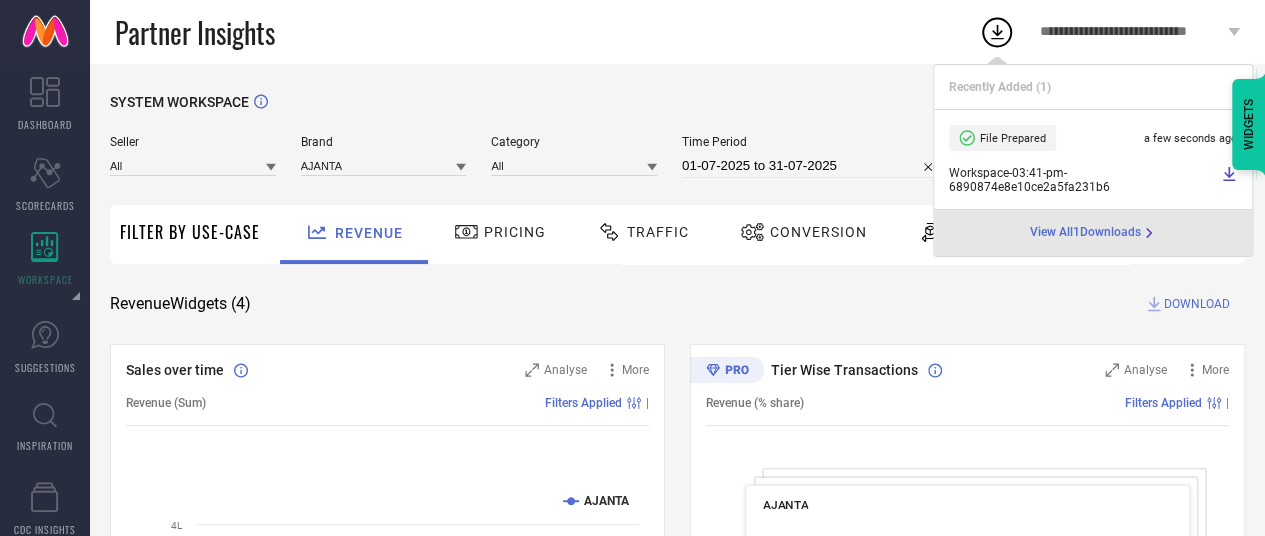 click on "01-07-2025 to 31-07-2025" at bounding box center (812, 166) 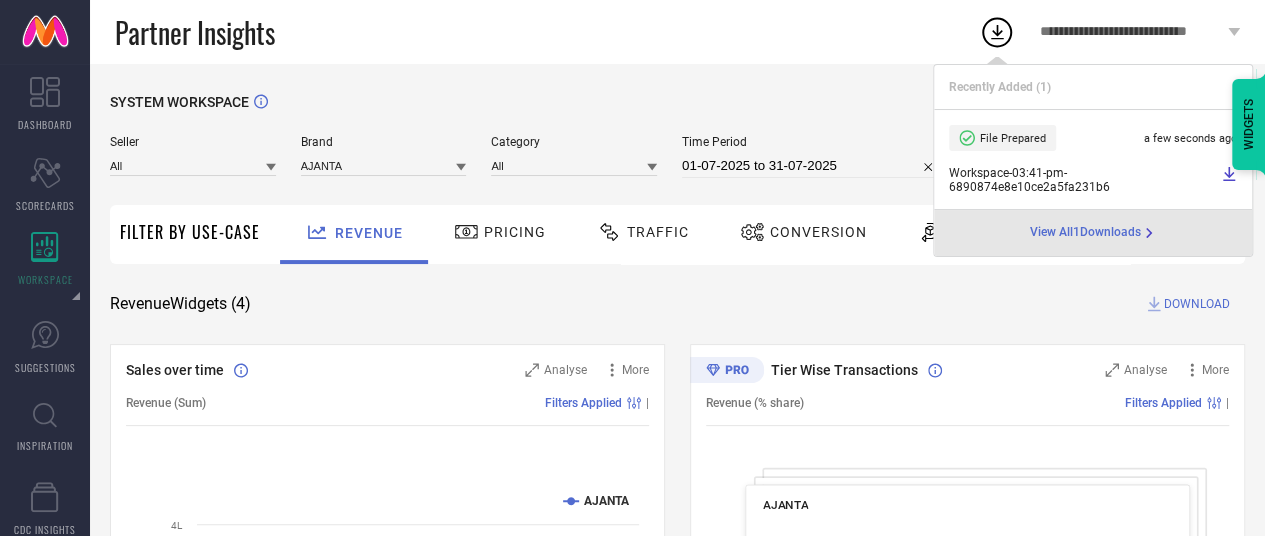 select on "6" 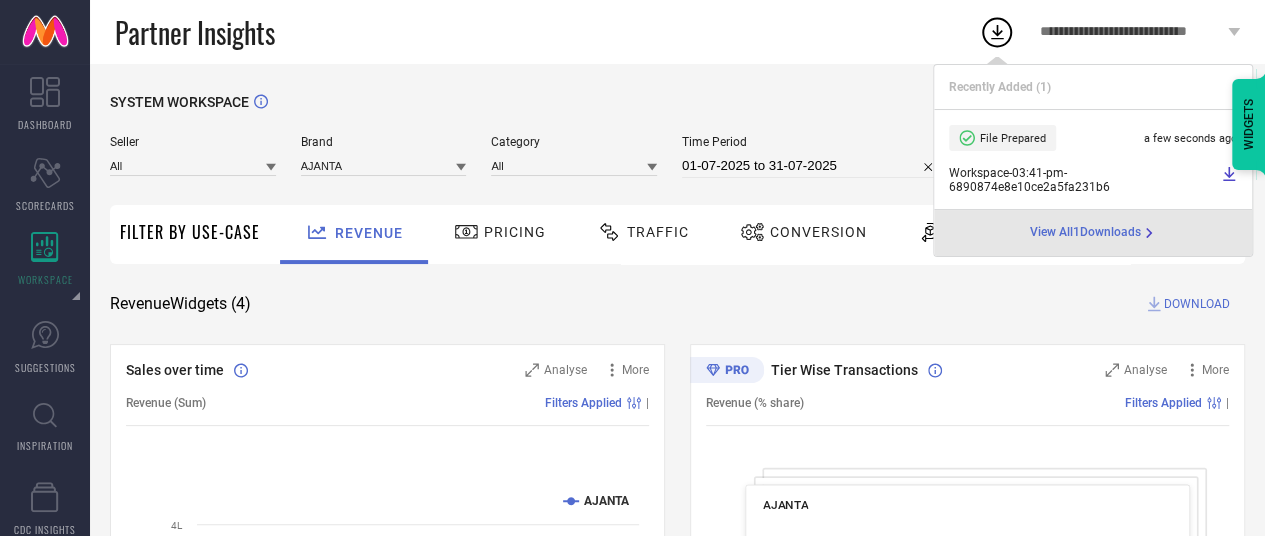 select on "7" 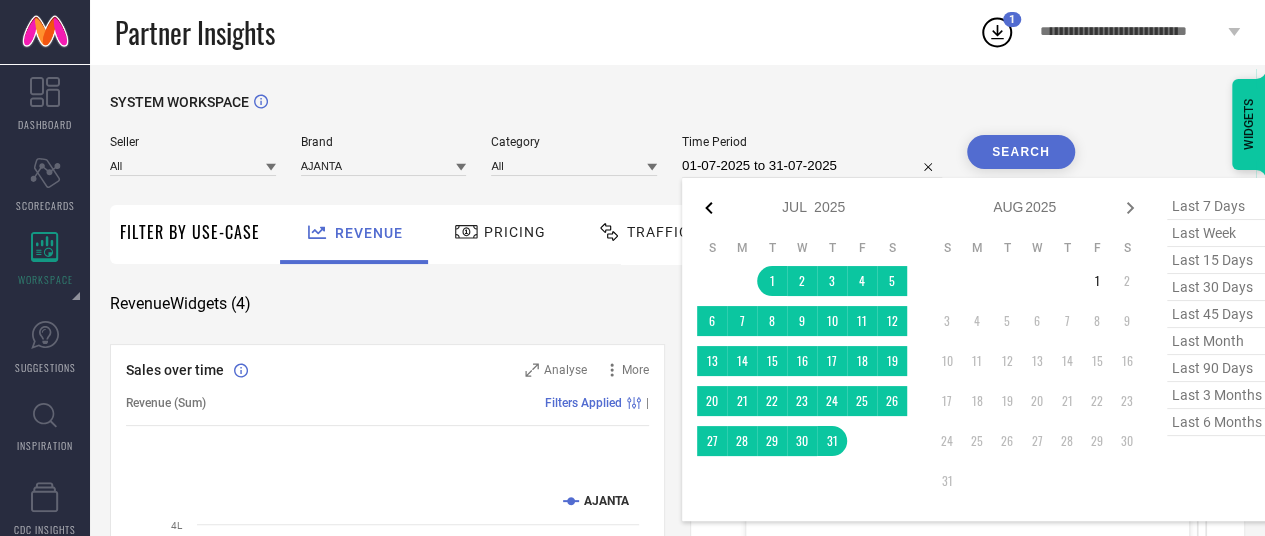 click 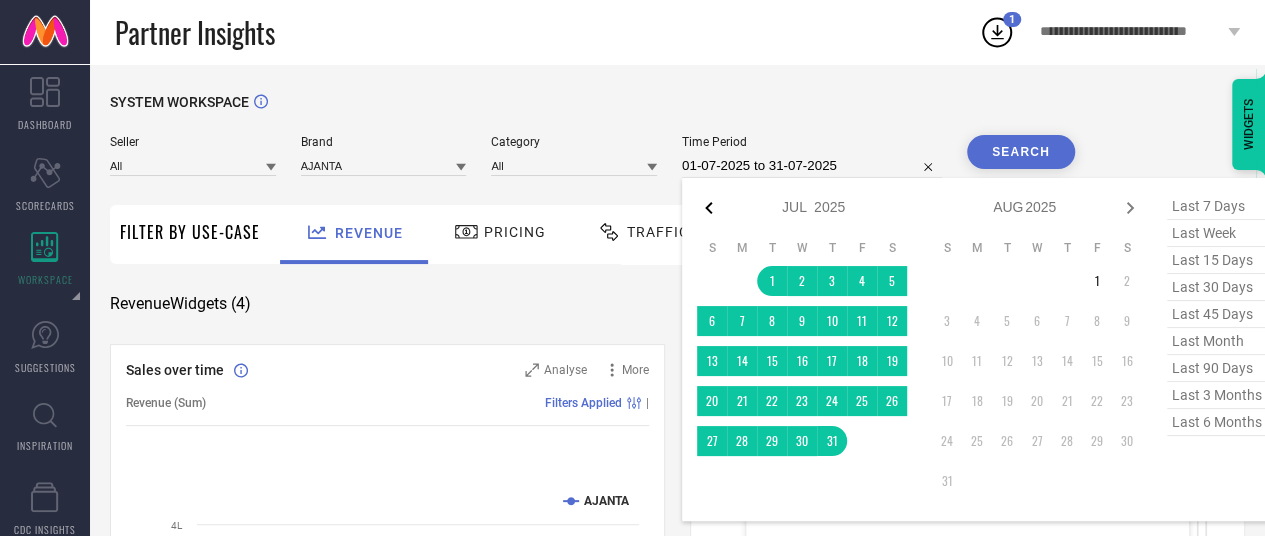 select on "2025" 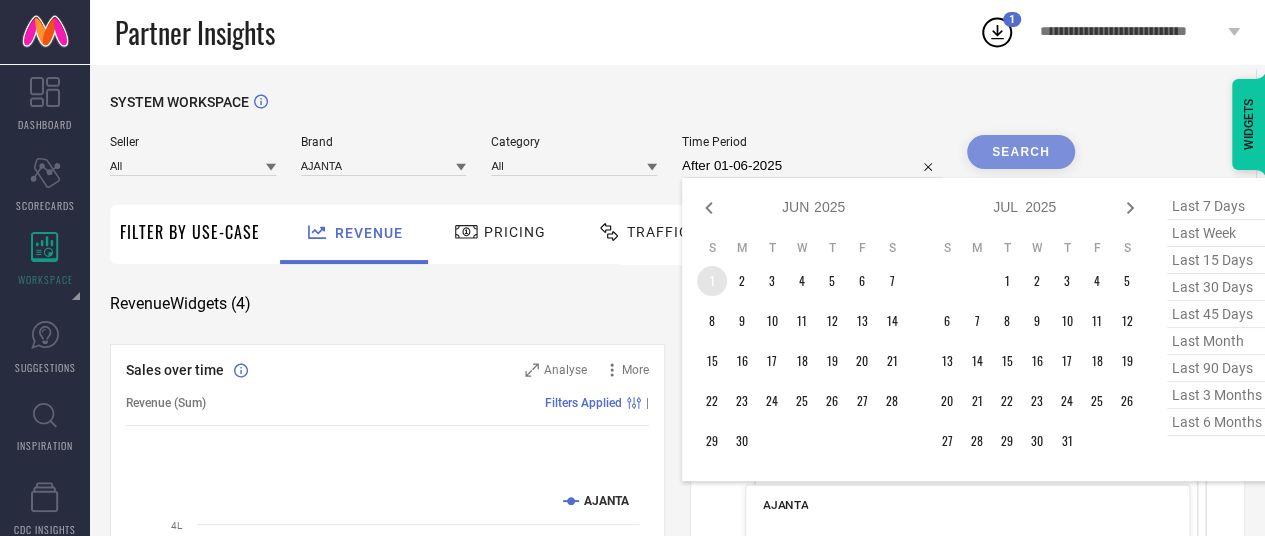 click on "1" at bounding box center (712, 281) 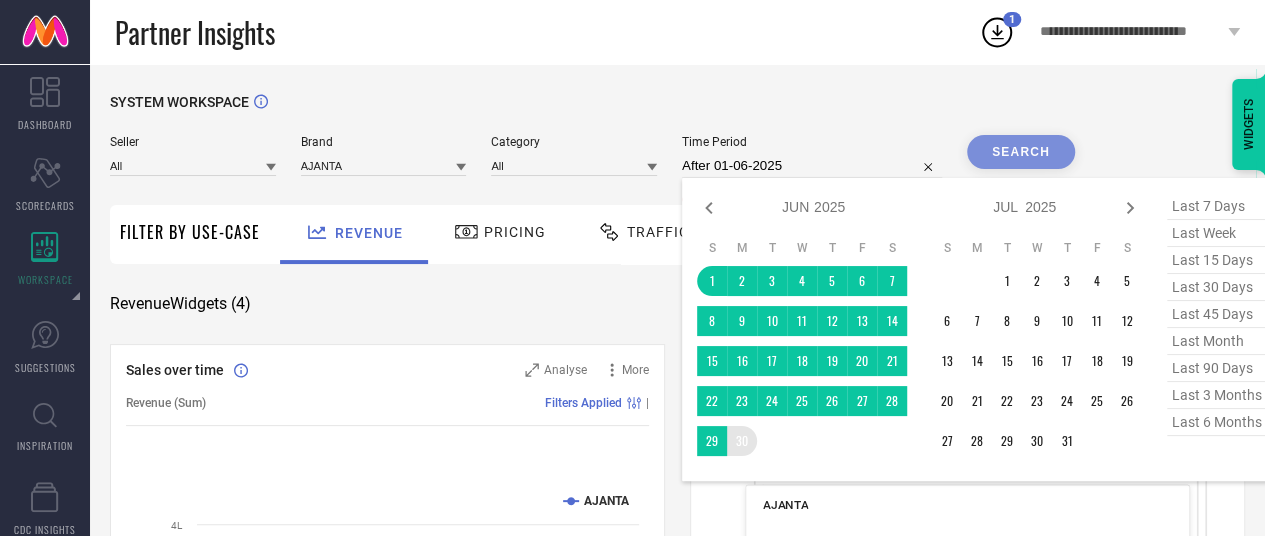 type on "01-06-2025 to 30-06-2025" 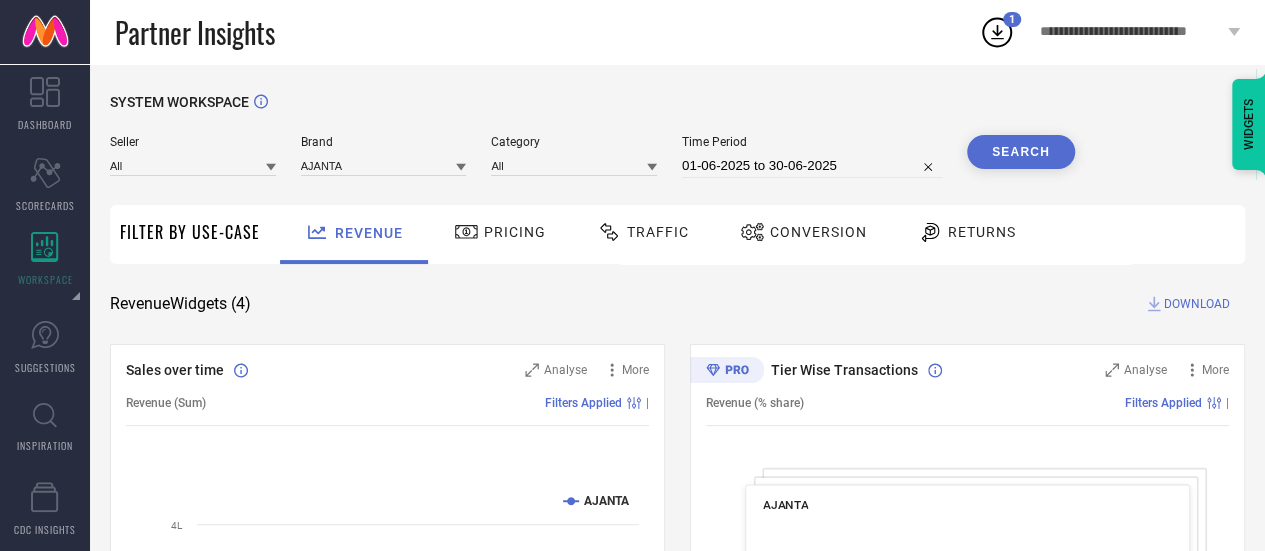 click on "SYSTEM WORKSPACE" at bounding box center [677, 114] 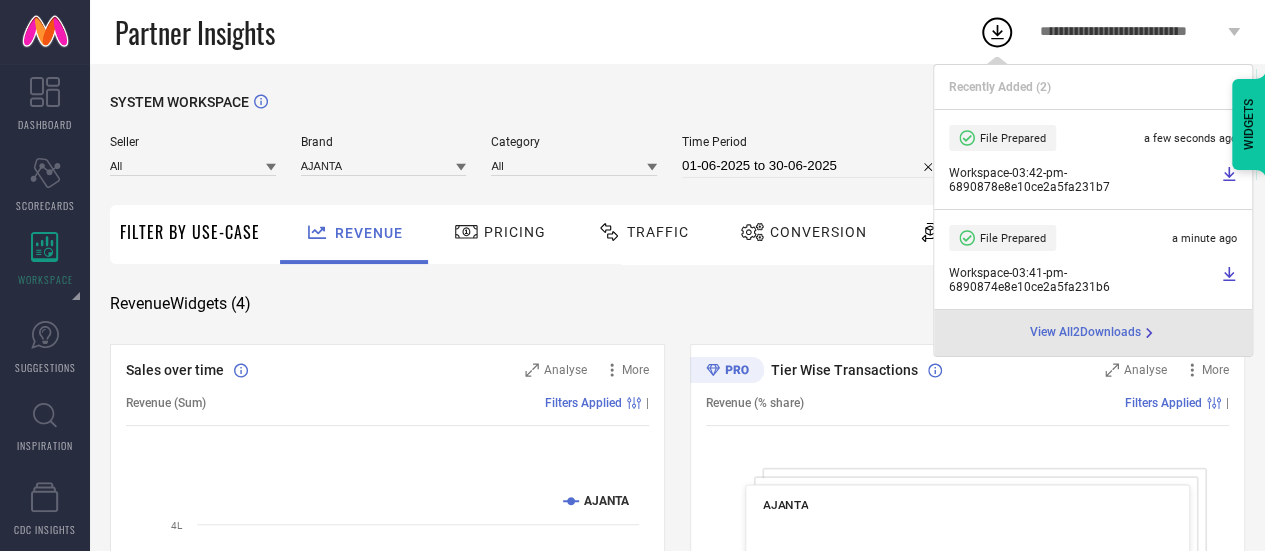 click on "Revenue  Widgets ( 4 ) DOWNLOAD" at bounding box center (677, 304) 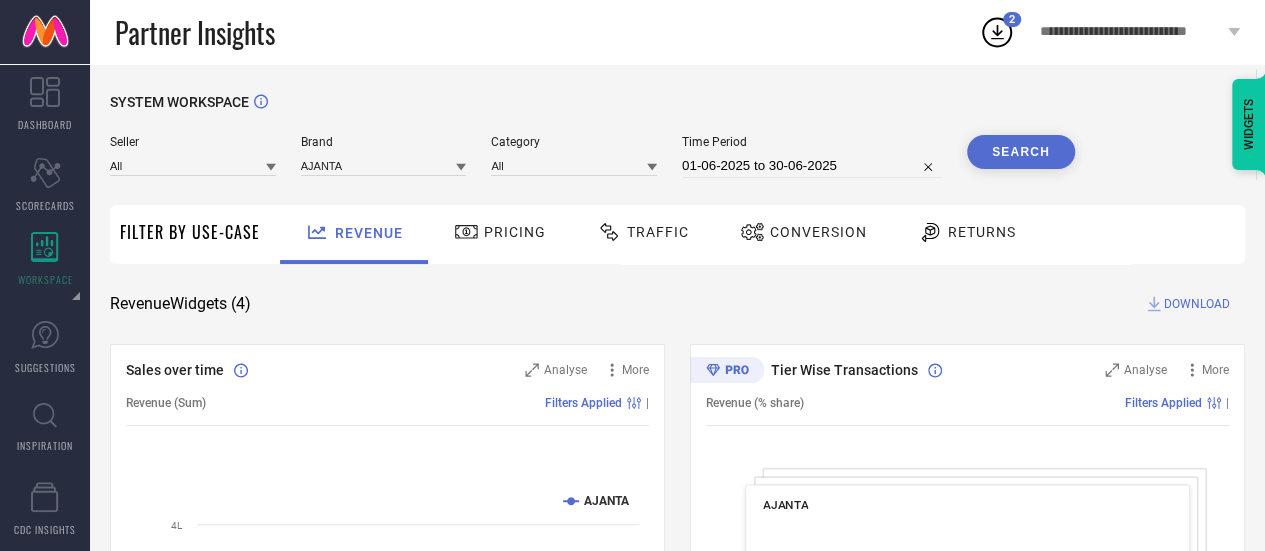 click on "01-06-2025 to 30-06-2025" at bounding box center (812, 166) 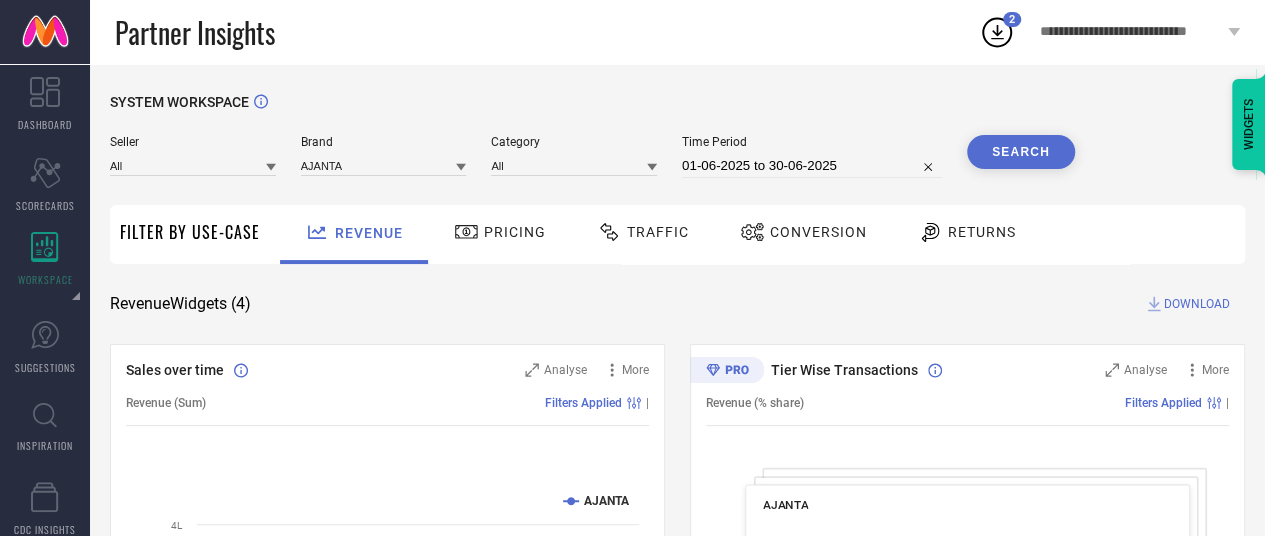 select on "5" 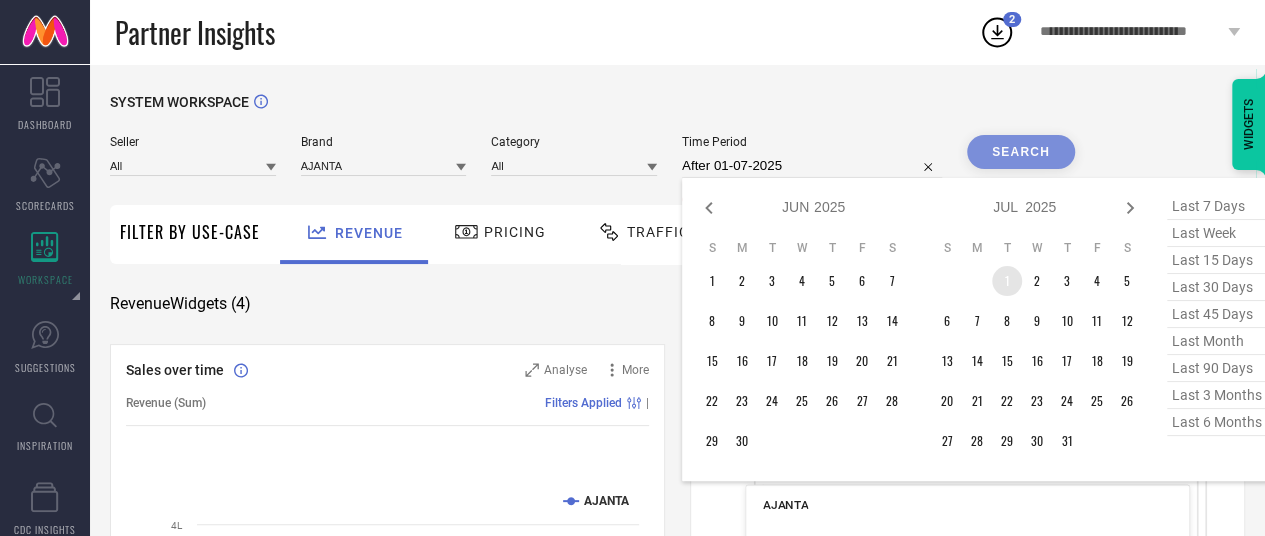 click on "1" at bounding box center [1007, 281] 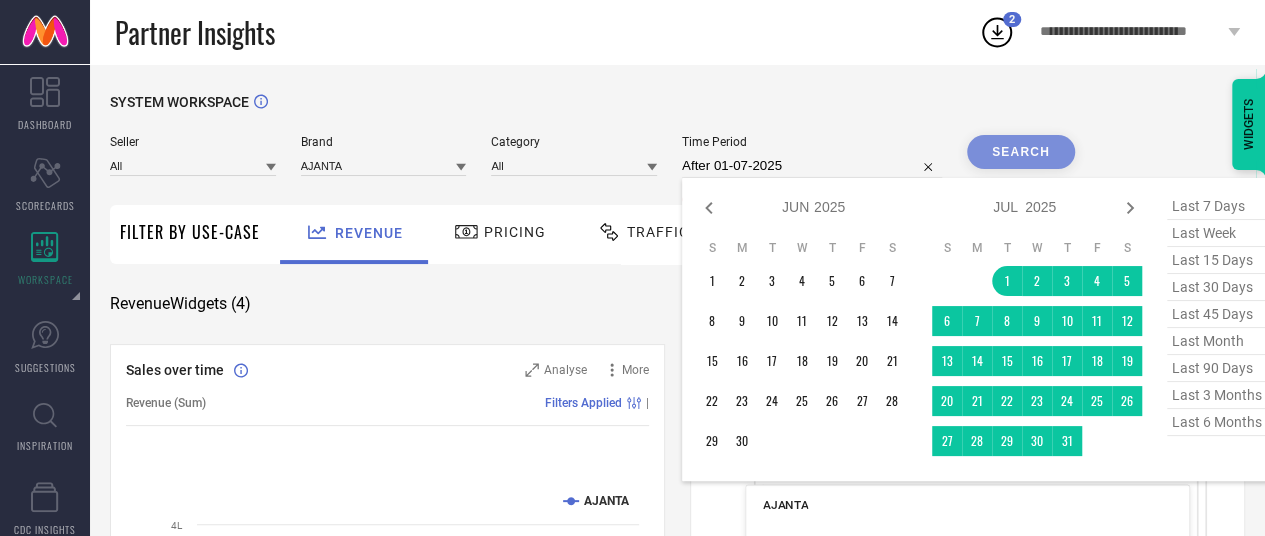 type on "01-07-2025 to 31-07-2025" 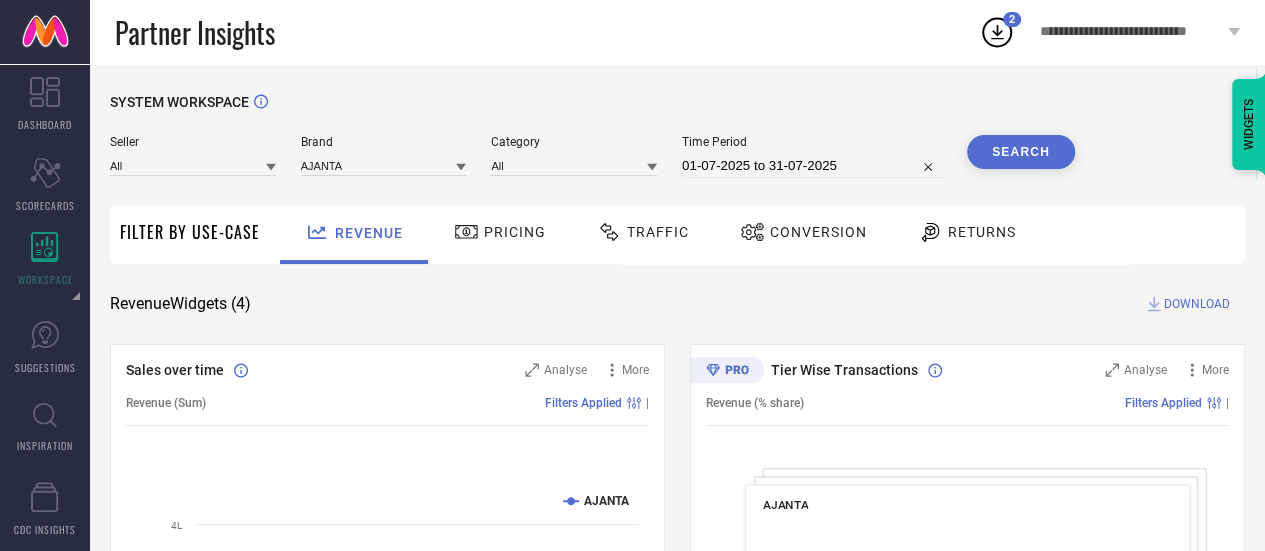 click on "Search" at bounding box center [1021, 152] 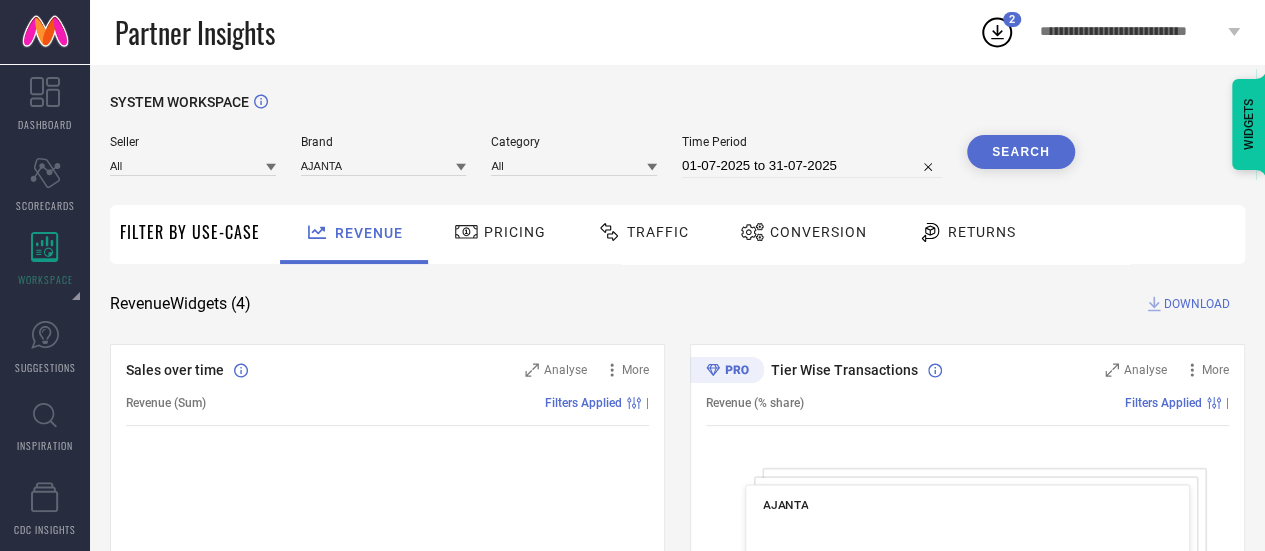 click on "Conversion" at bounding box center (803, 234) 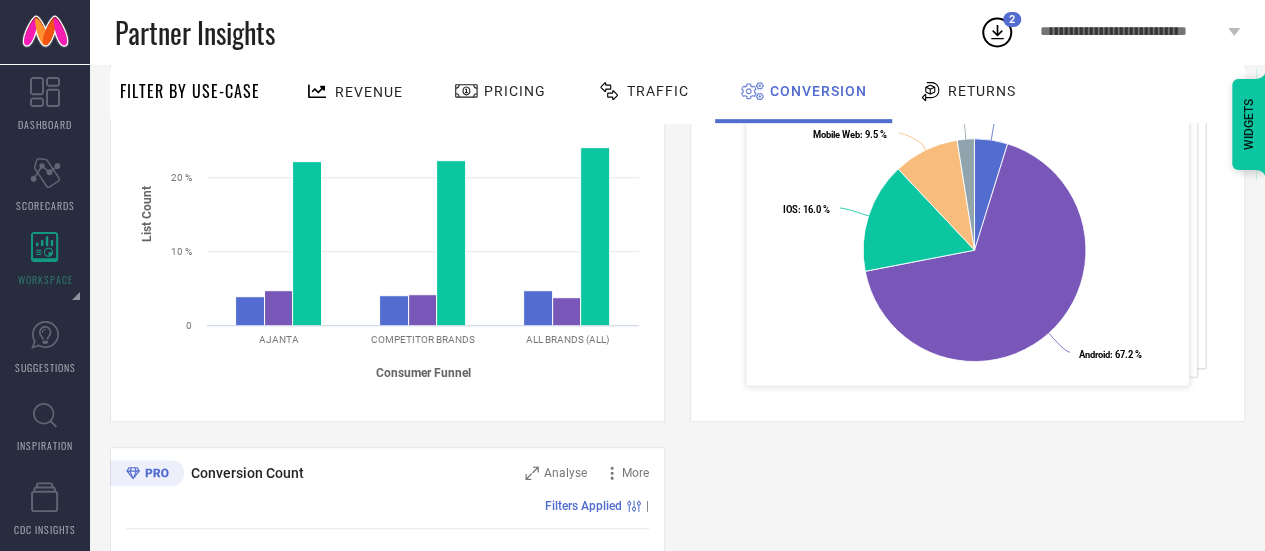 scroll, scrollTop: 0, scrollLeft: 0, axis: both 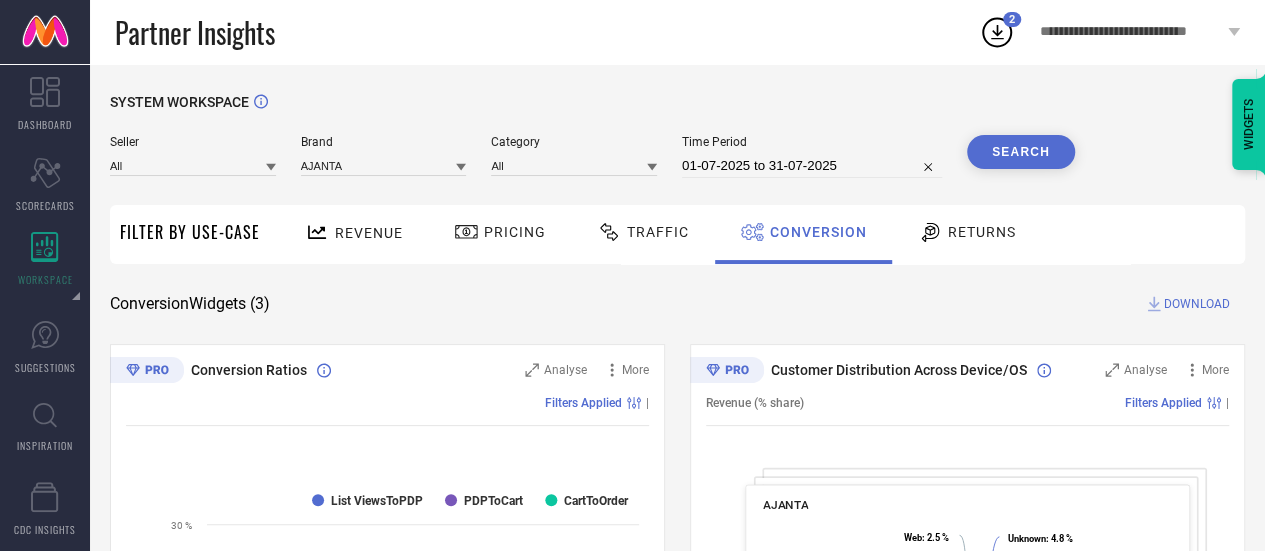 select on "6" 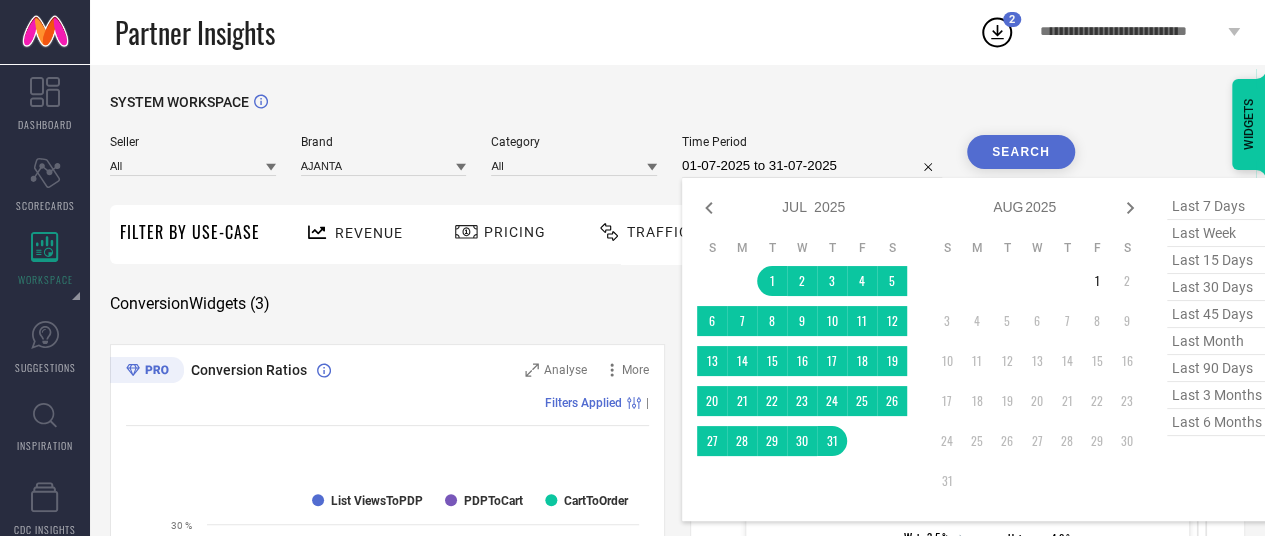 click on "01-07-2025 to 31-07-2025" at bounding box center (812, 166) 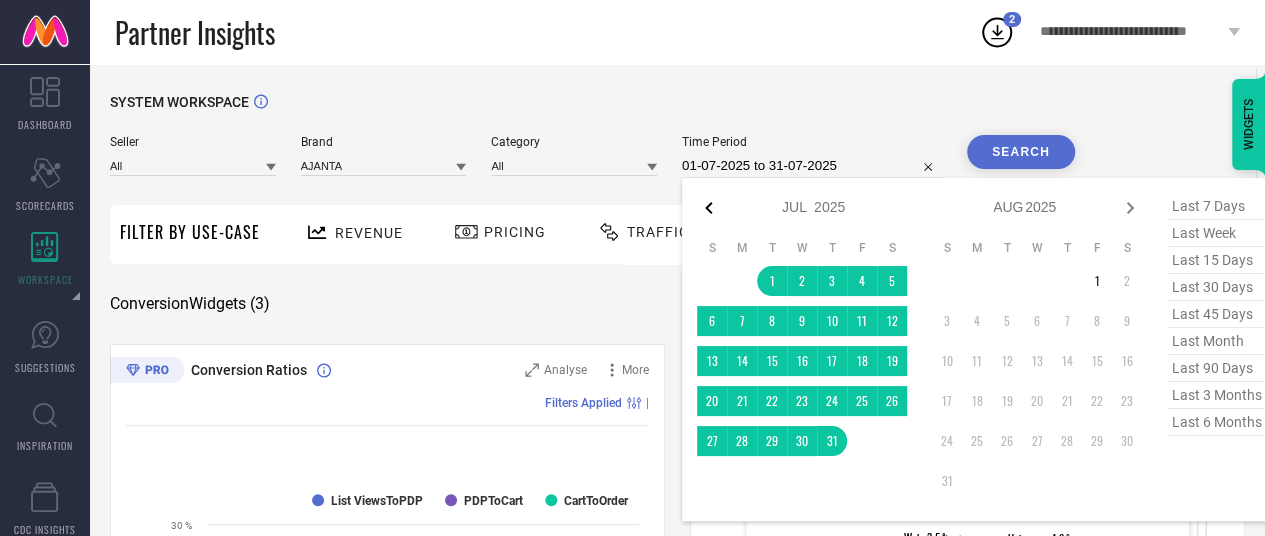 click 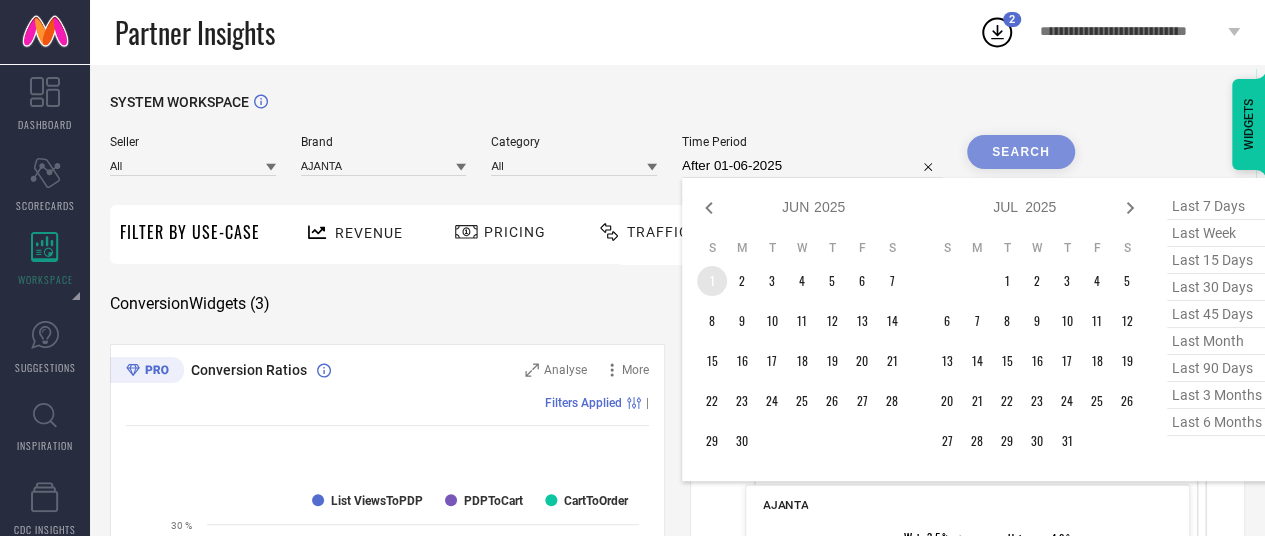 click on "1" at bounding box center (712, 281) 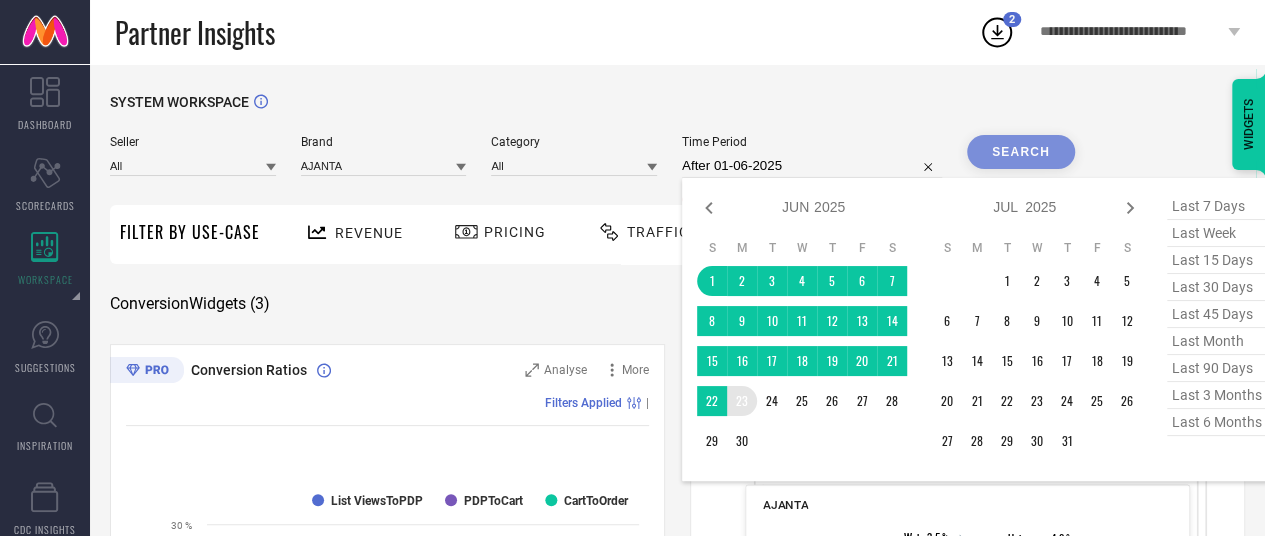 type on "01-06-2025 to 30-06-2025" 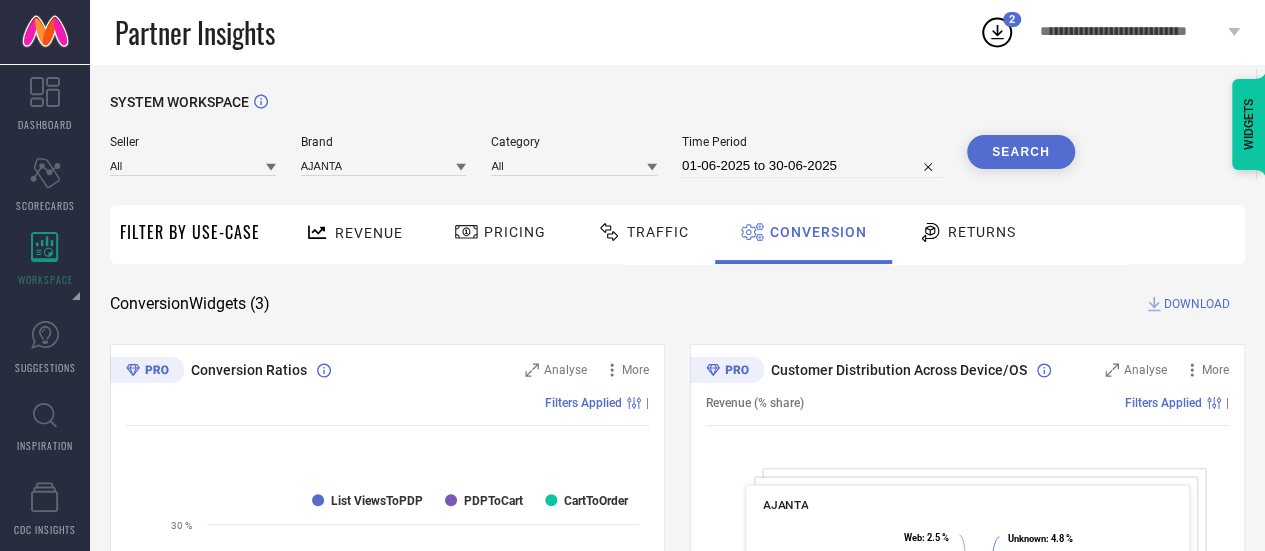 click on "Search" at bounding box center (1021, 152) 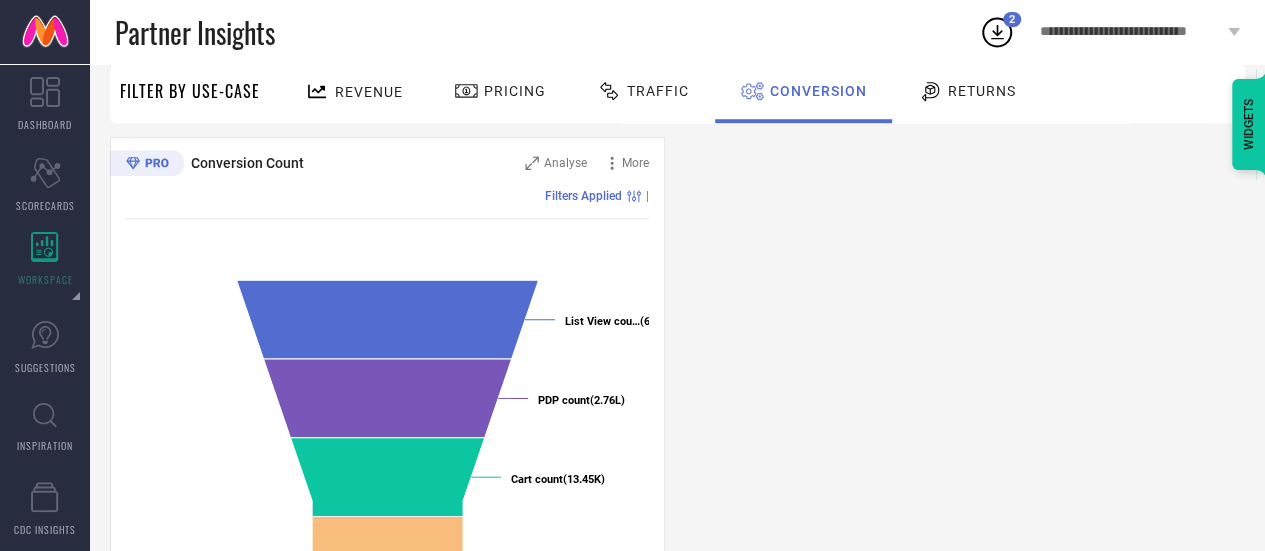 scroll, scrollTop: 729, scrollLeft: 0, axis: vertical 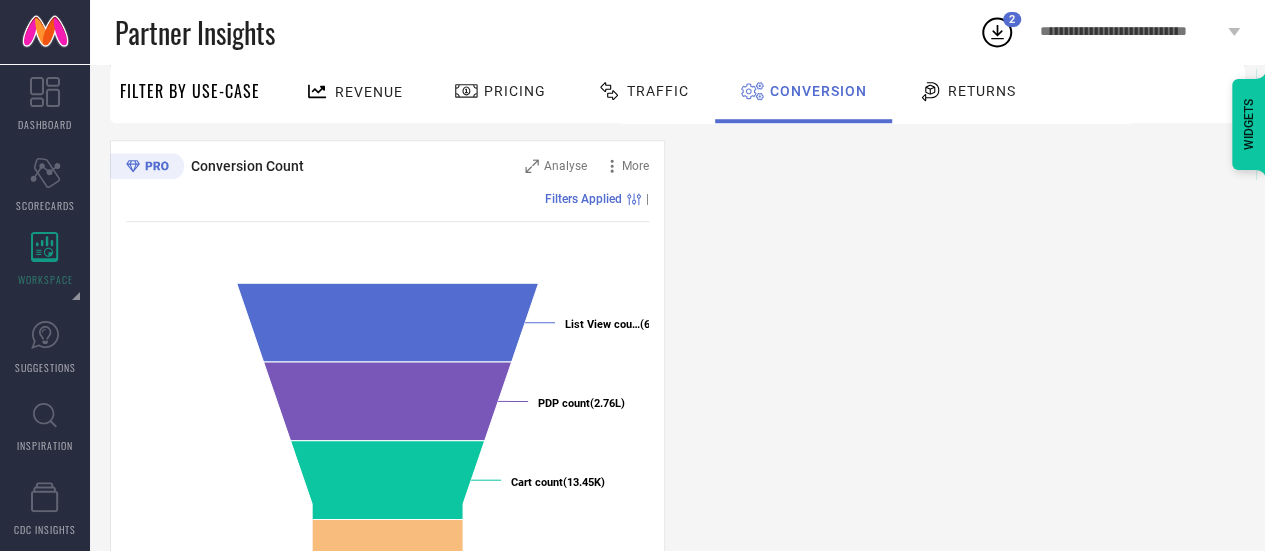 click 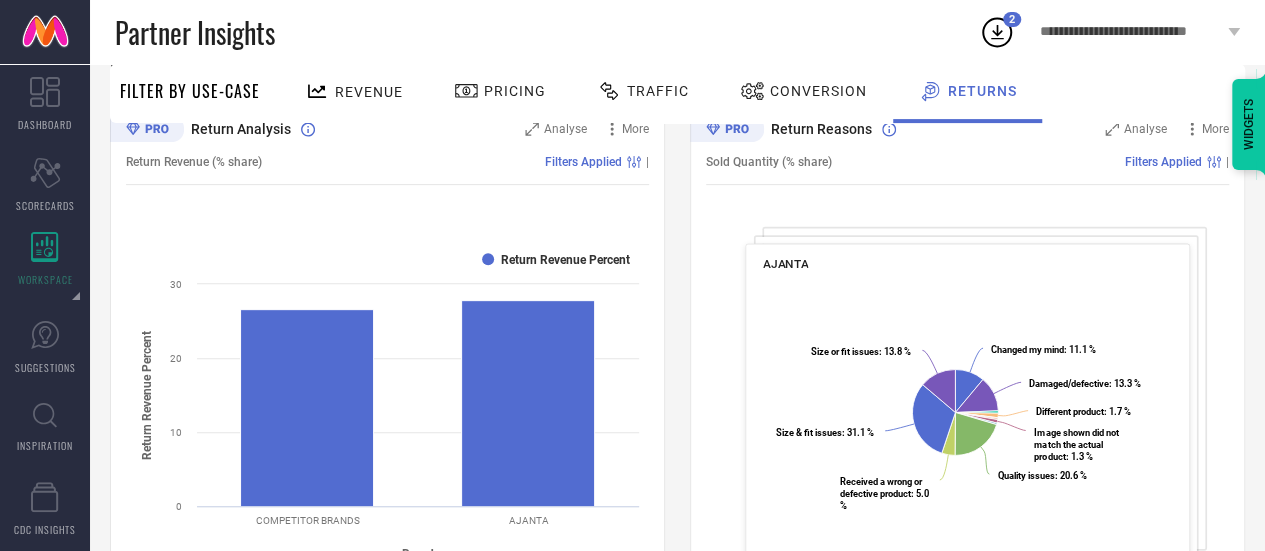 scroll, scrollTop: 0, scrollLeft: 0, axis: both 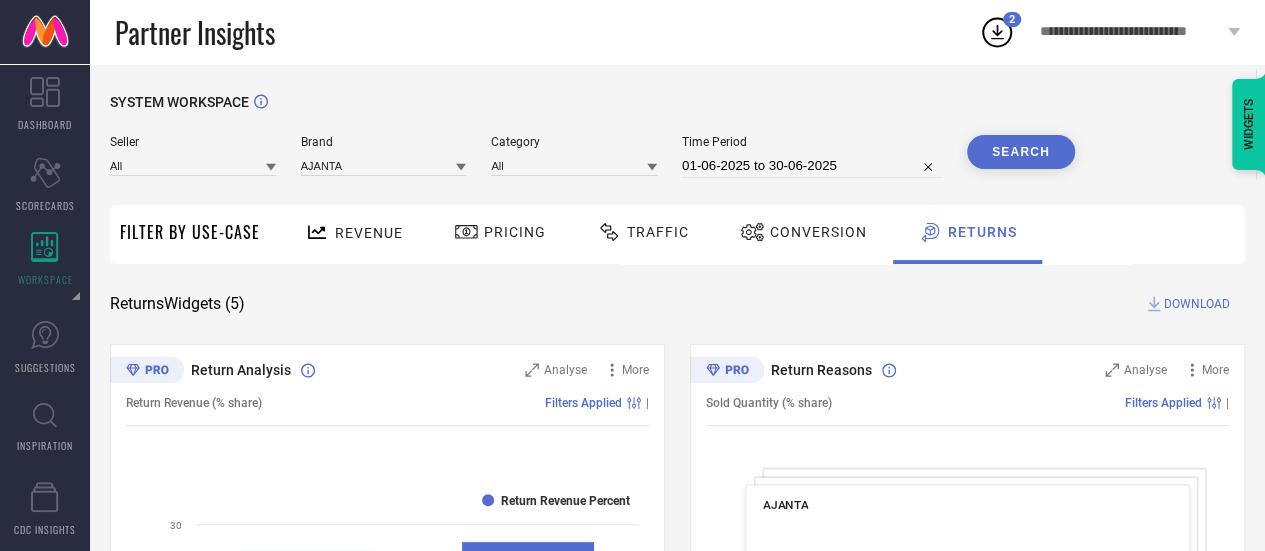 click on "DOWNLOAD" at bounding box center [1197, 304] 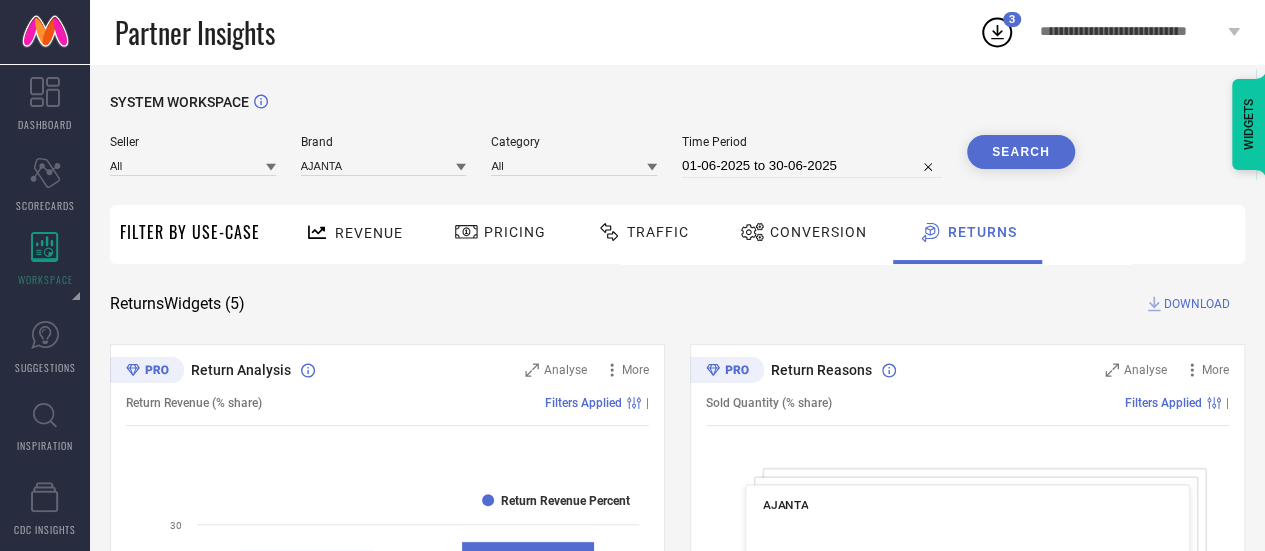 click on "Brand AJANTA" at bounding box center (384, 156) 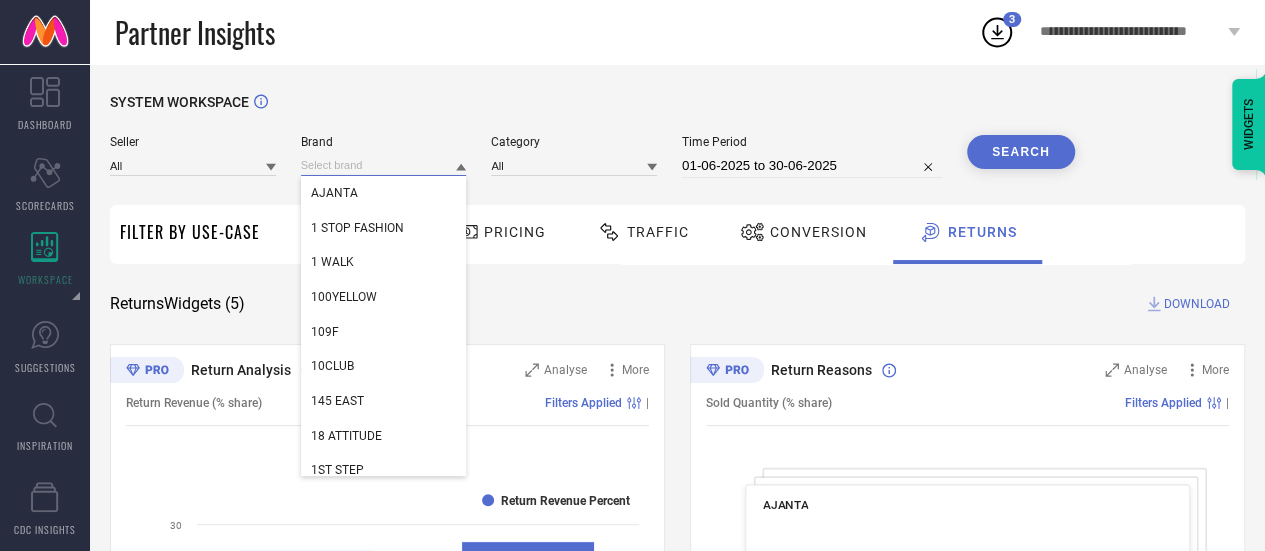 click at bounding box center (384, 165) 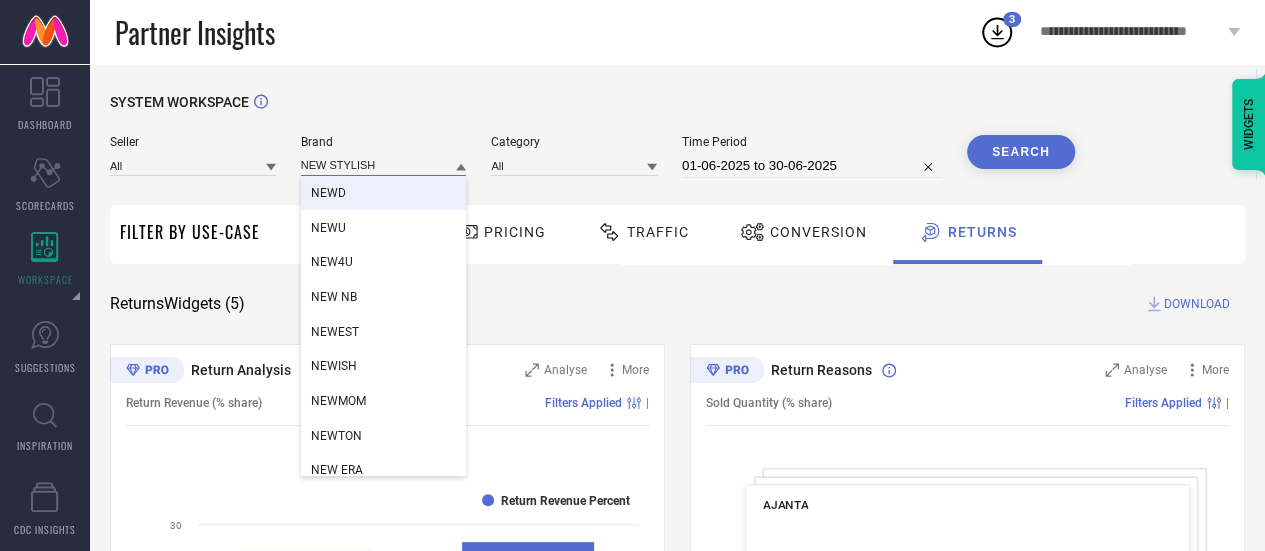 type on "NEW STYLISH" 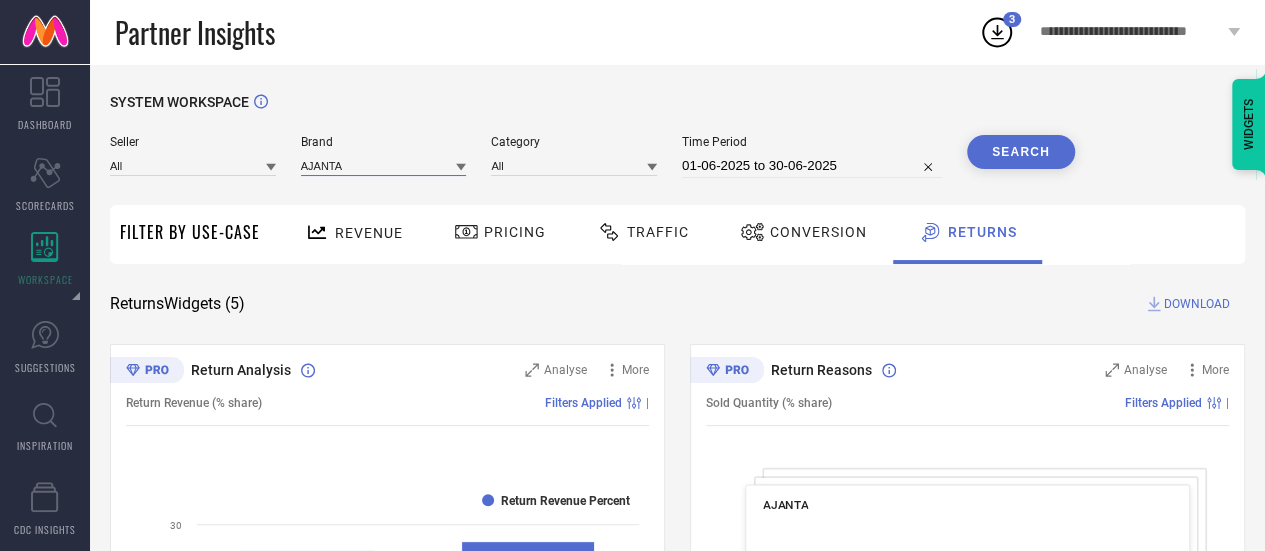 click at bounding box center (384, 165) 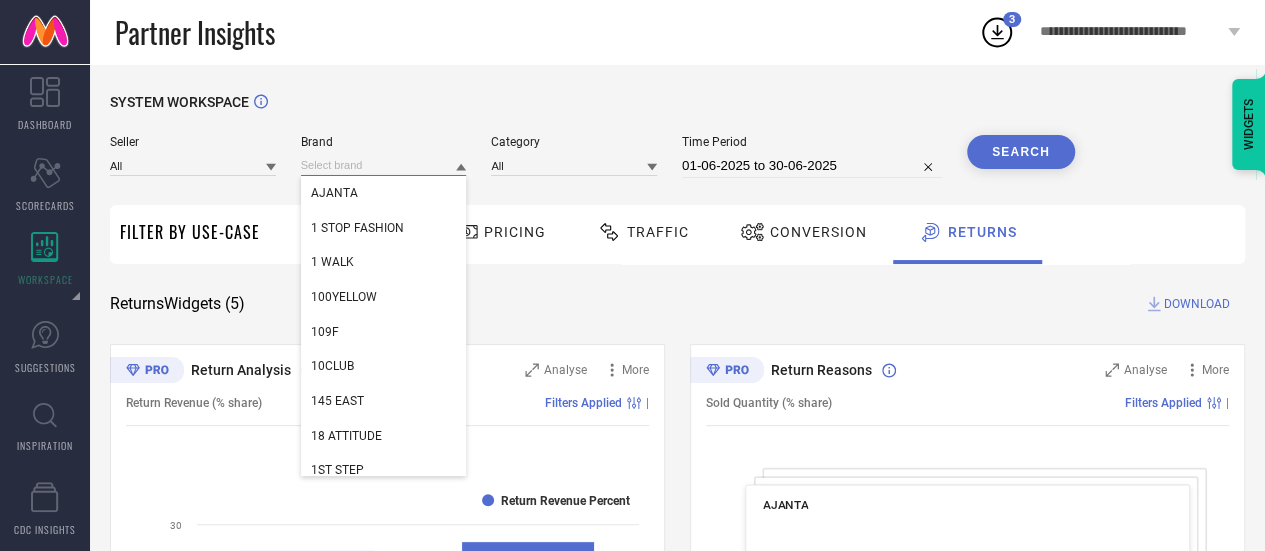 paste on "Prakartik" 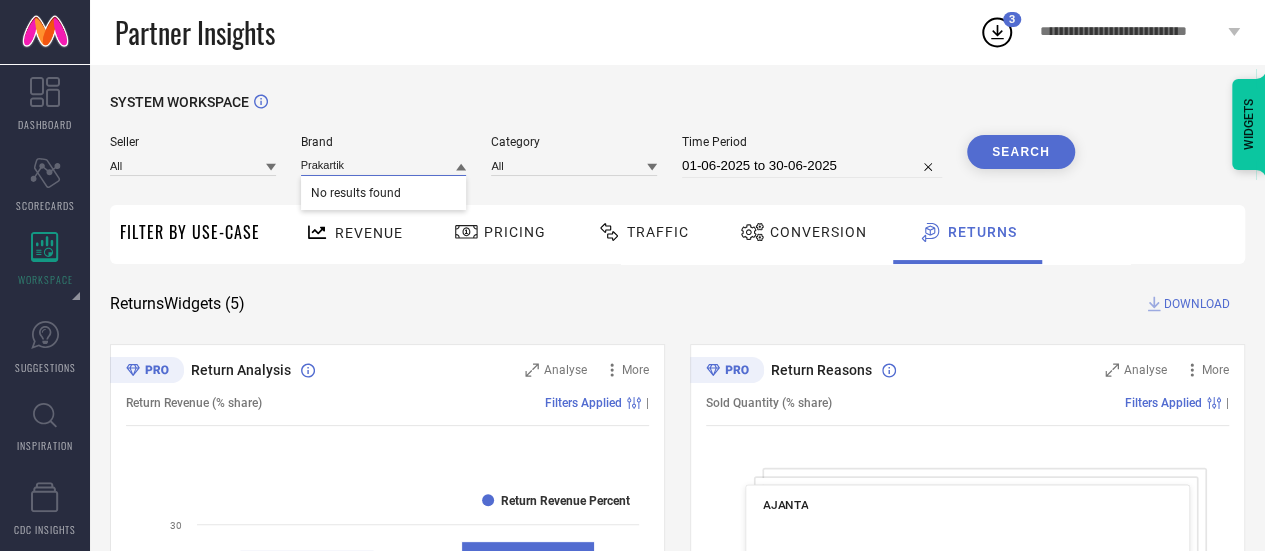type on "Prakartik" 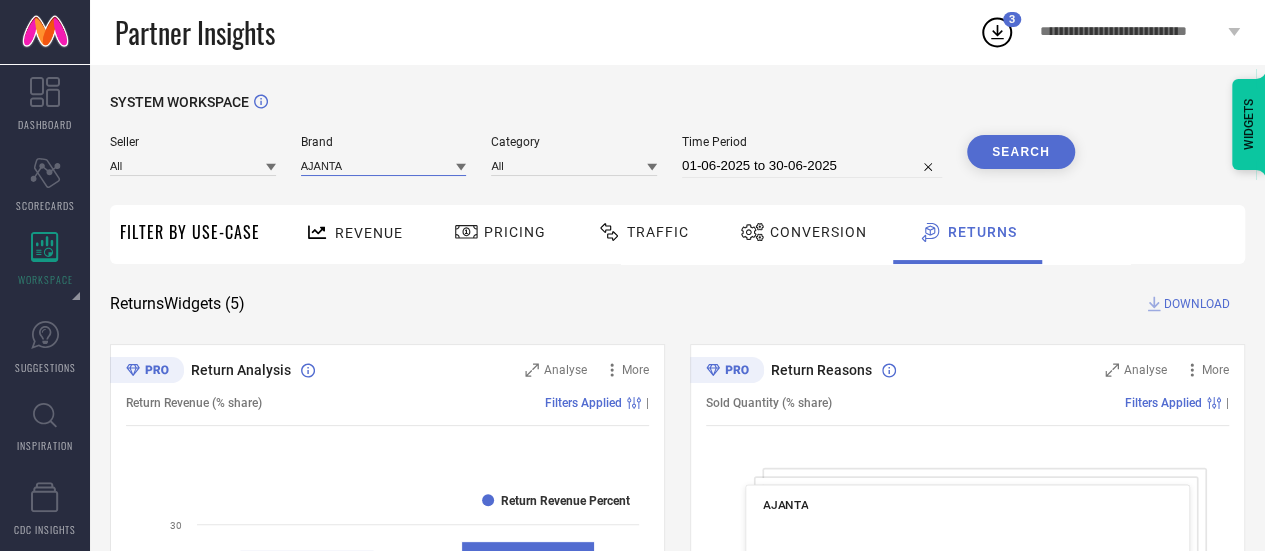 click at bounding box center [384, 165] 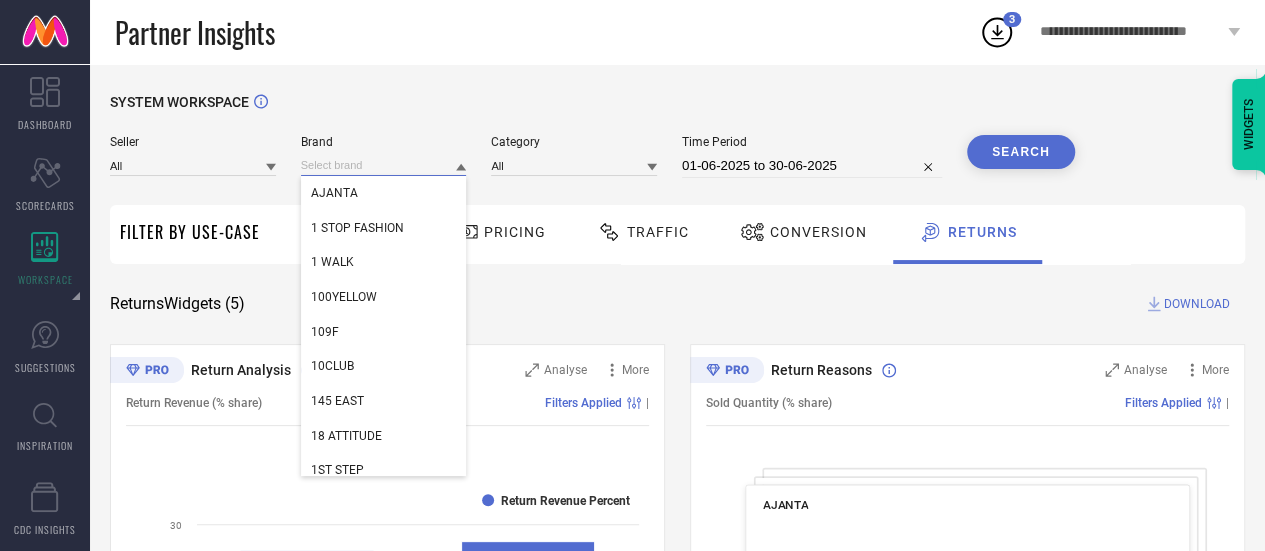 paste on "Tikodi" 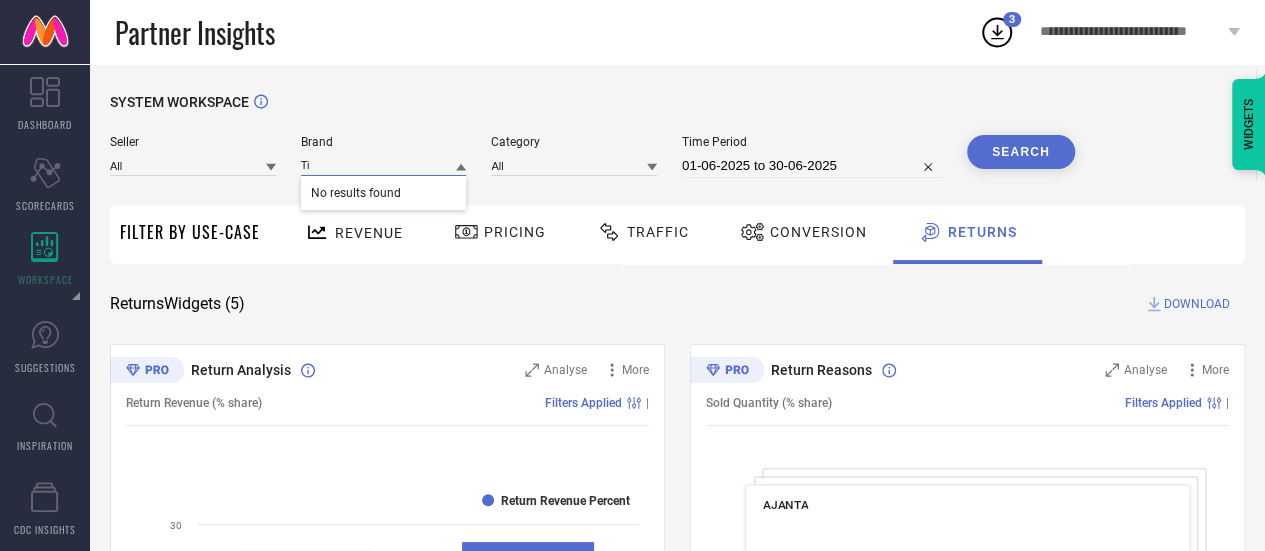 type on "T" 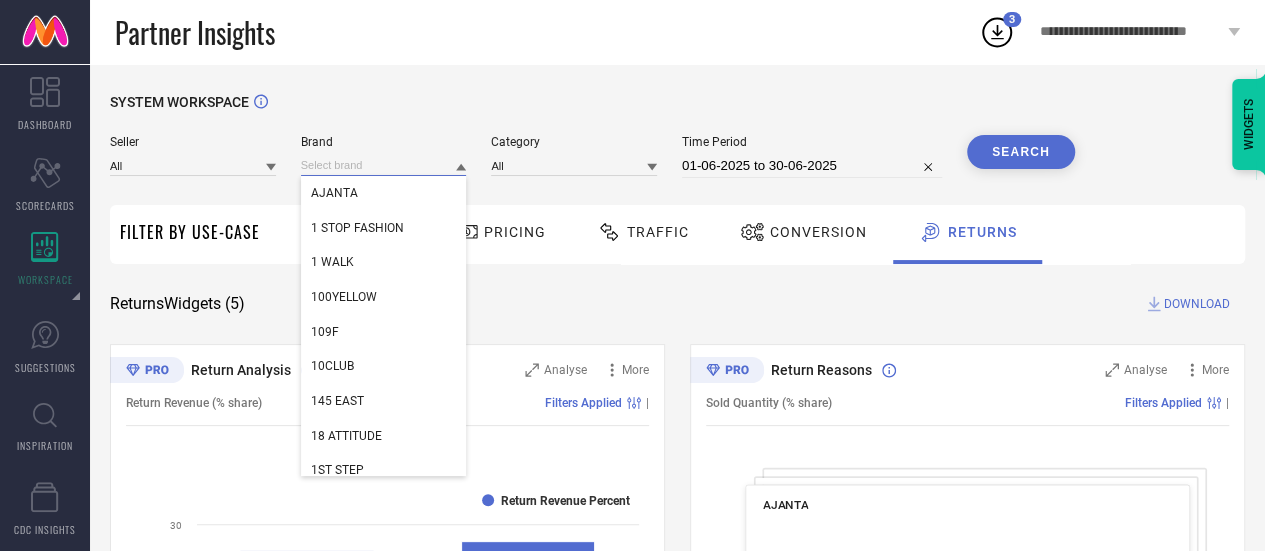 paste on "VIVAZS" 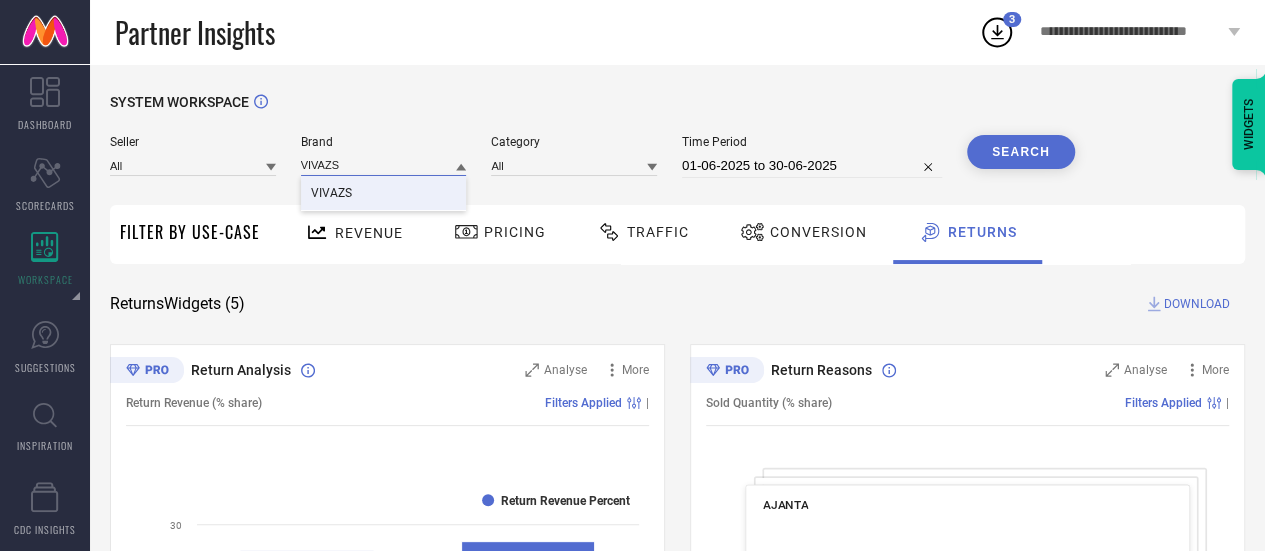 type on "VIVAZS" 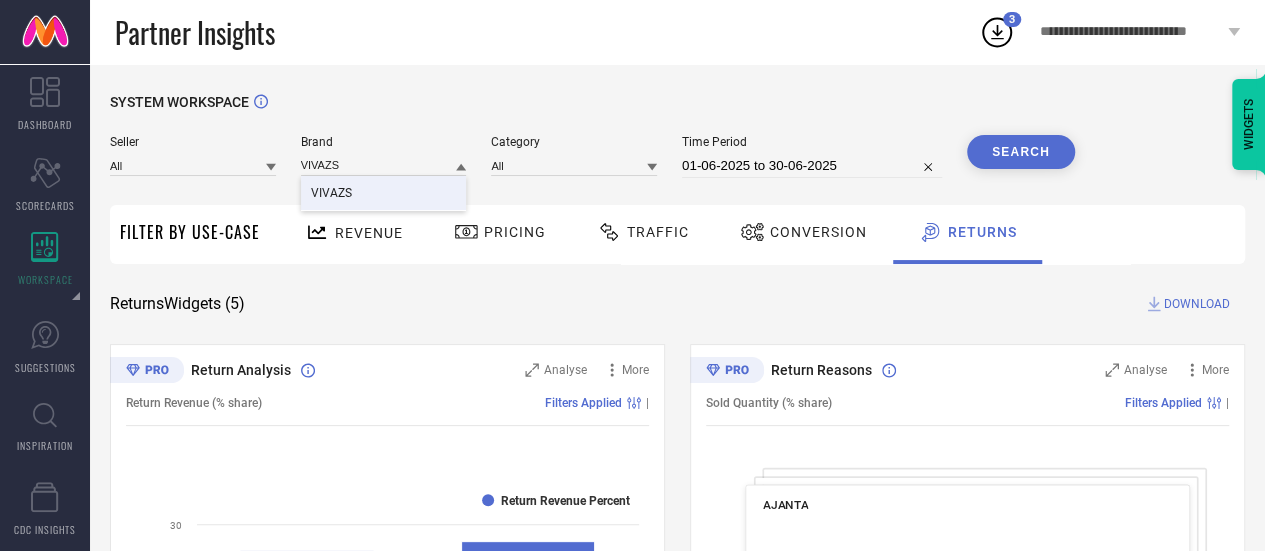 click on "VIVAZS" at bounding box center [384, 193] 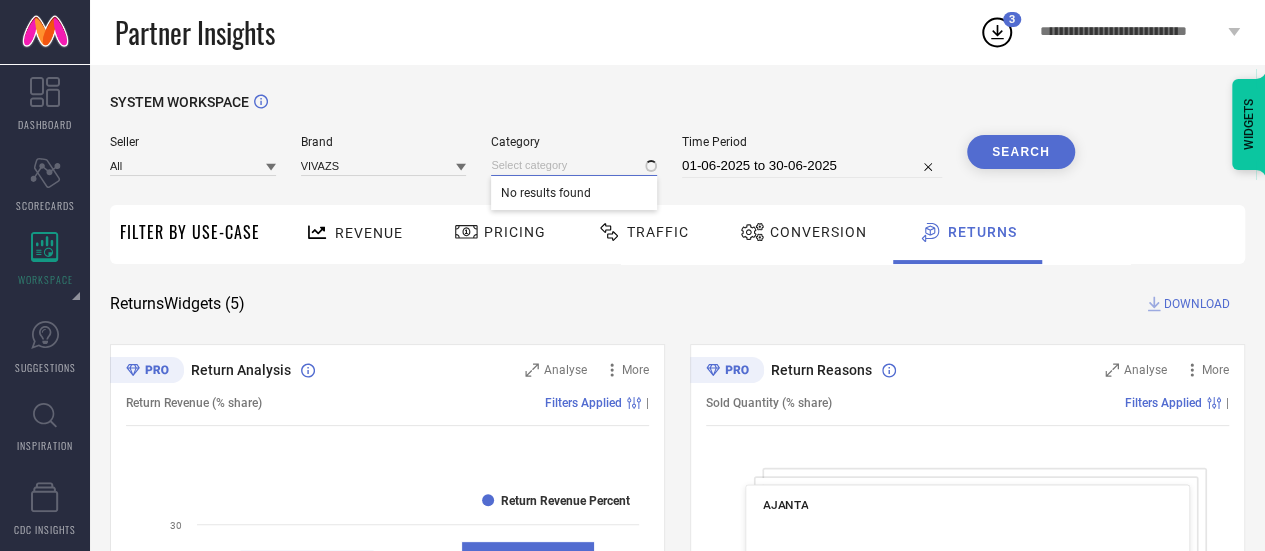 click at bounding box center [574, 165] 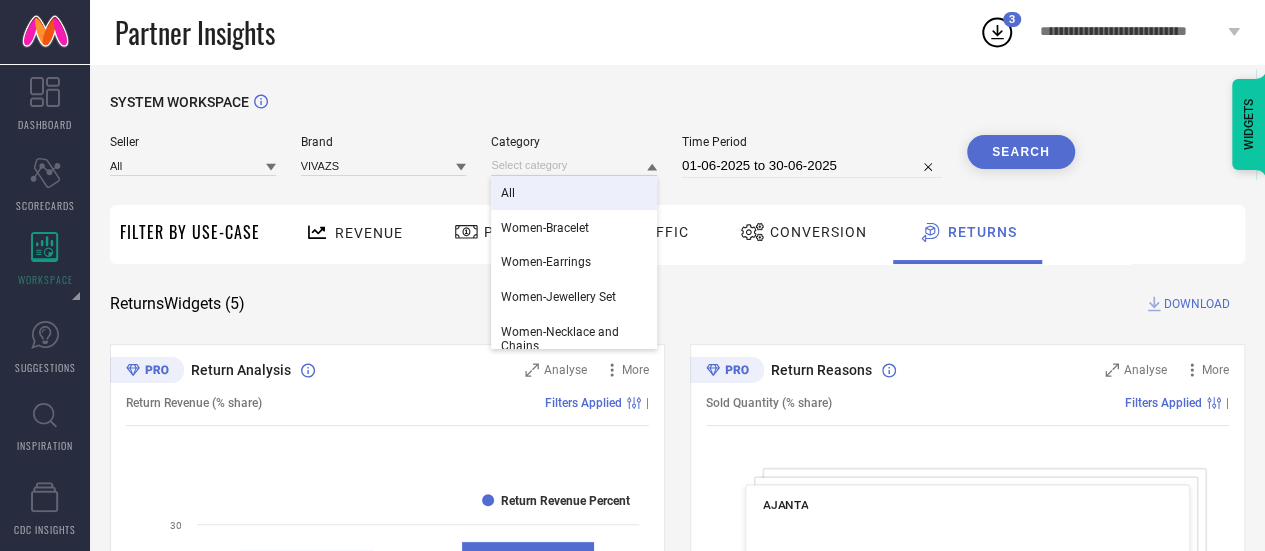 click on "All" at bounding box center [574, 193] 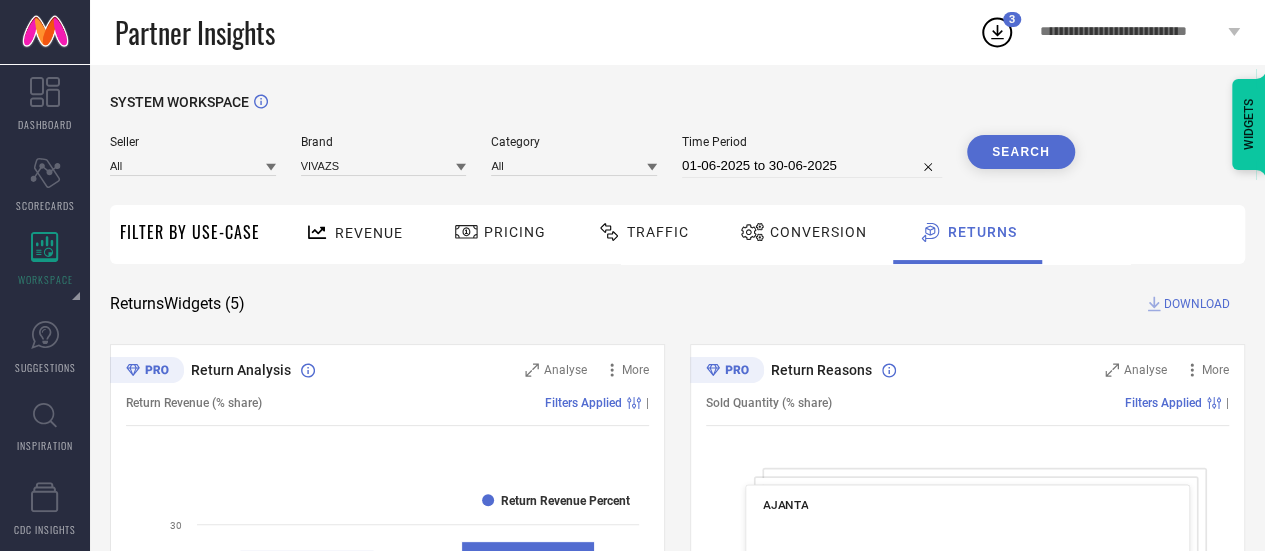 click on "Search" at bounding box center (1021, 152) 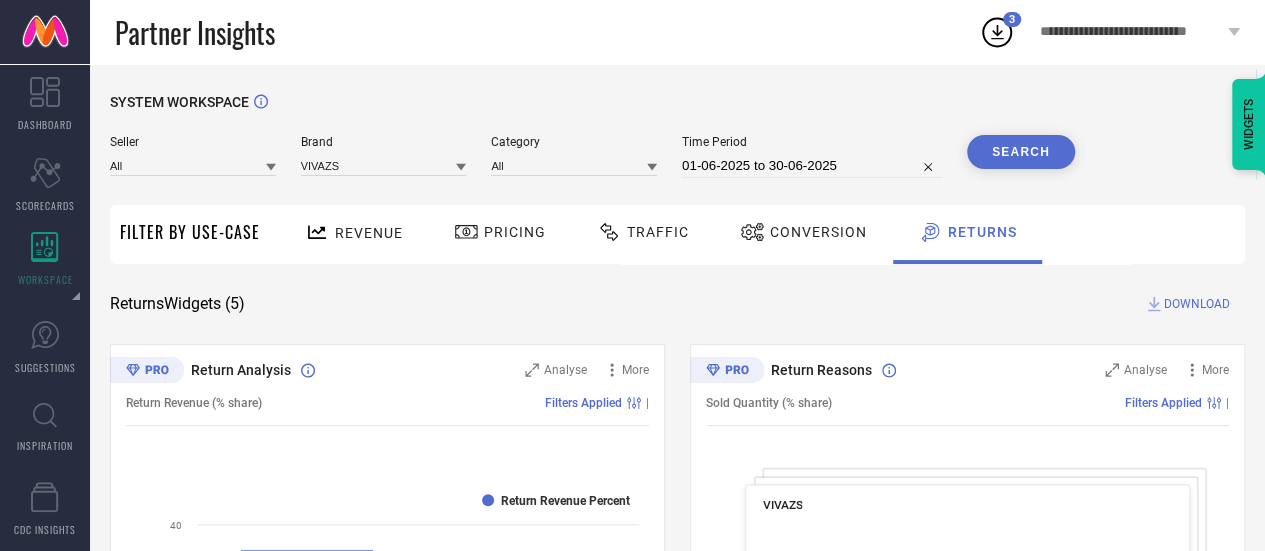 click on "Search" at bounding box center [1021, 152] 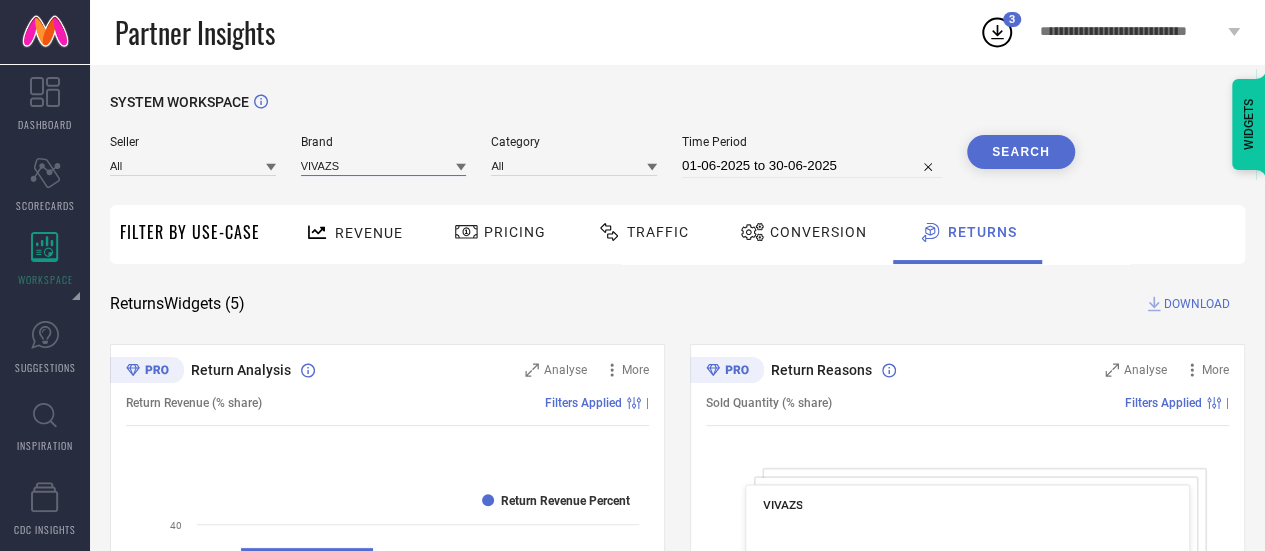 click at bounding box center [384, 165] 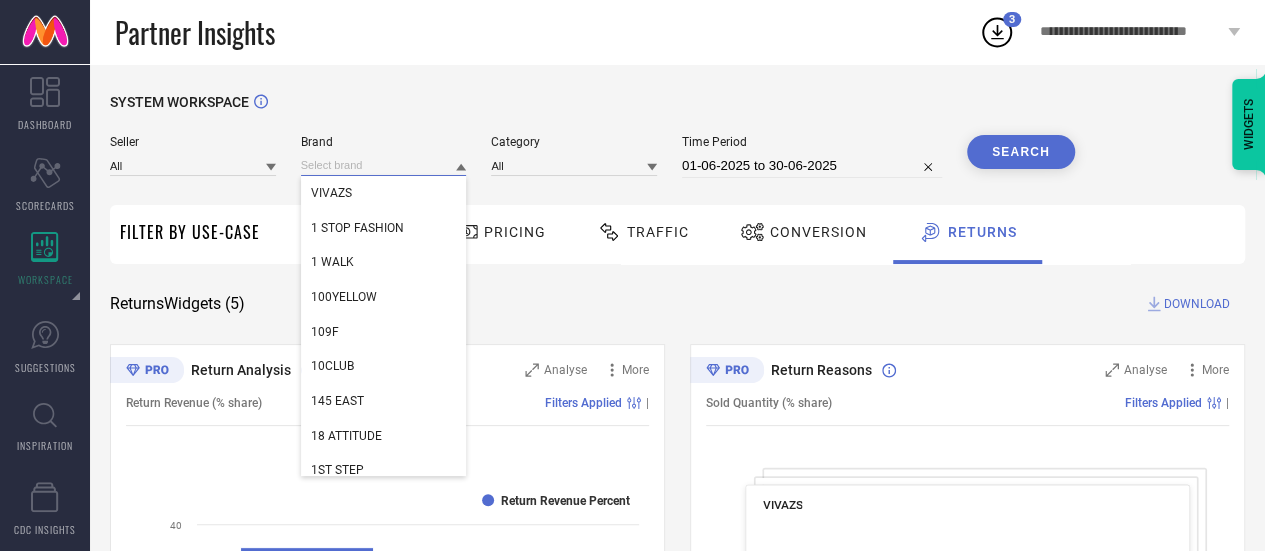click at bounding box center [384, 165] 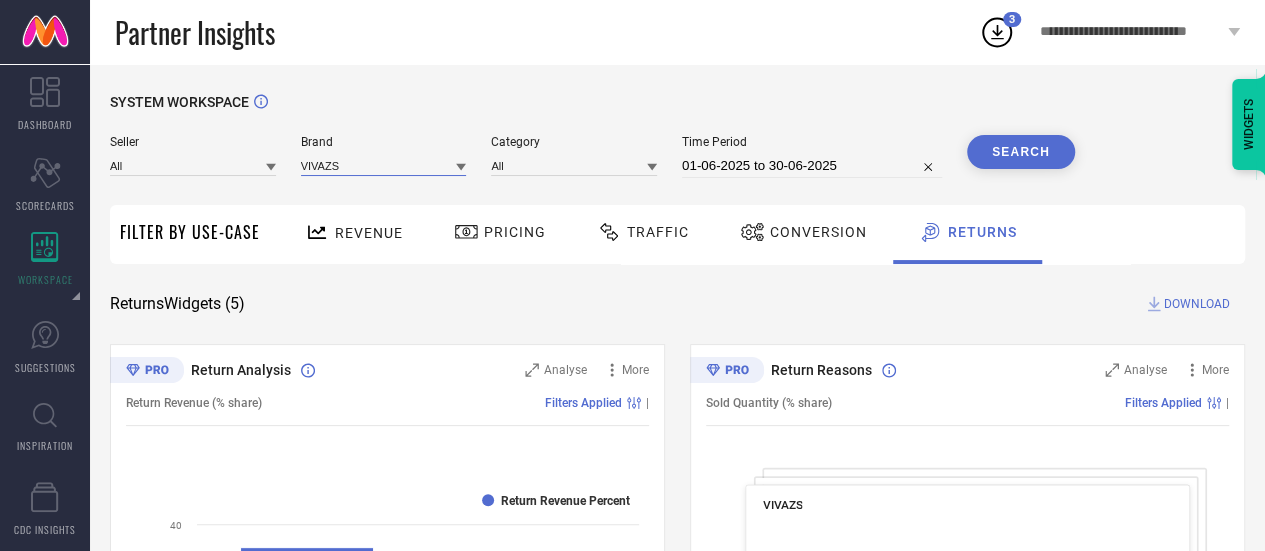 drag, startPoint x: 387, startPoint y: 167, endPoint x: 327, endPoint y: 165, distance: 60.033325 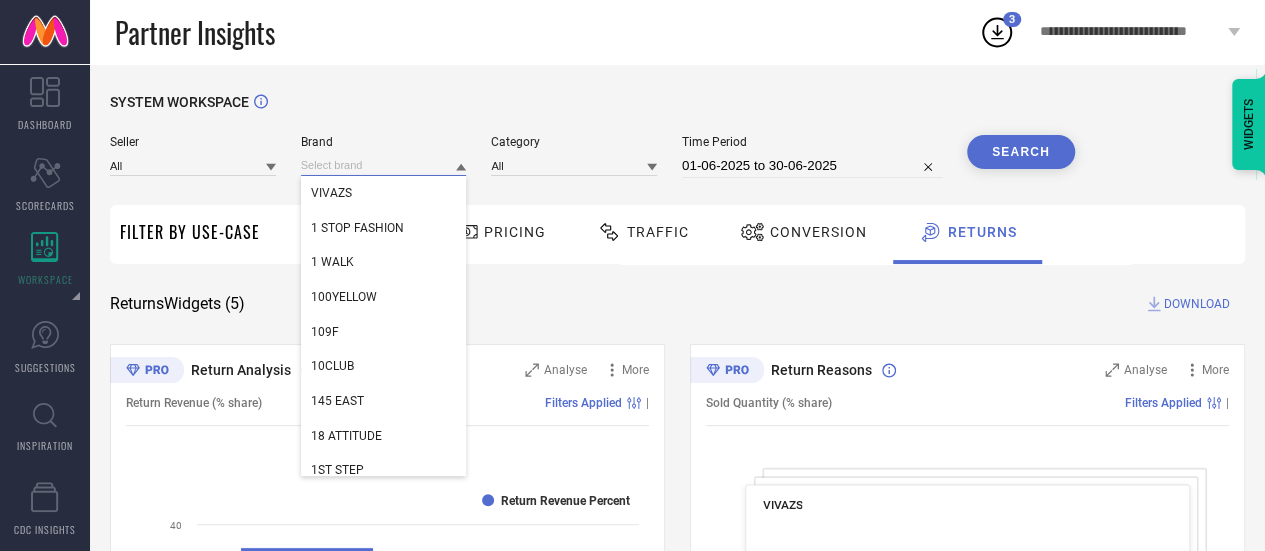 click at bounding box center (384, 165) 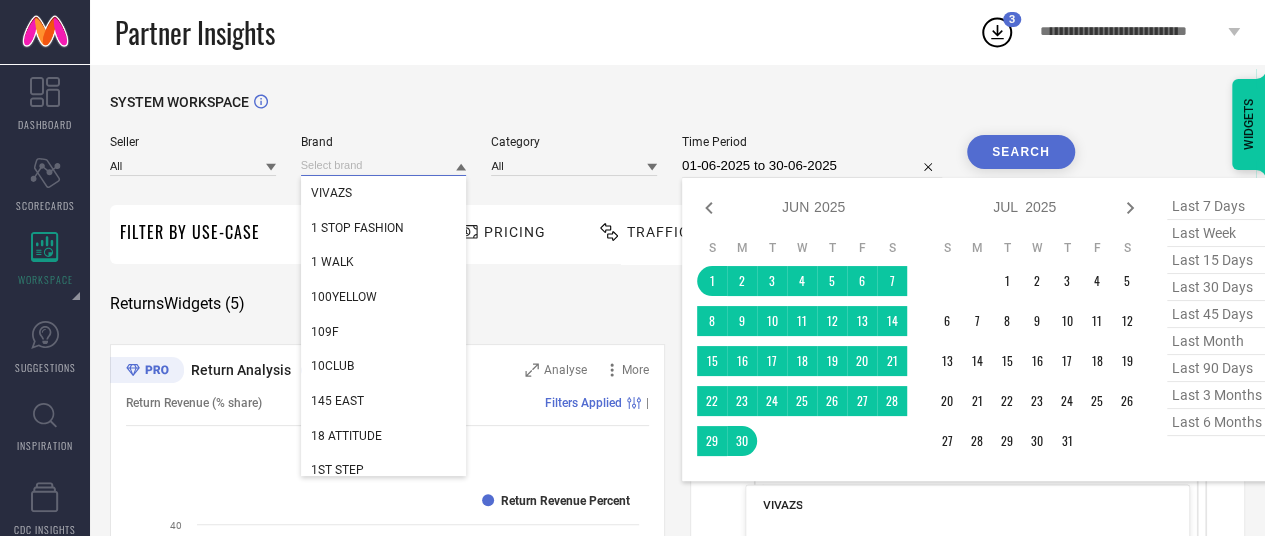 click on "01-06-2025 to 30-06-2025" at bounding box center [812, 166] 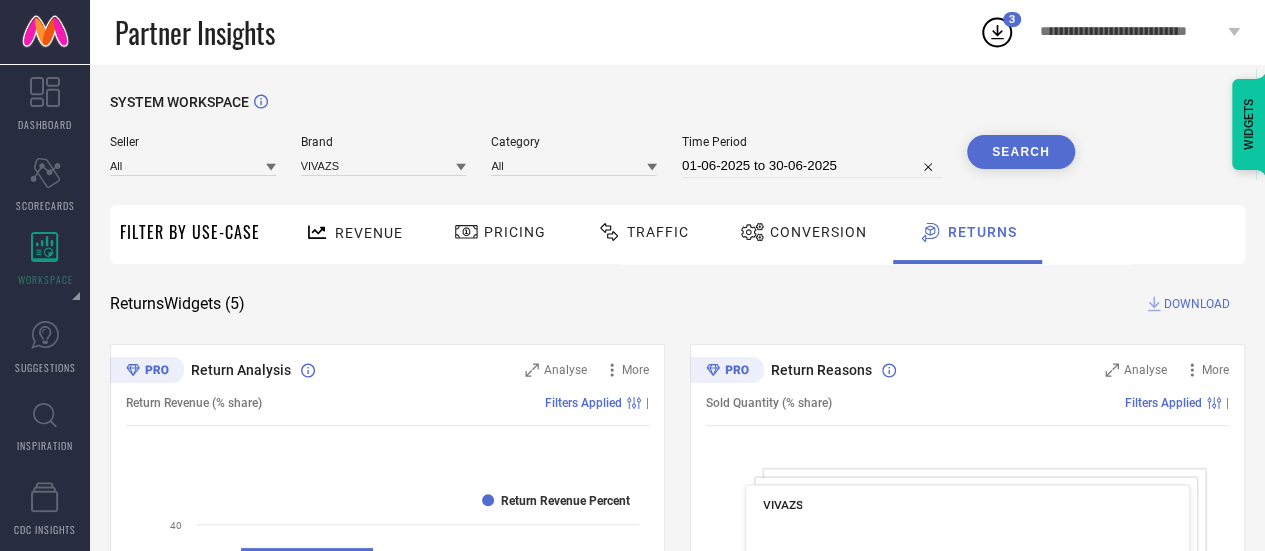 click on "Search" at bounding box center (1021, 152) 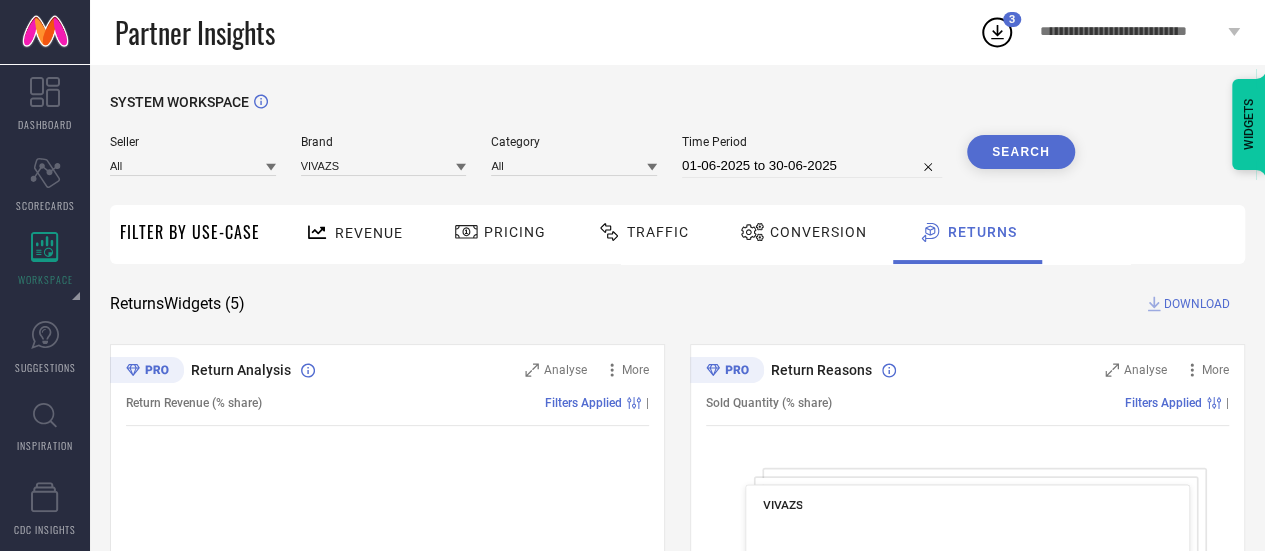 click on "Revenue" at bounding box center [369, 233] 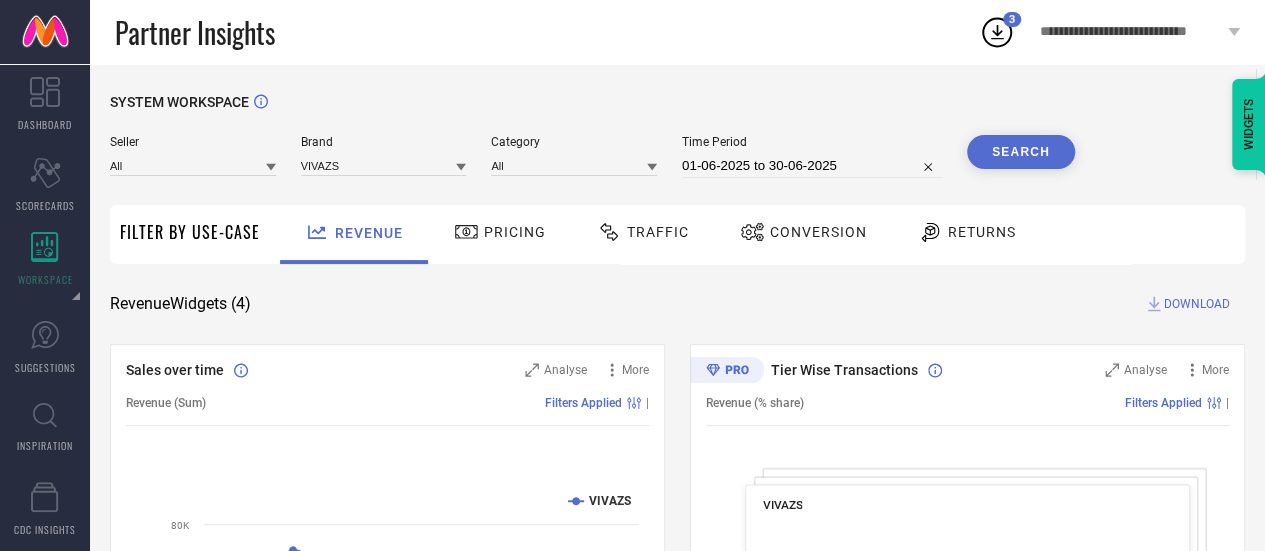 click on "DOWNLOAD" at bounding box center (1197, 304) 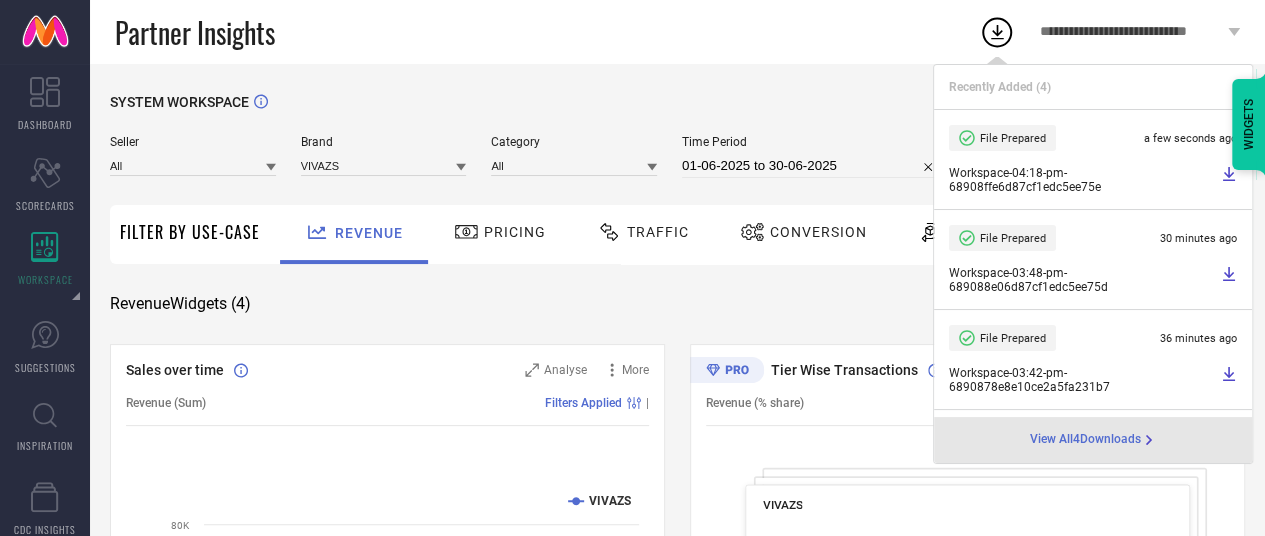 click on "01-06-2025 to 30-06-2025" at bounding box center [812, 166] 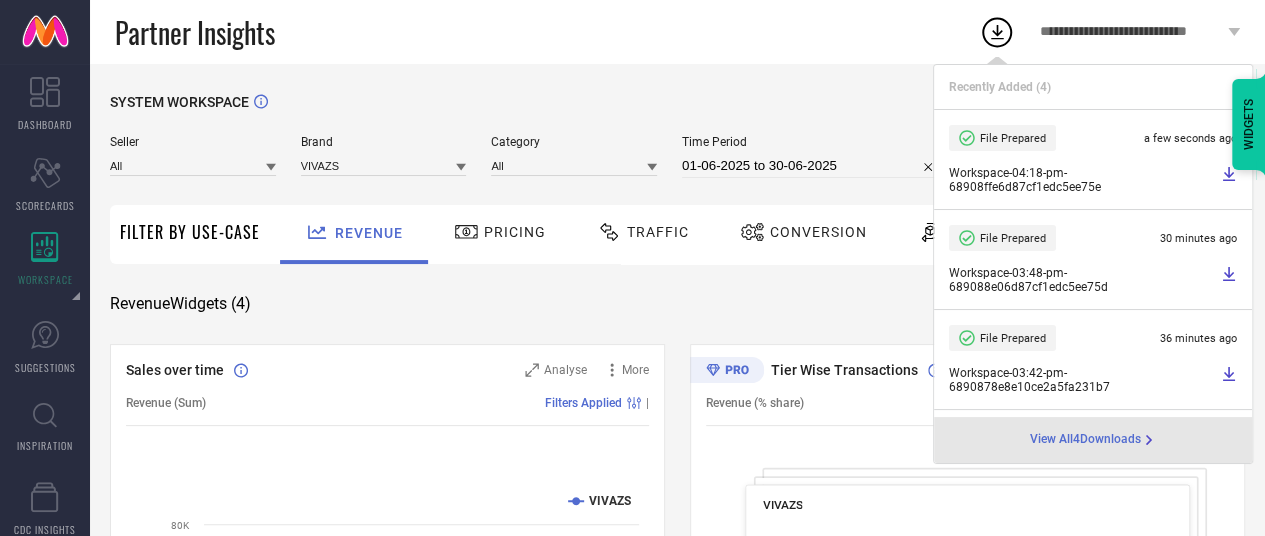 select on "2025" 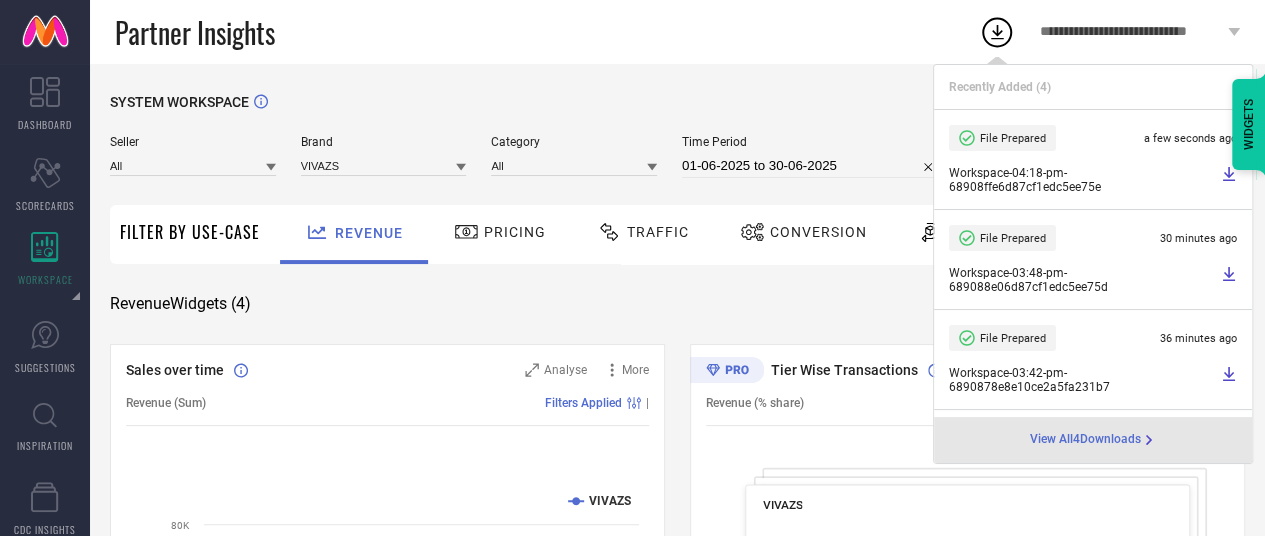 select on "6" 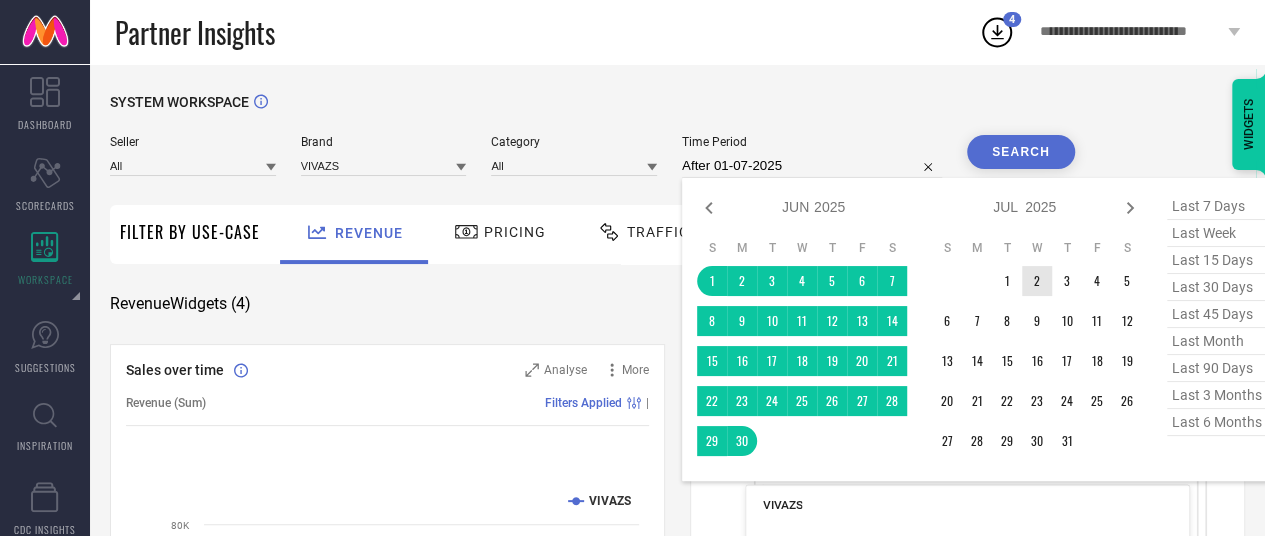 click on "1" at bounding box center (1007, 281) 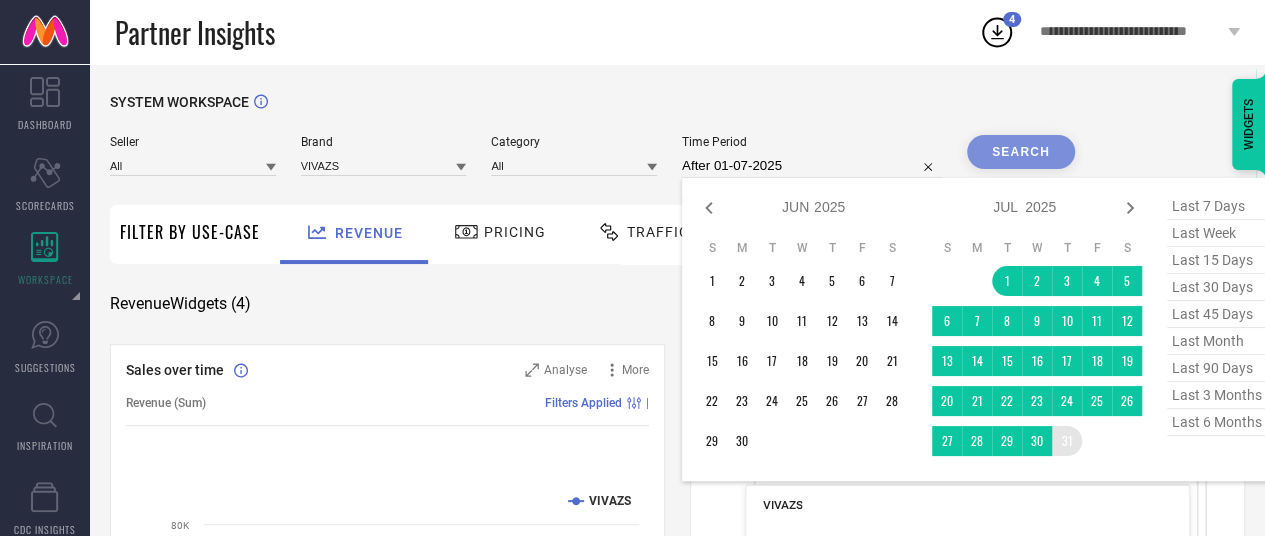 type on "01-07-2025 to 31-07-2025" 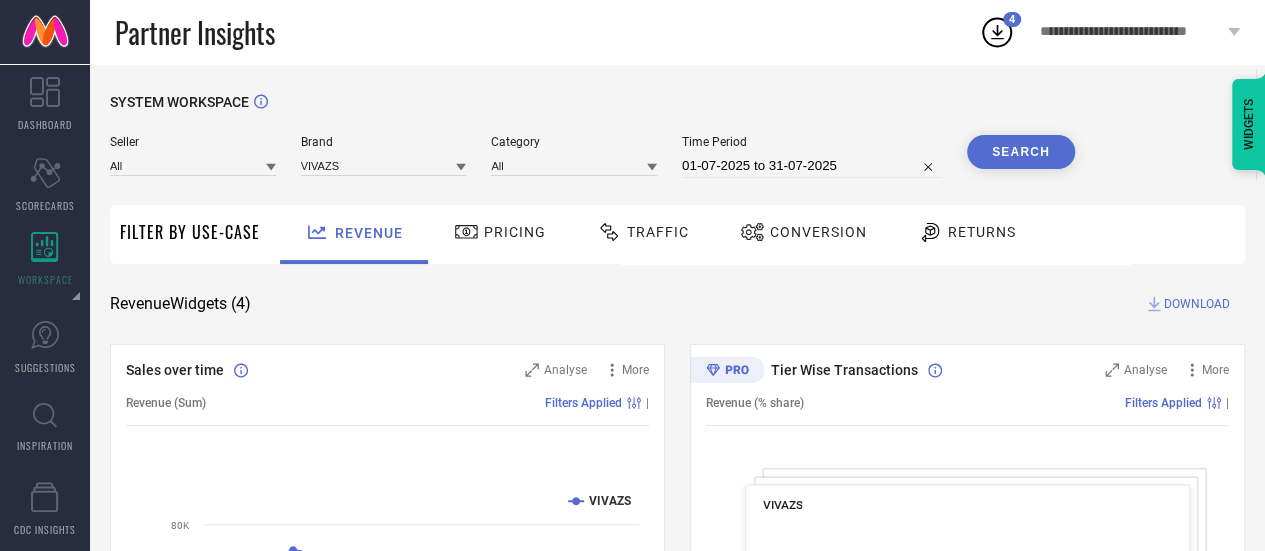 click on "Search" at bounding box center [1021, 152] 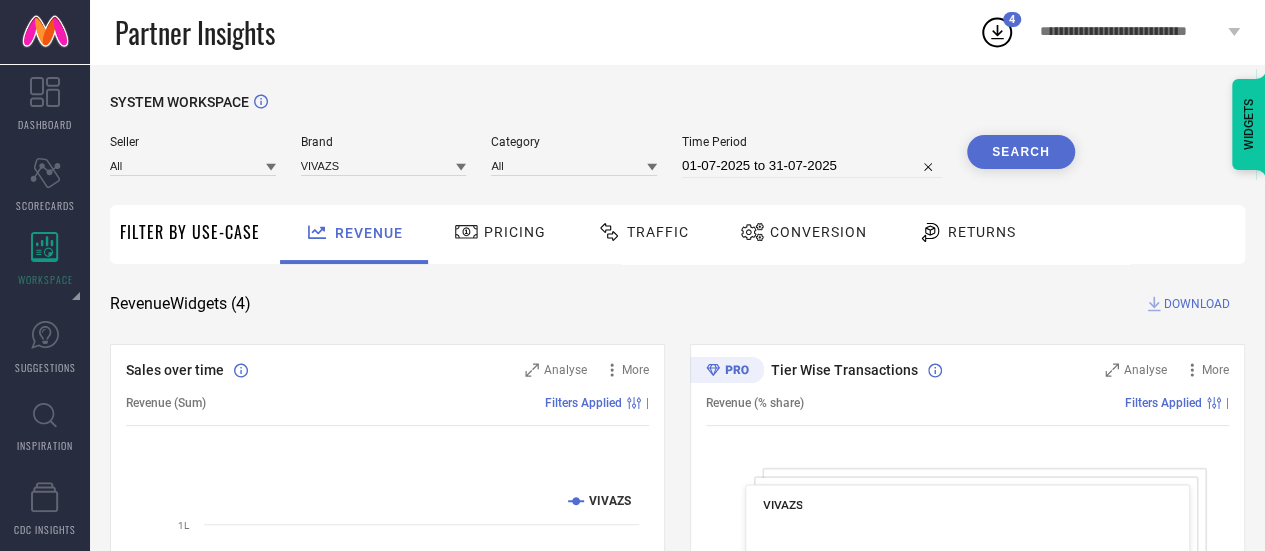 click on "DOWNLOAD" at bounding box center (1197, 304) 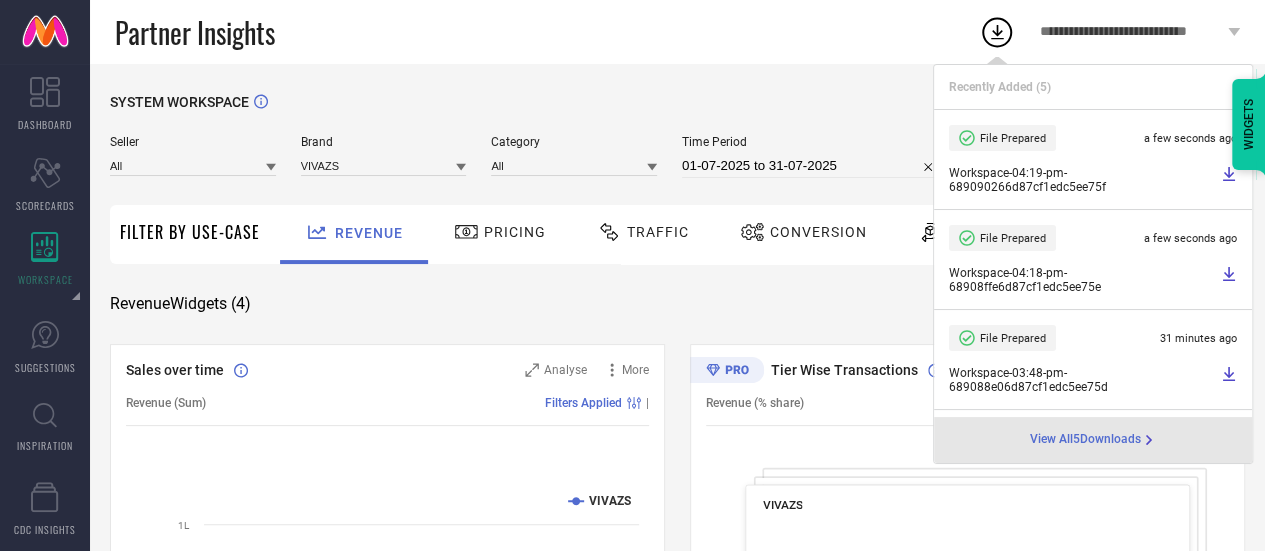 click on "Seller All Brand VIVAZS Category All Time Period 01-07-2025 to 31-07-2025 Search" at bounding box center [592, 165] 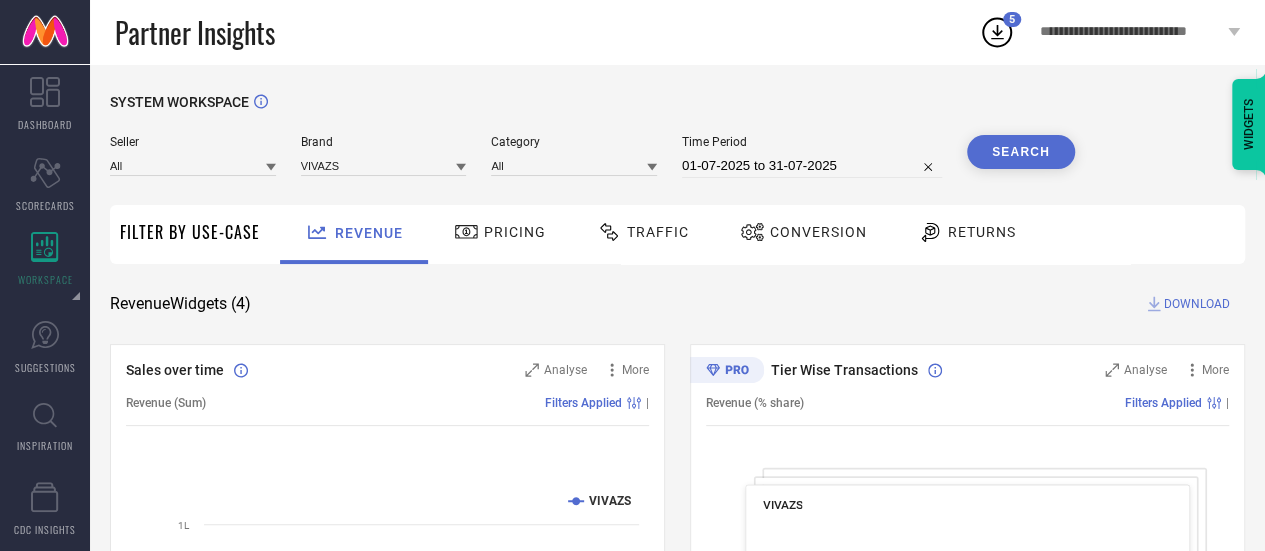 click on "Conversion" at bounding box center (803, 232) 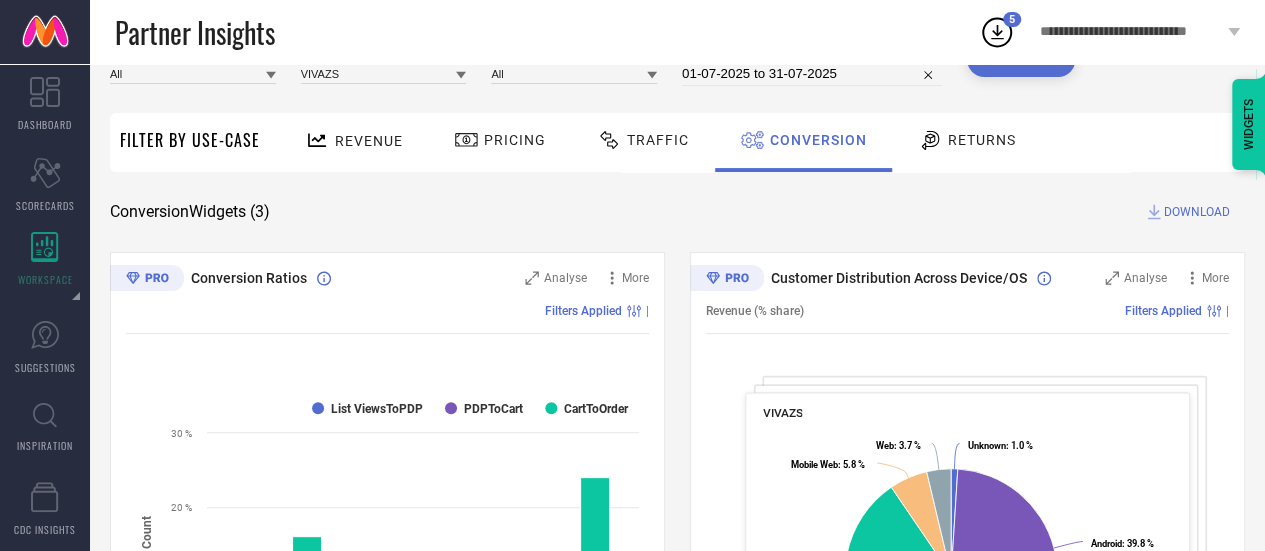 scroll, scrollTop: 0, scrollLeft: 0, axis: both 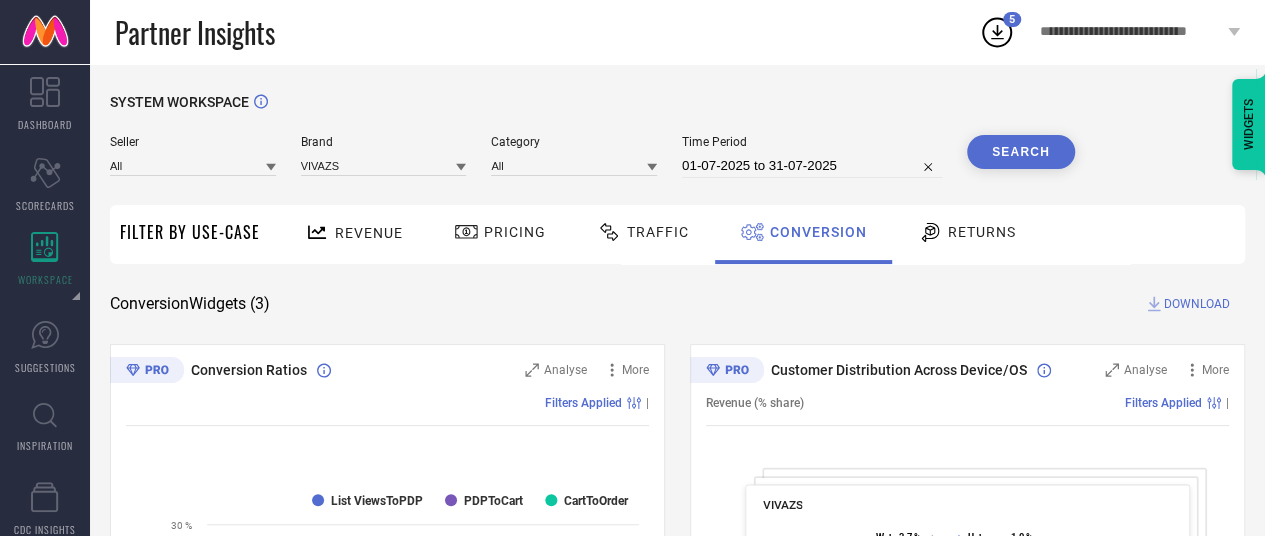 click on "01-07-2025 to 31-07-2025" at bounding box center [812, 166] 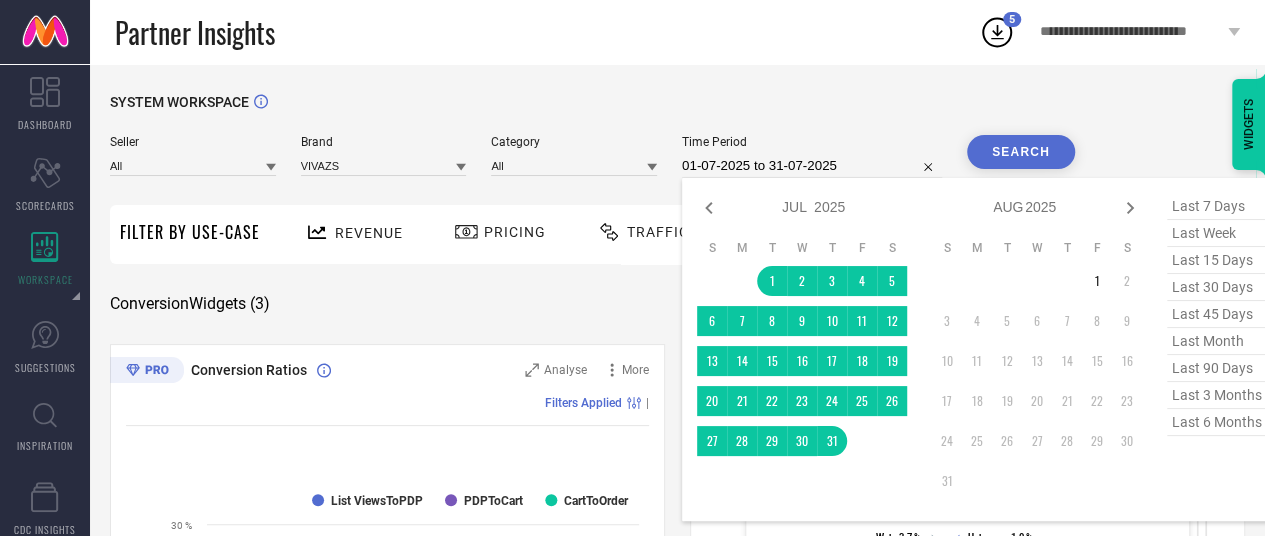 click on "01-07-2025 to 31-07-2025" at bounding box center (812, 166) 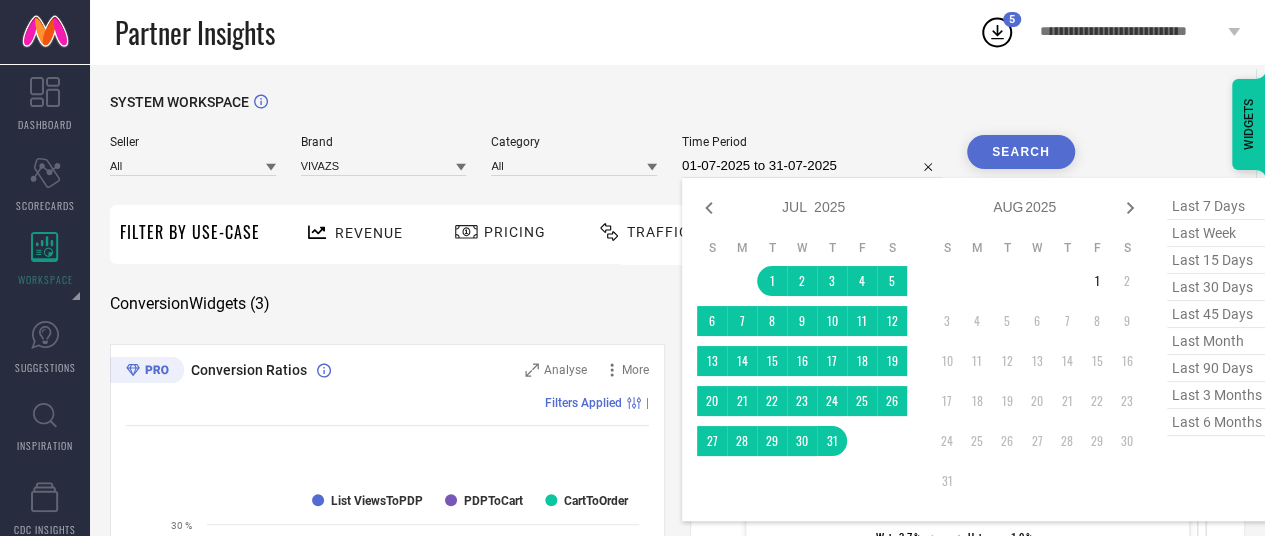 drag, startPoint x: 778, startPoint y: 165, endPoint x: 692, endPoint y: 211, distance: 97.52948 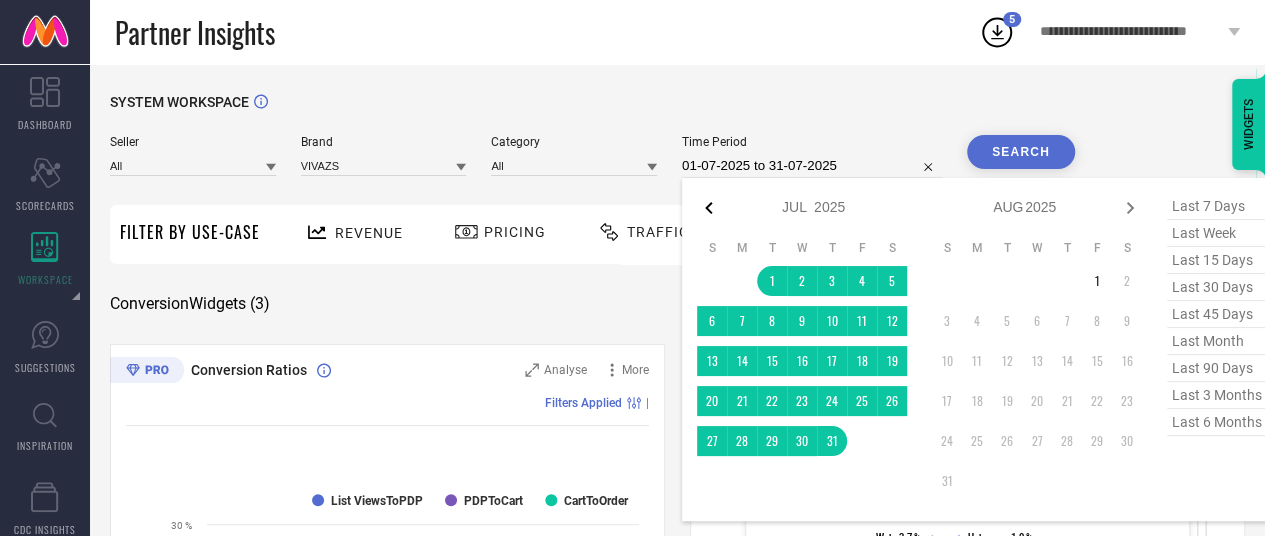 click 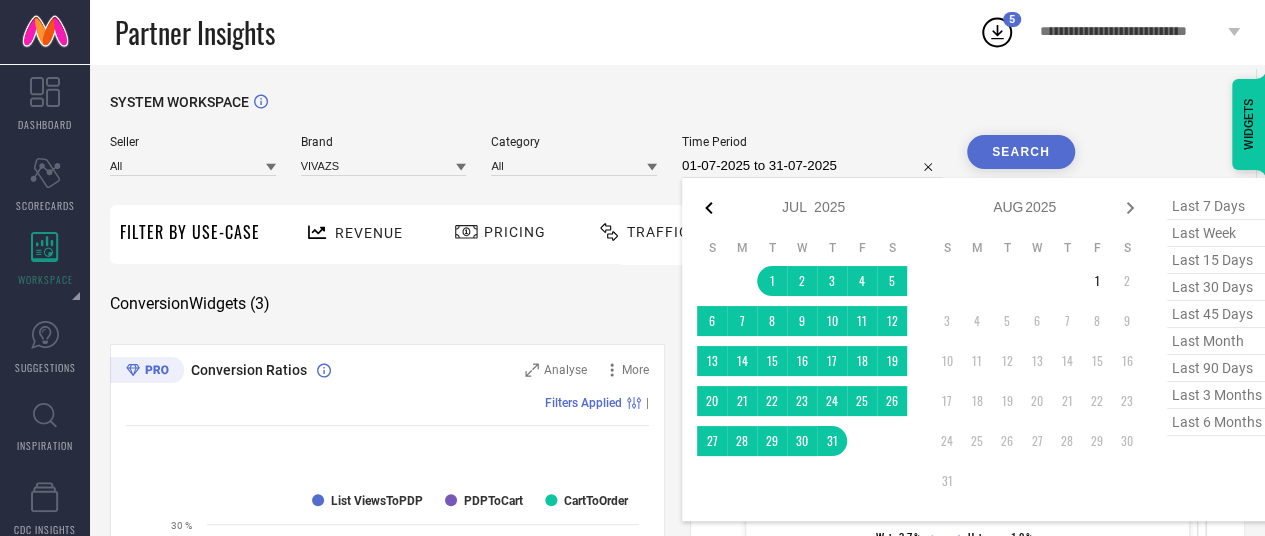 select on "2025" 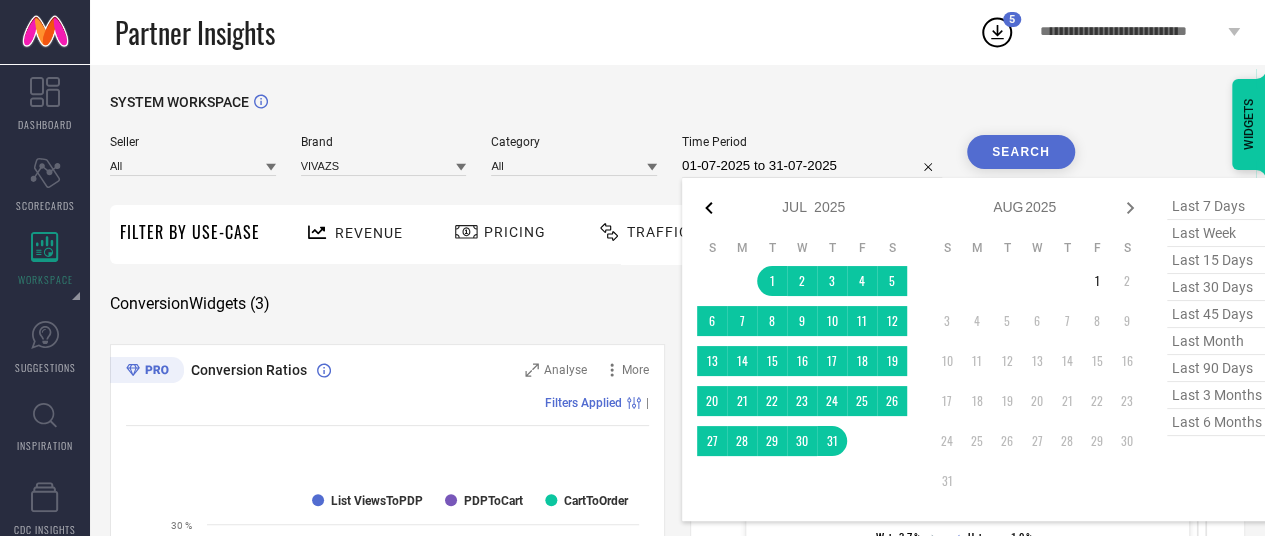select on "6" 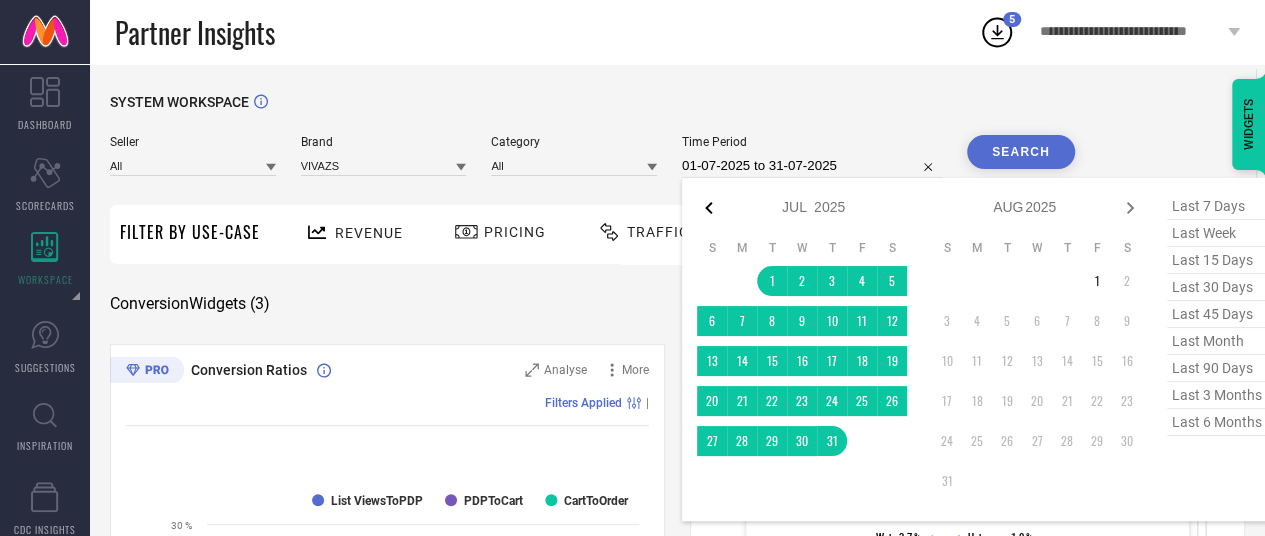 select on "2025" 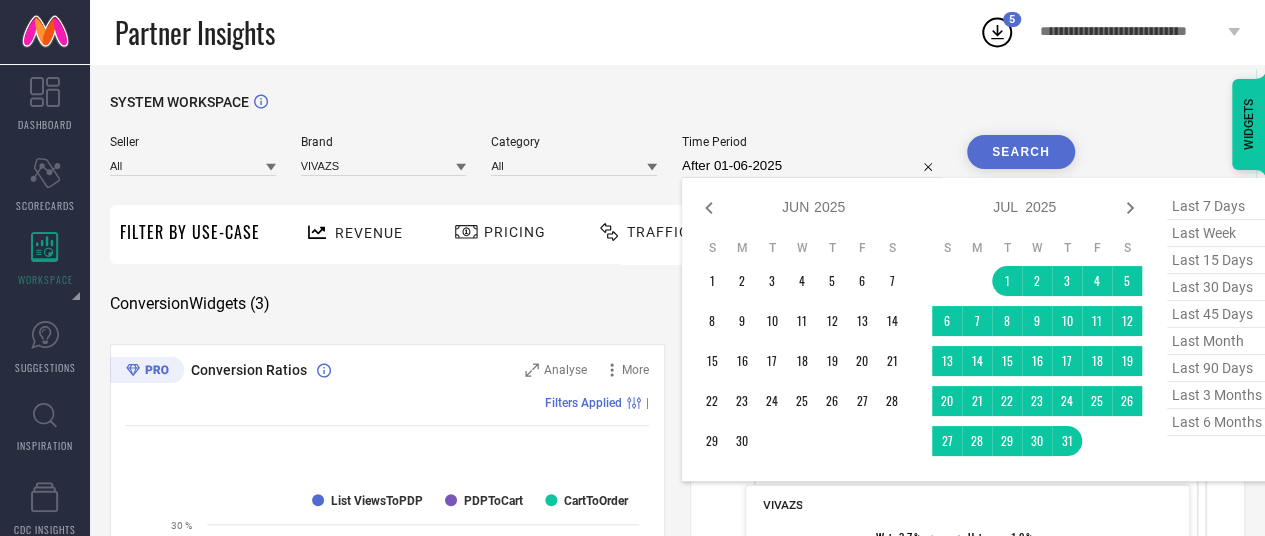 click on "1" at bounding box center [712, 281] 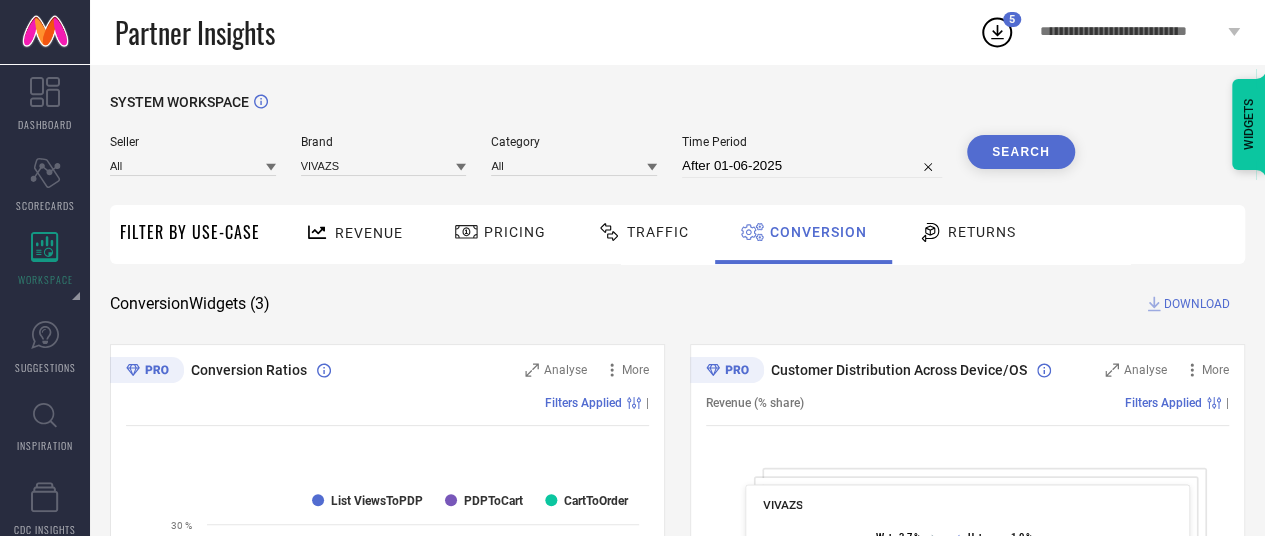 type on "01-06-2025 to 30-06-2025" 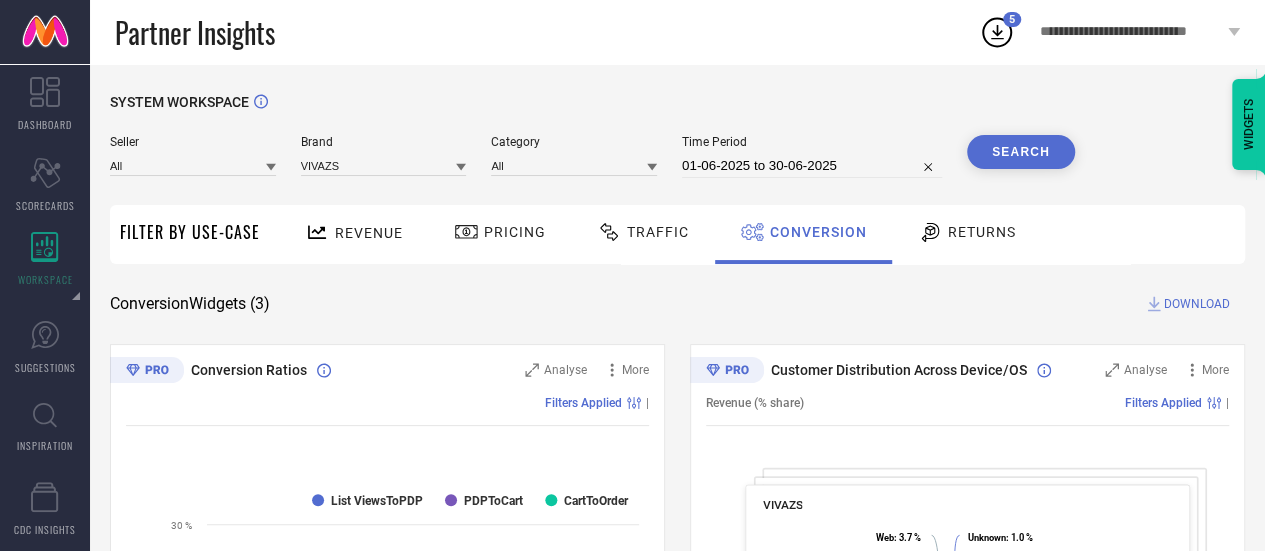 click on "Search" at bounding box center [1021, 152] 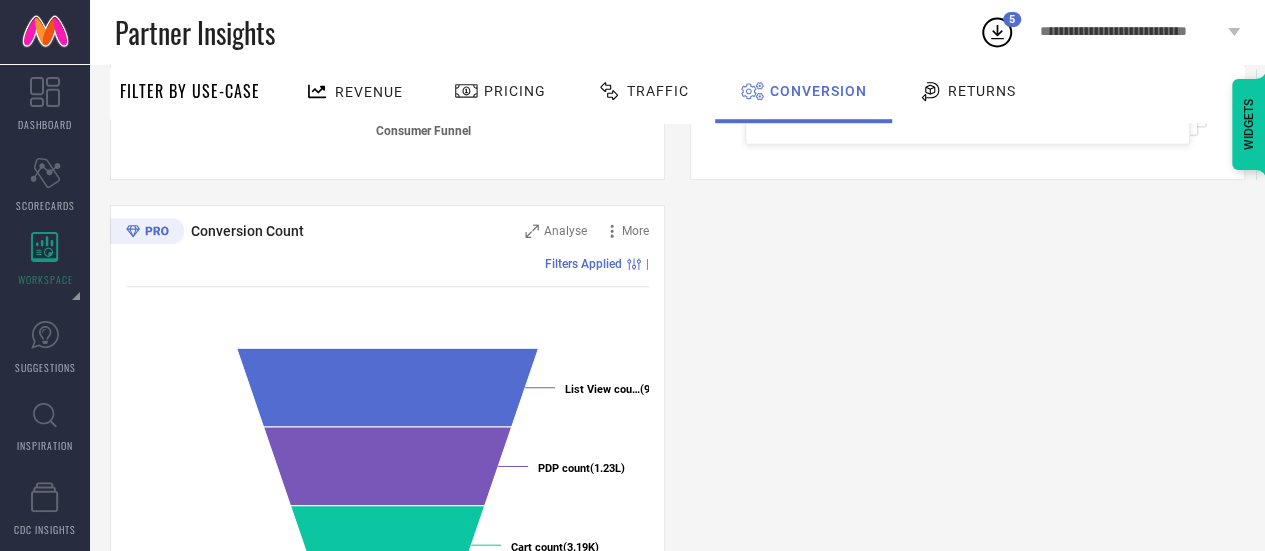 scroll, scrollTop: 668, scrollLeft: 0, axis: vertical 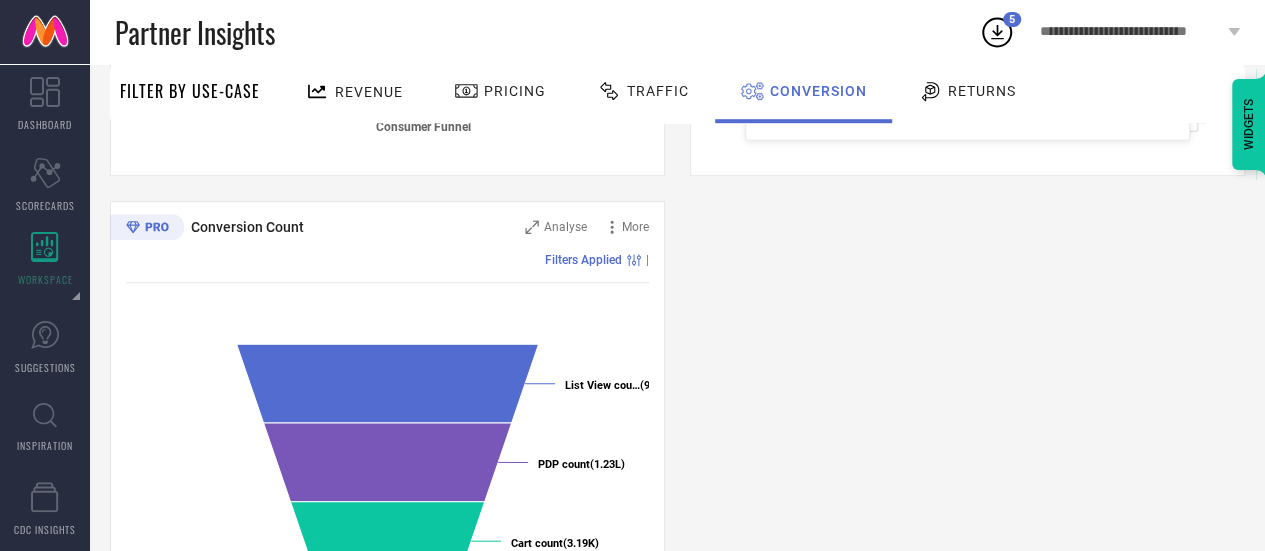 click on "Returns" at bounding box center (967, 91) 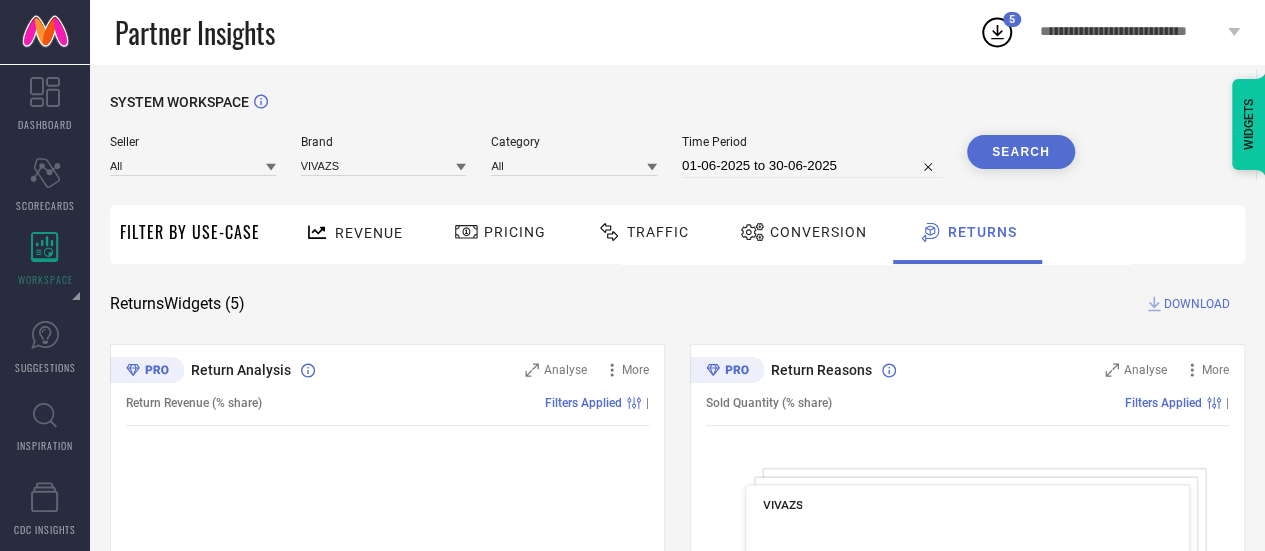 click on "01-06-2025 to 30-06-2025" at bounding box center (812, 166) 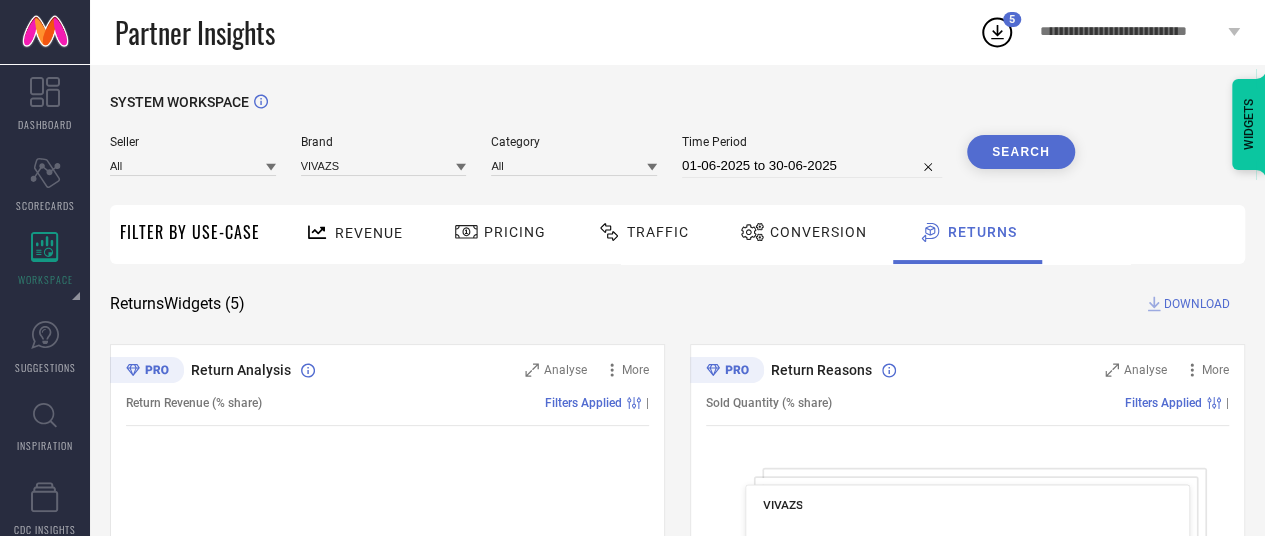 select on "5" 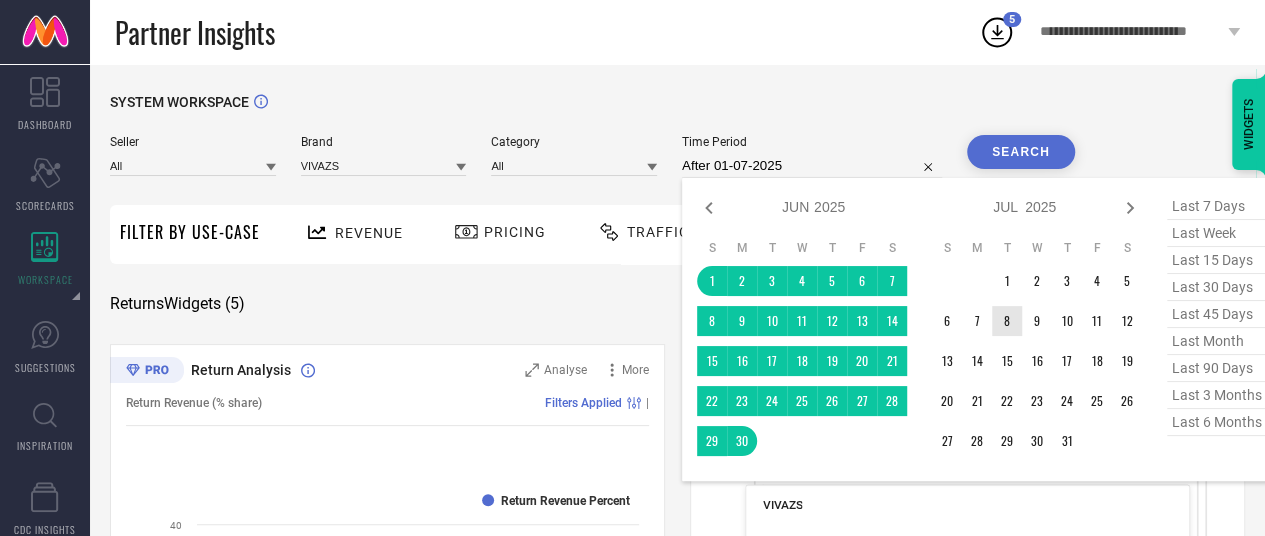 click on "1" at bounding box center (1007, 281) 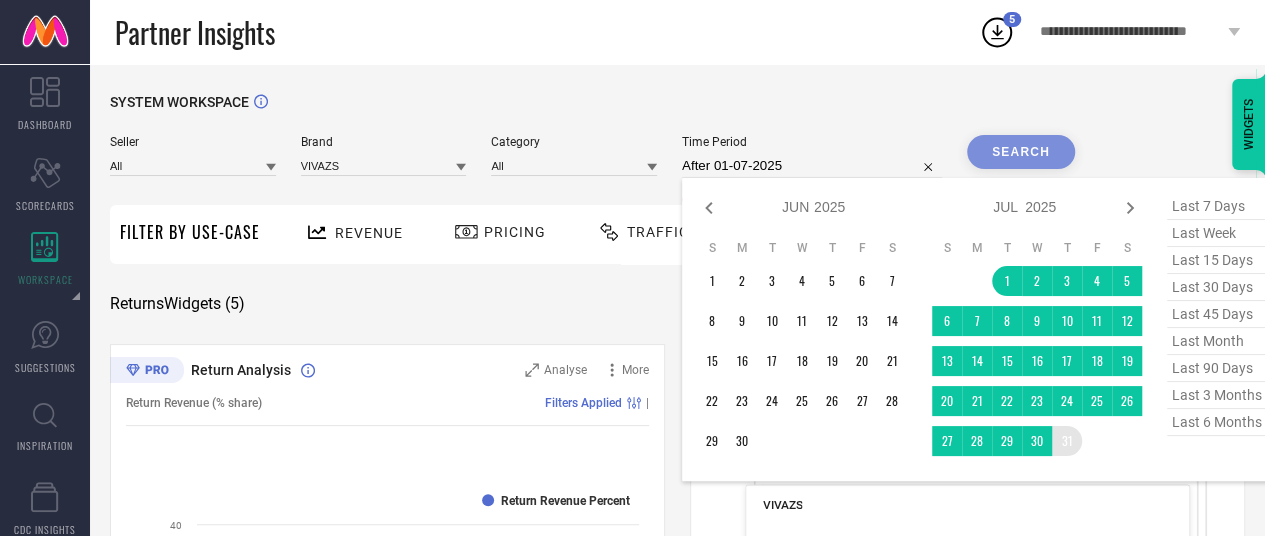 type on "01-07-2025 to 31-07-2025" 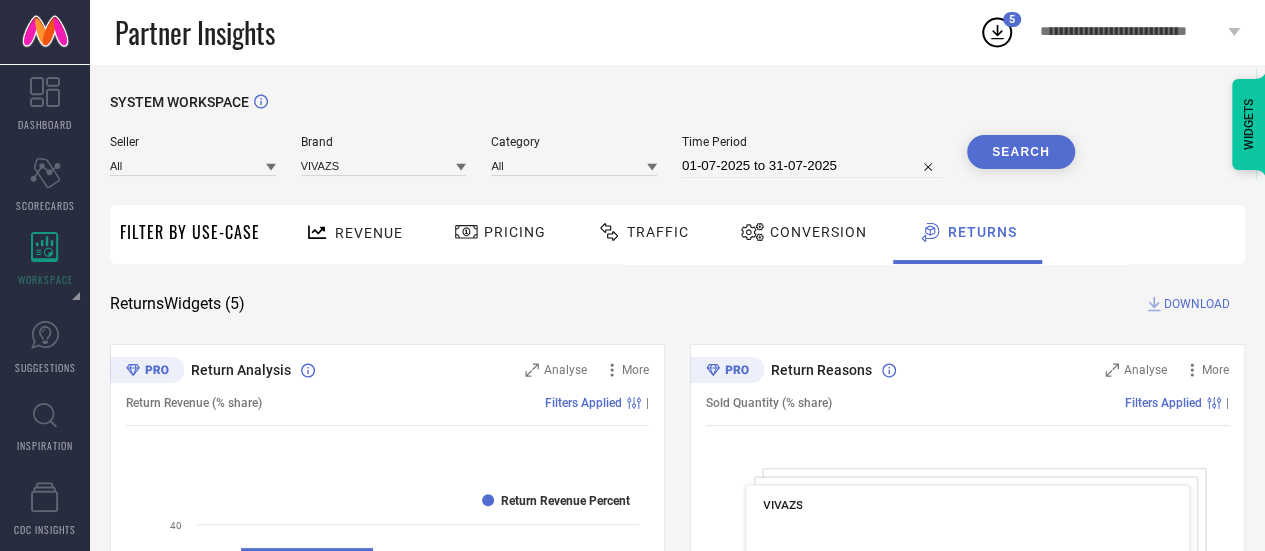 click on "Search" at bounding box center [1021, 152] 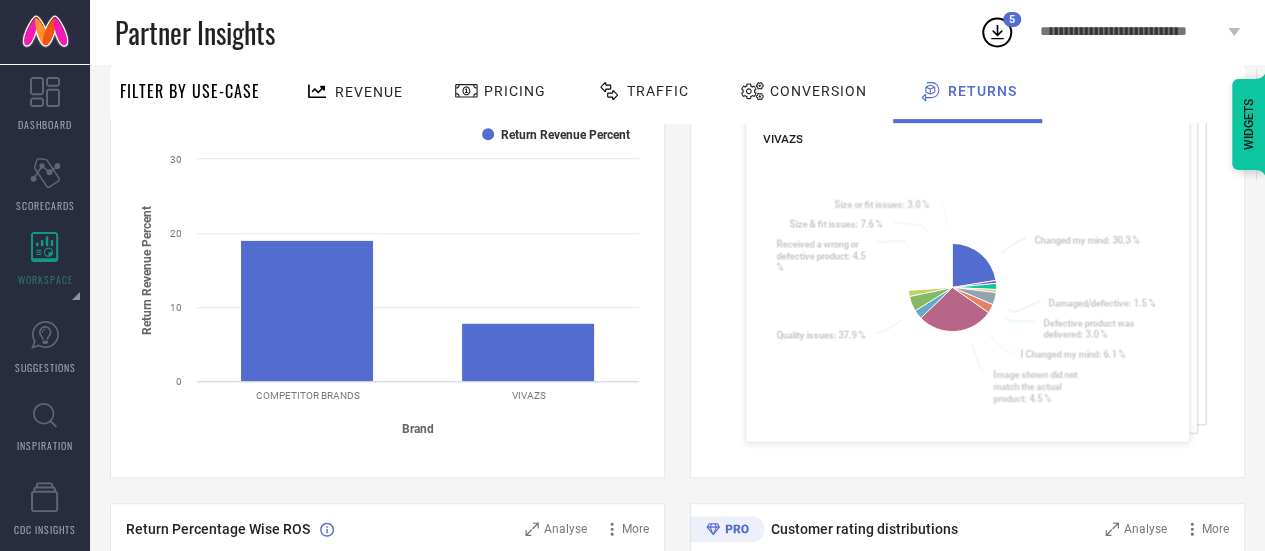 scroll, scrollTop: 367, scrollLeft: 0, axis: vertical 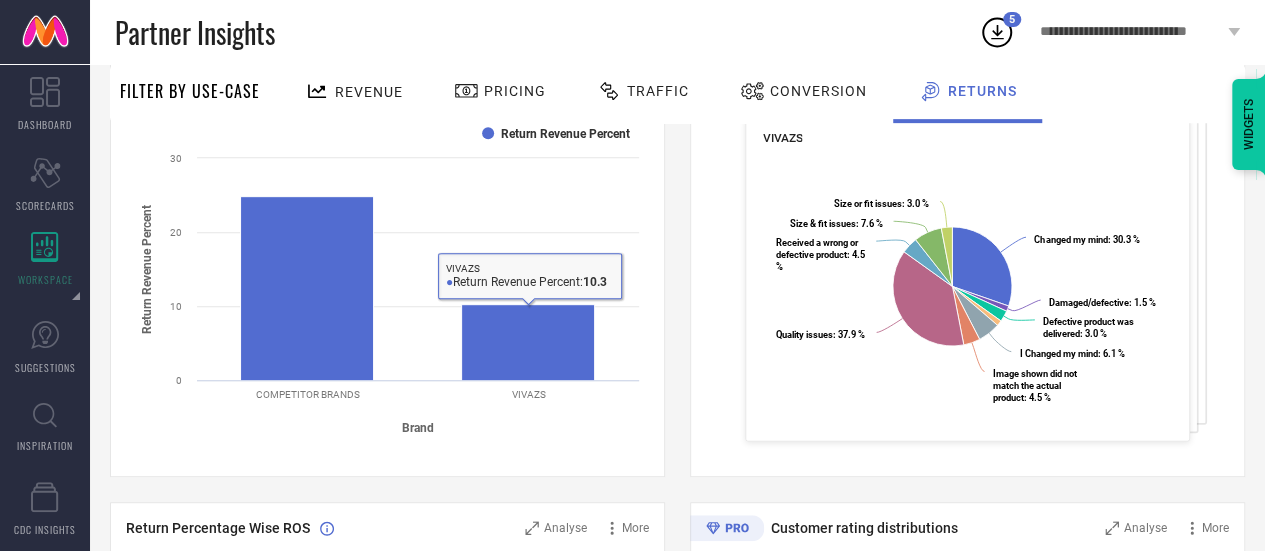 click on "Conversion" at bounding box center [818, 91] 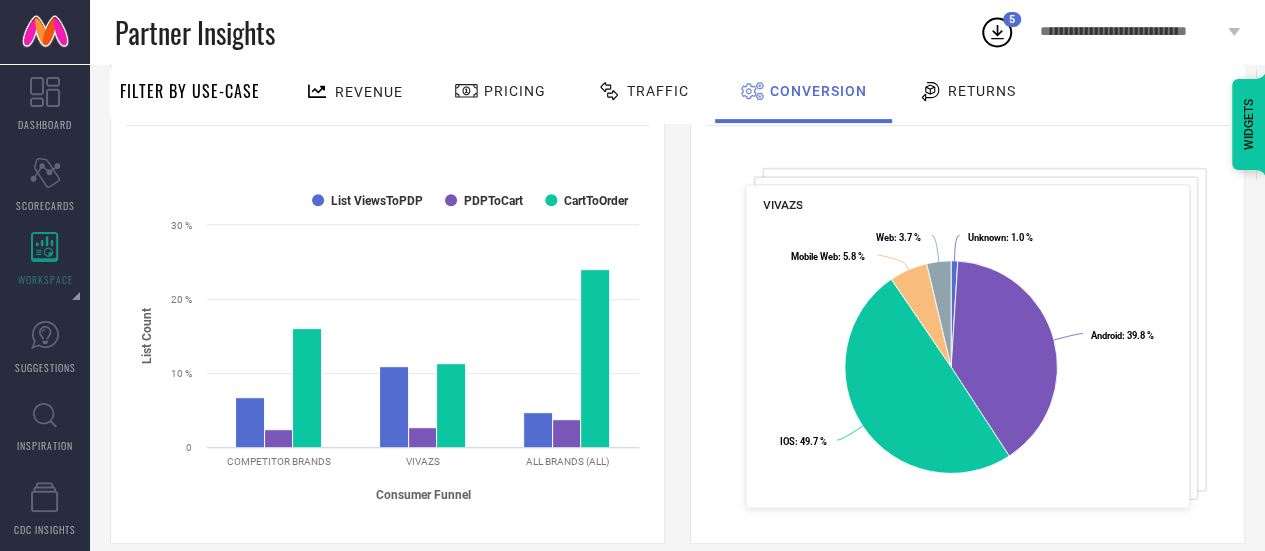 scroll, scrollTop: 0, scrollLeft: 0, axis: both 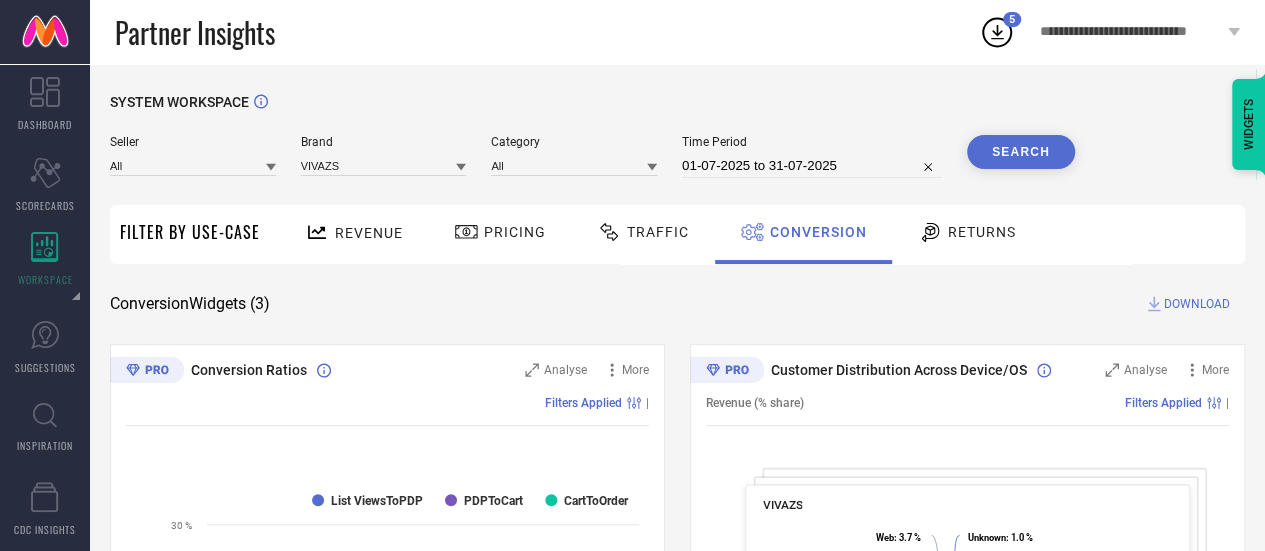 click on "Traffic" at bounding box center (658, 232) 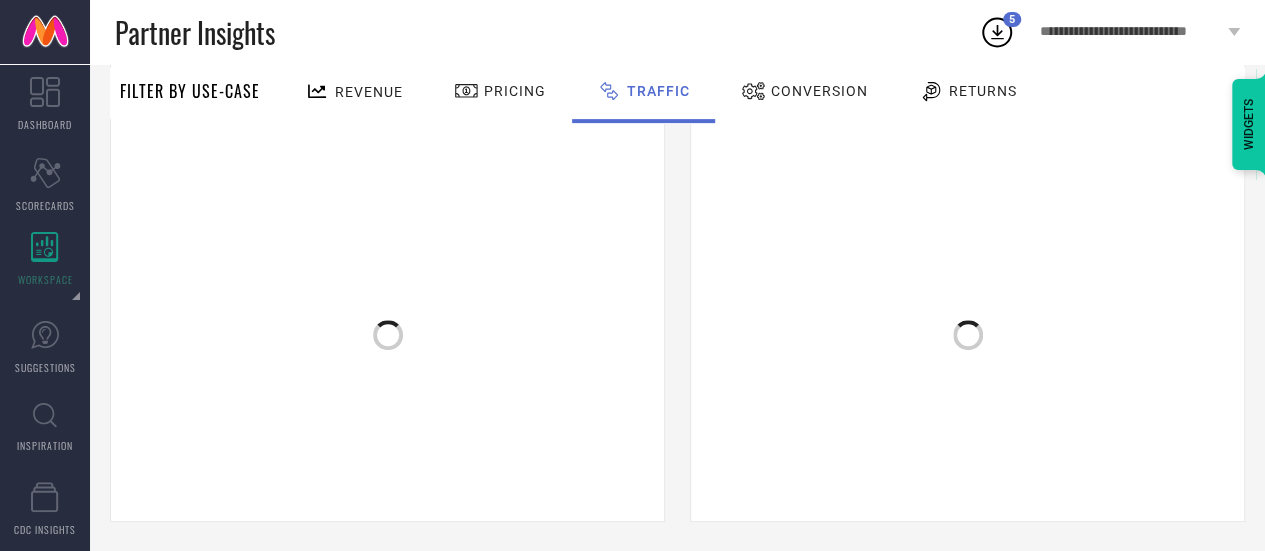 scroll, scrollTop: 323, scrollLeft: 0, axis: vertical 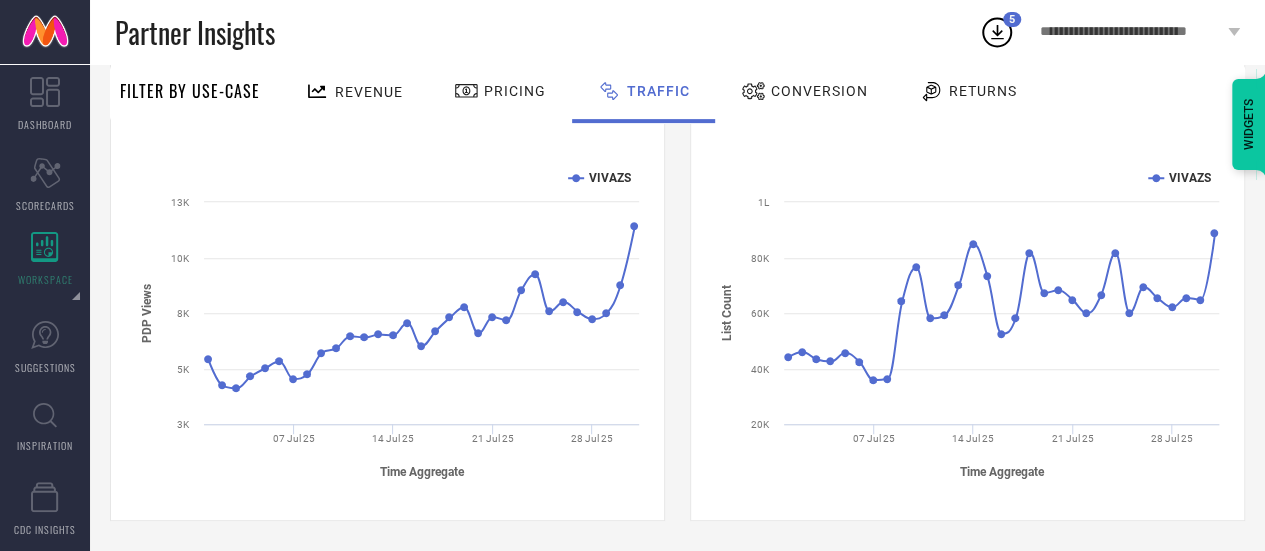 click on "Pricing" at bounding box center [515, 91] 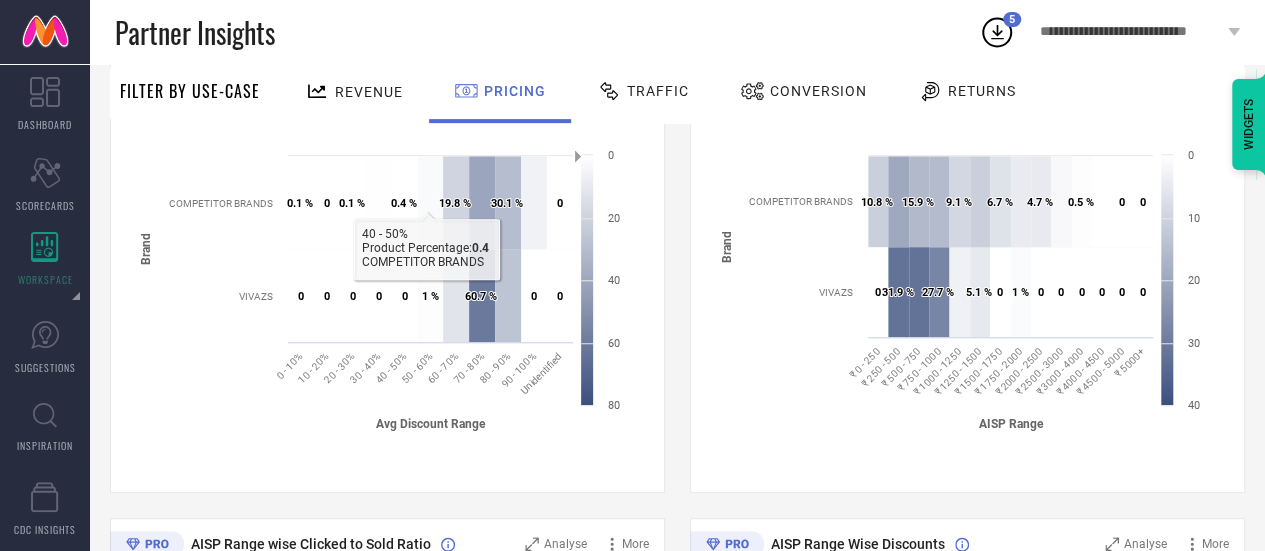 scroll, scrollTop: 0, scrollLeft: 0, axis: both 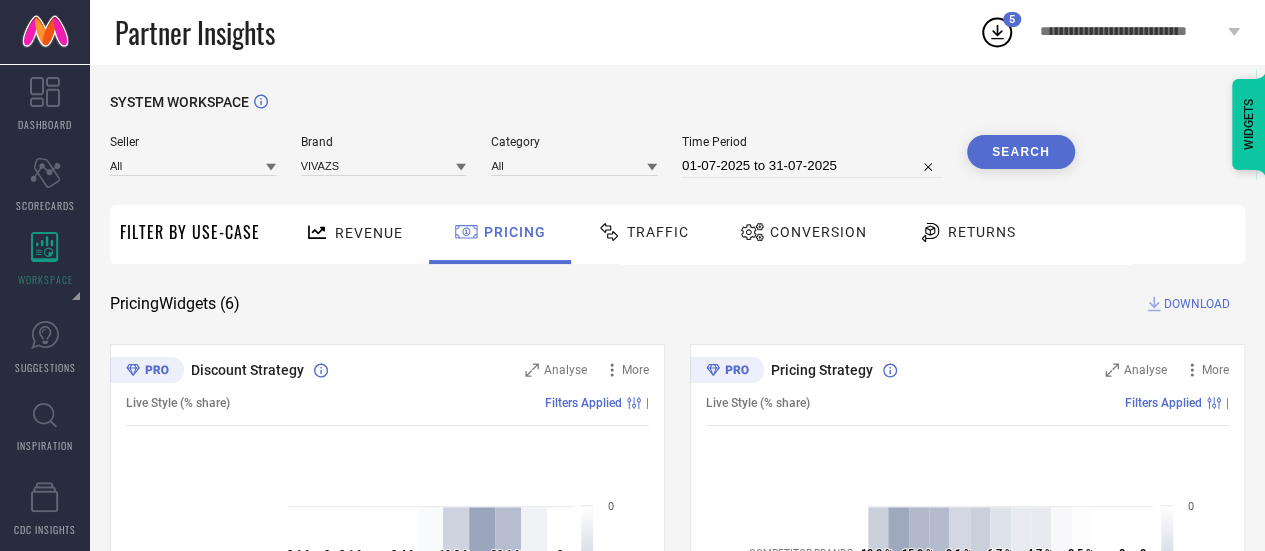 click on "DOWNLOAD" at bounding box center [1197, 304] 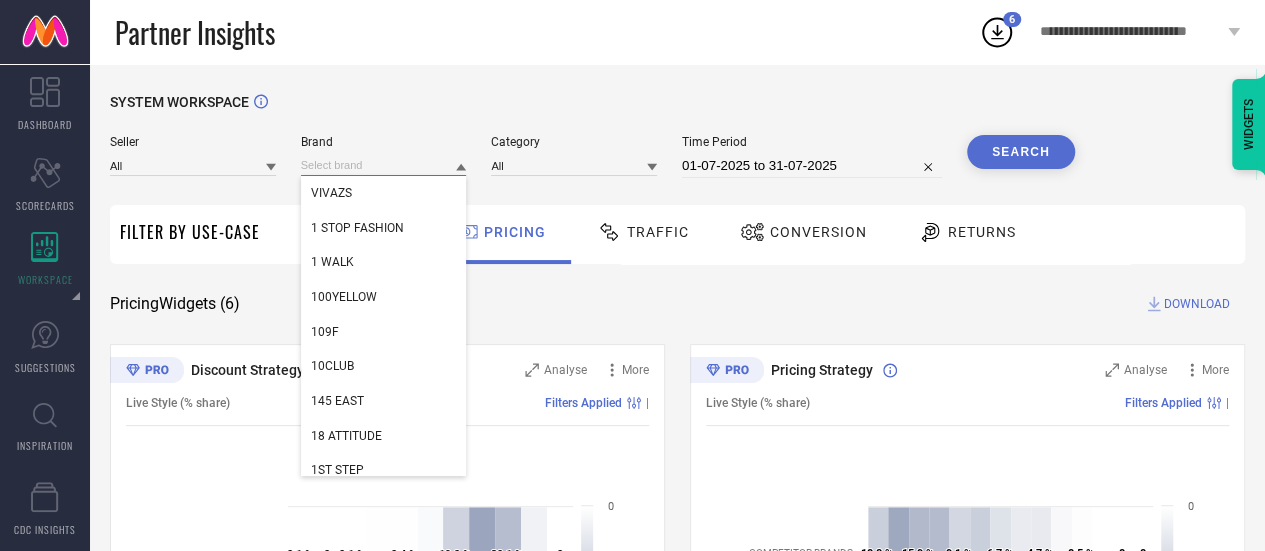 click at bounding box center [384, 165] 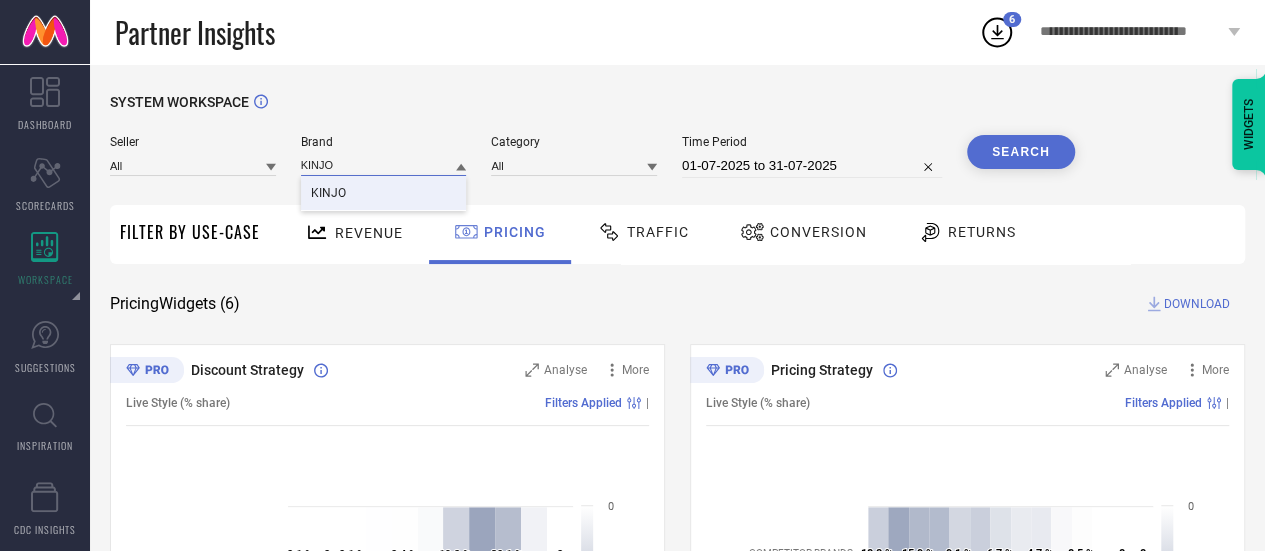 type on "KINJO" 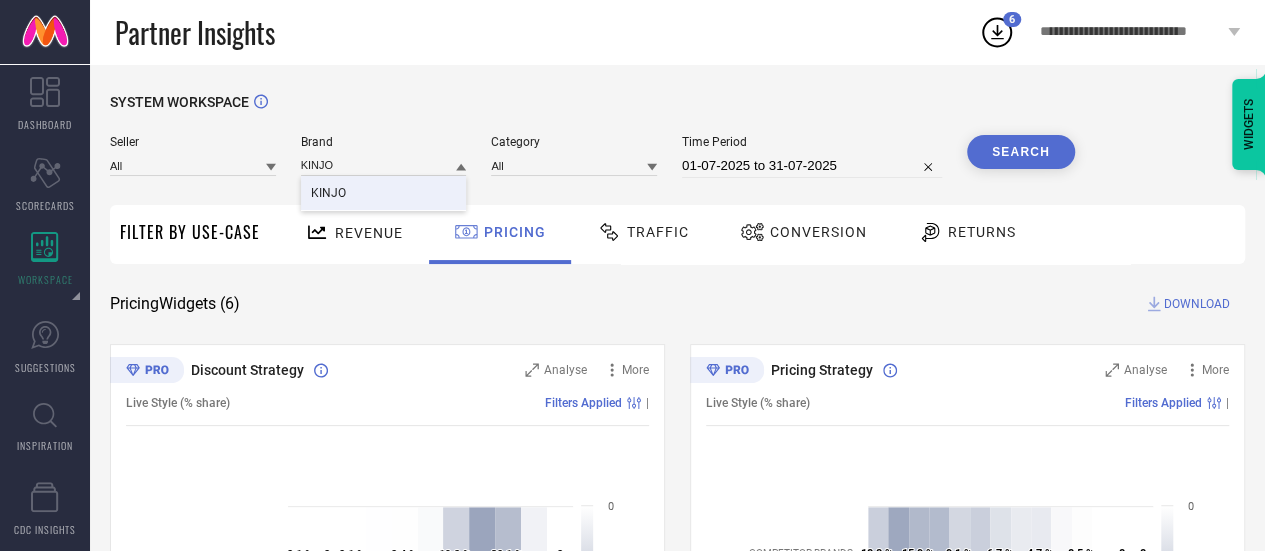 click on "KINJO" at bounding box center [384, 193] 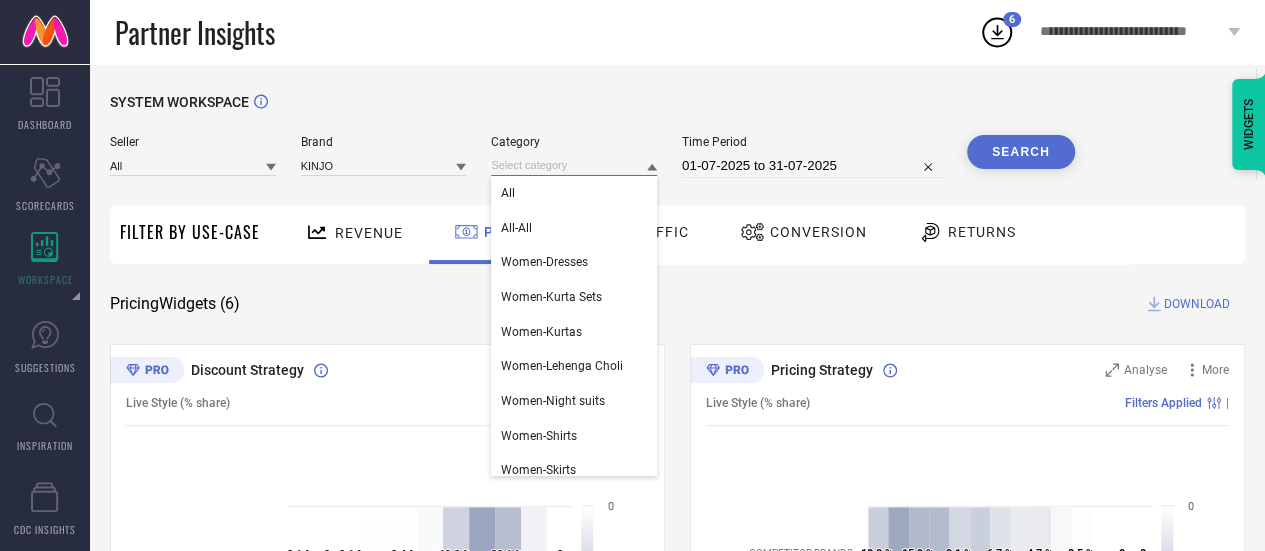 click at bounding box center [574, 165] 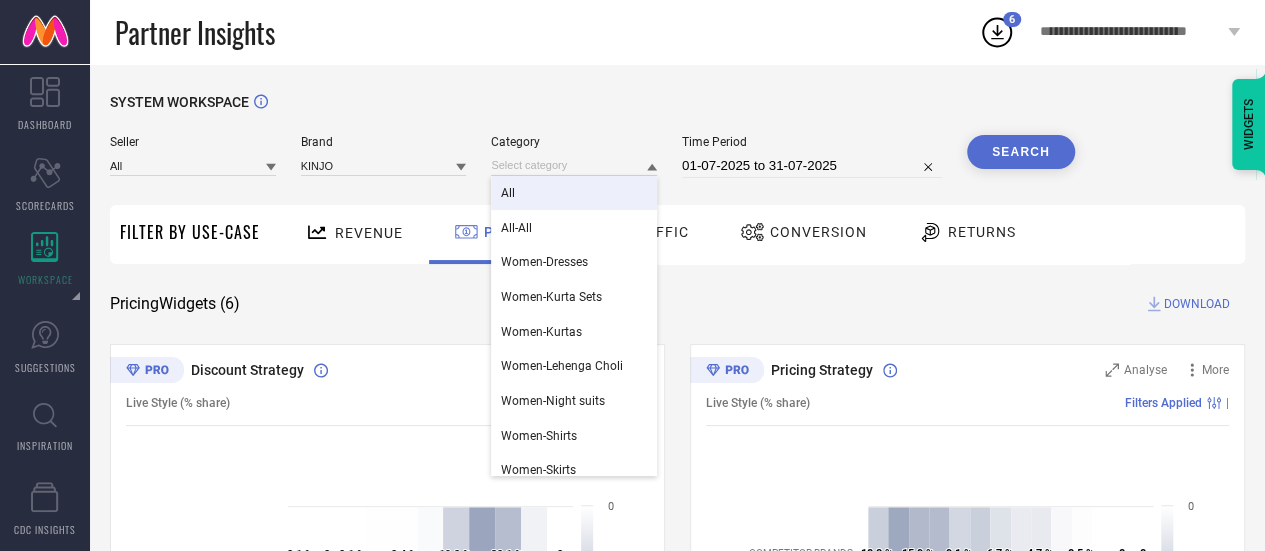 click on "All" at bounding box center (574, 193) 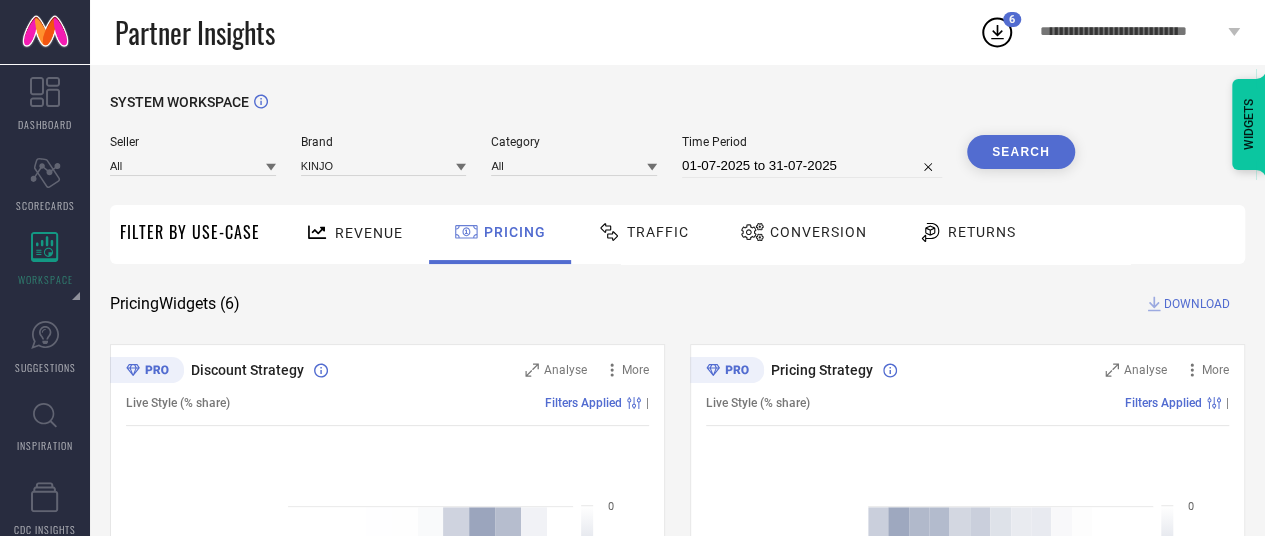 click on "01-07-2025 to 31-07-2025" at bounding box center [812, 166] 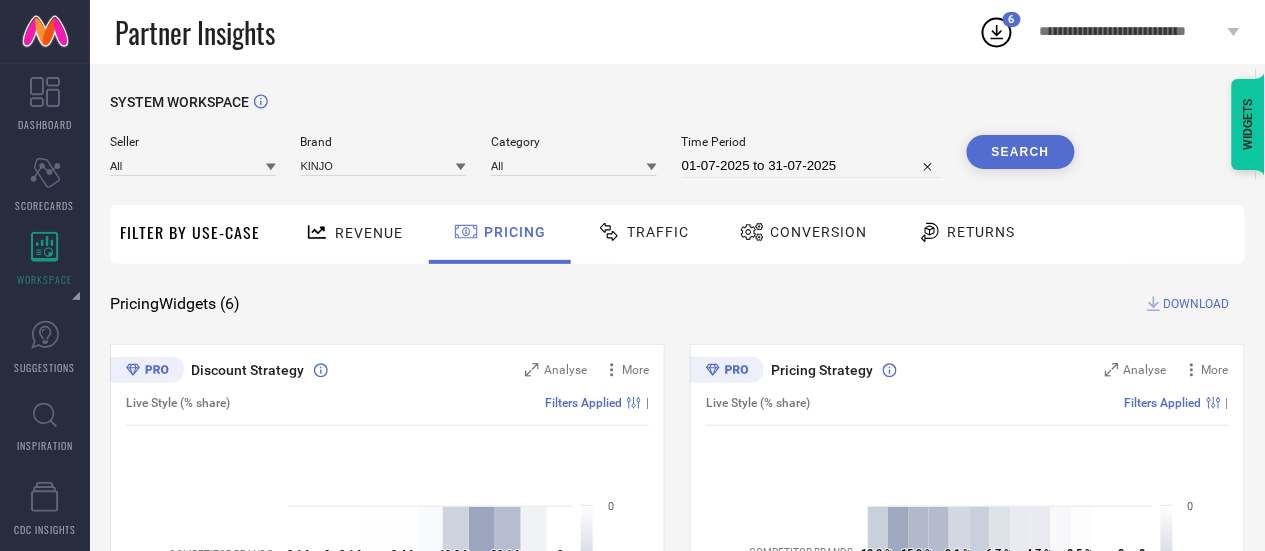 click on "Search" at bounding box center (1021, 152) 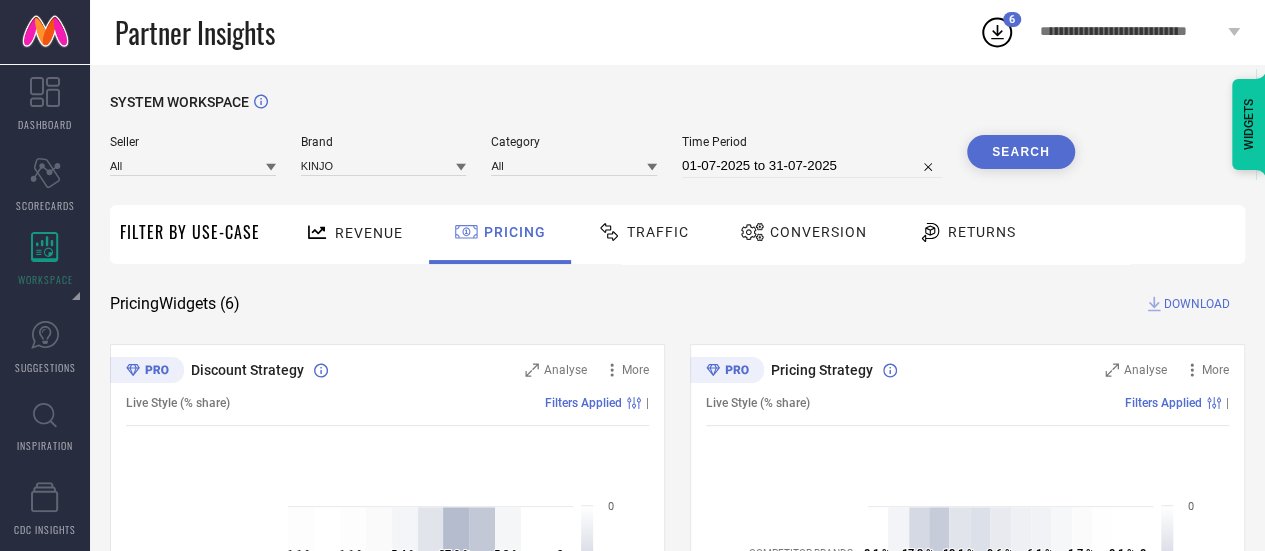 click on "Revenue" at bounding box center (354, 232) 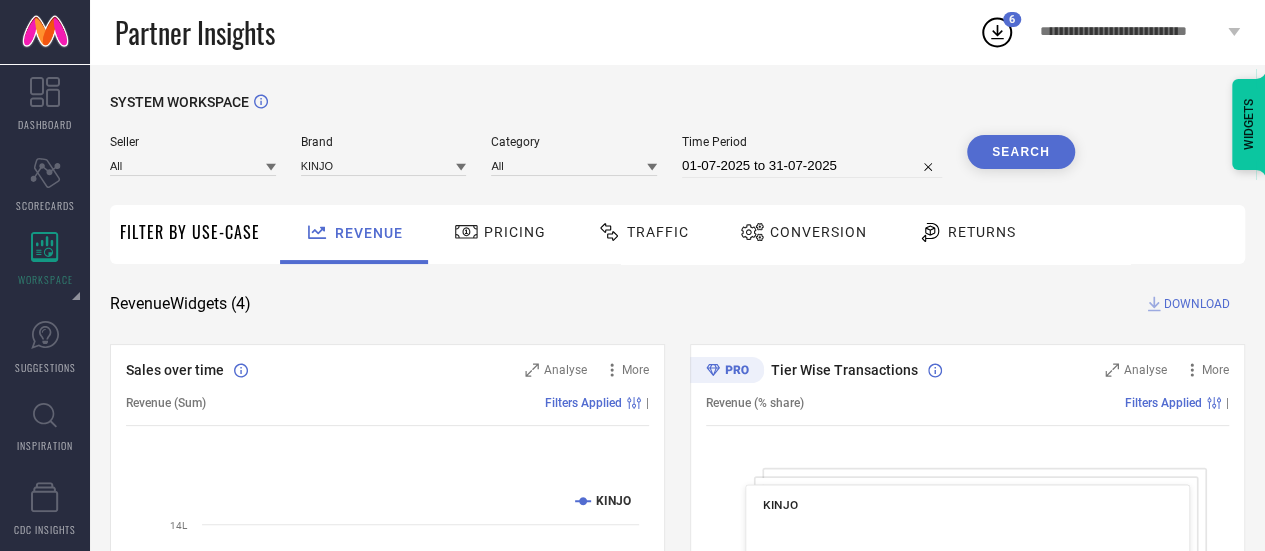 click on "DOWNLOAD" at bounding box center (1197, 304) 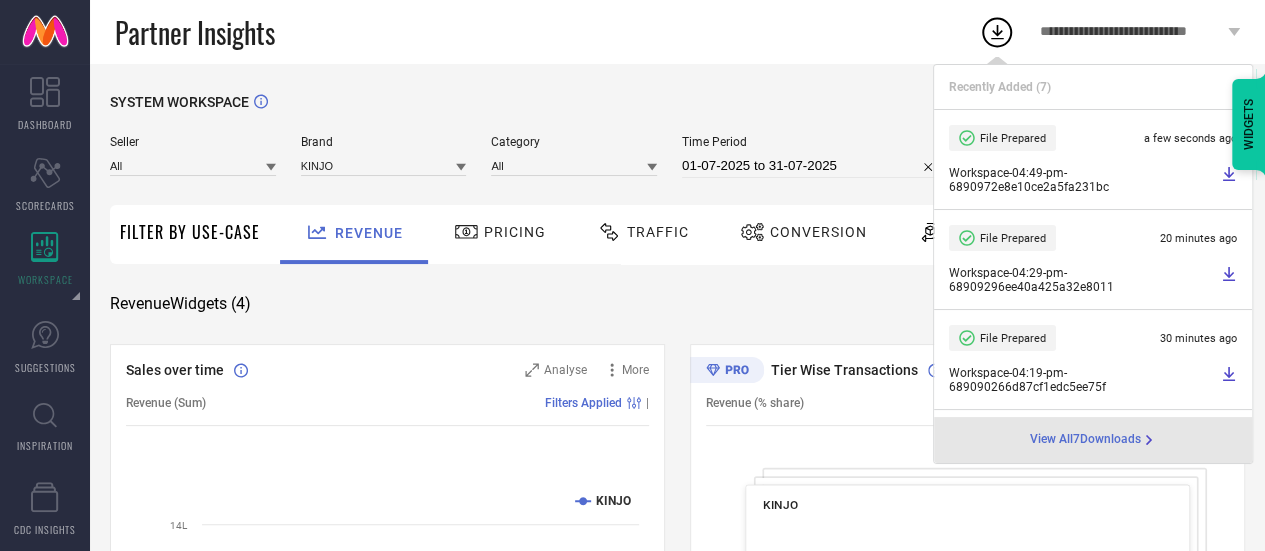 select on "6" 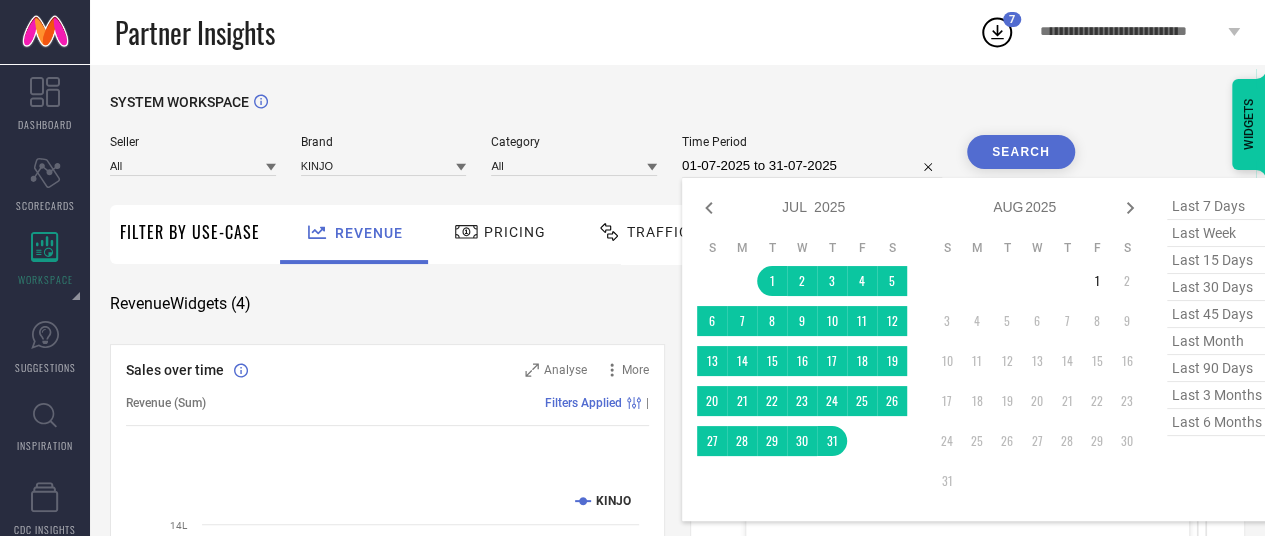 click on "01-07-2025 to 31-07-2025" at bounding box center (812, 166) 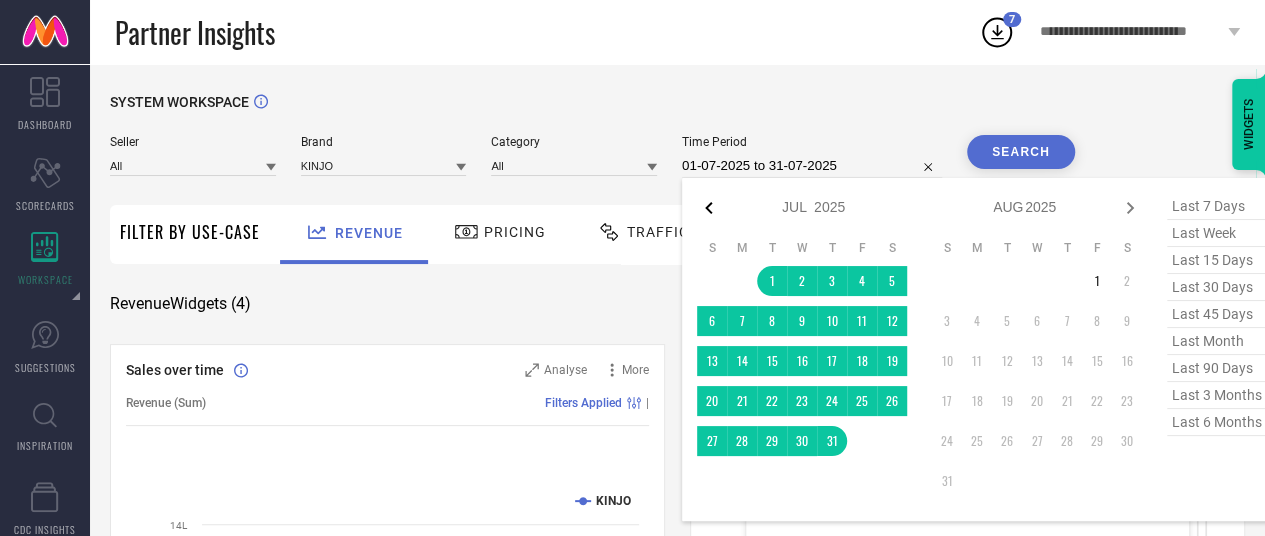 click 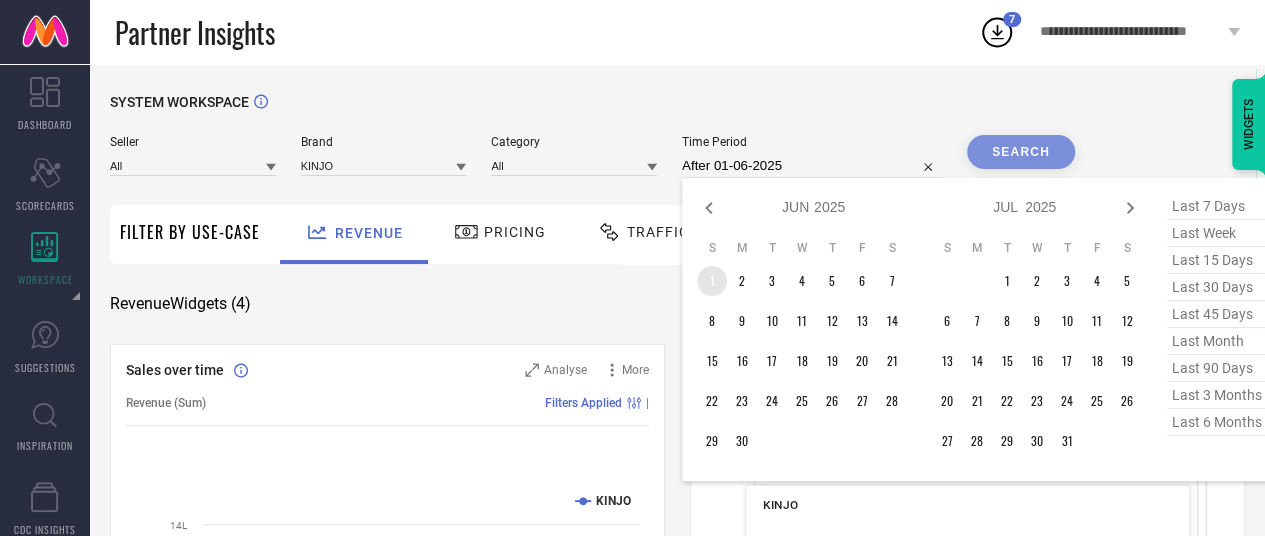 click on "1" at bounding box center [712, 281] 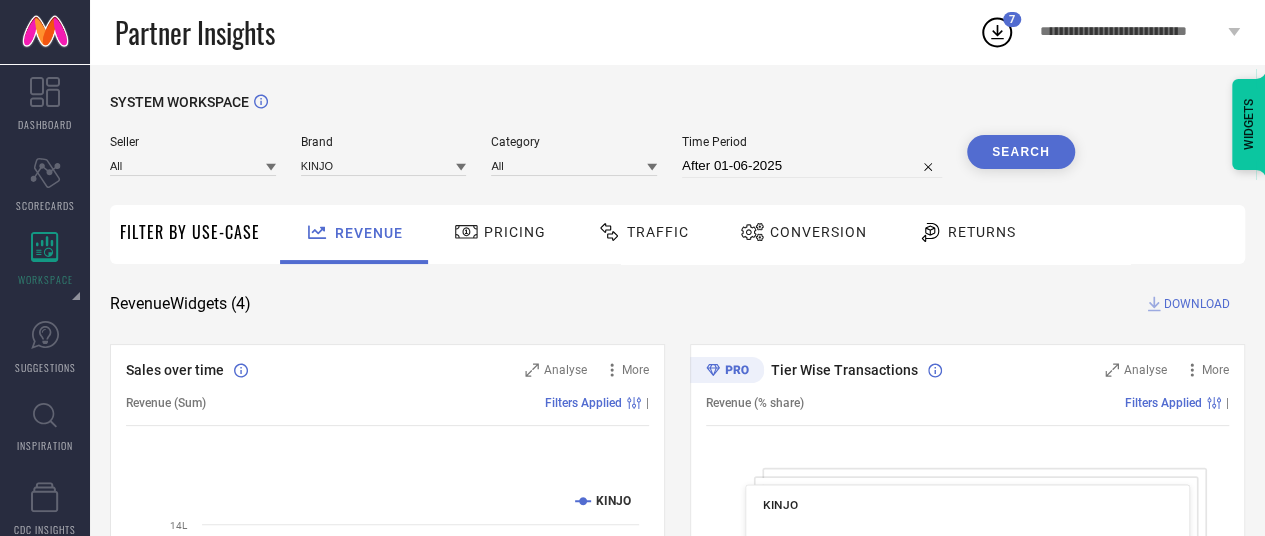 type on "01-06-2025 to 30-06-2025" 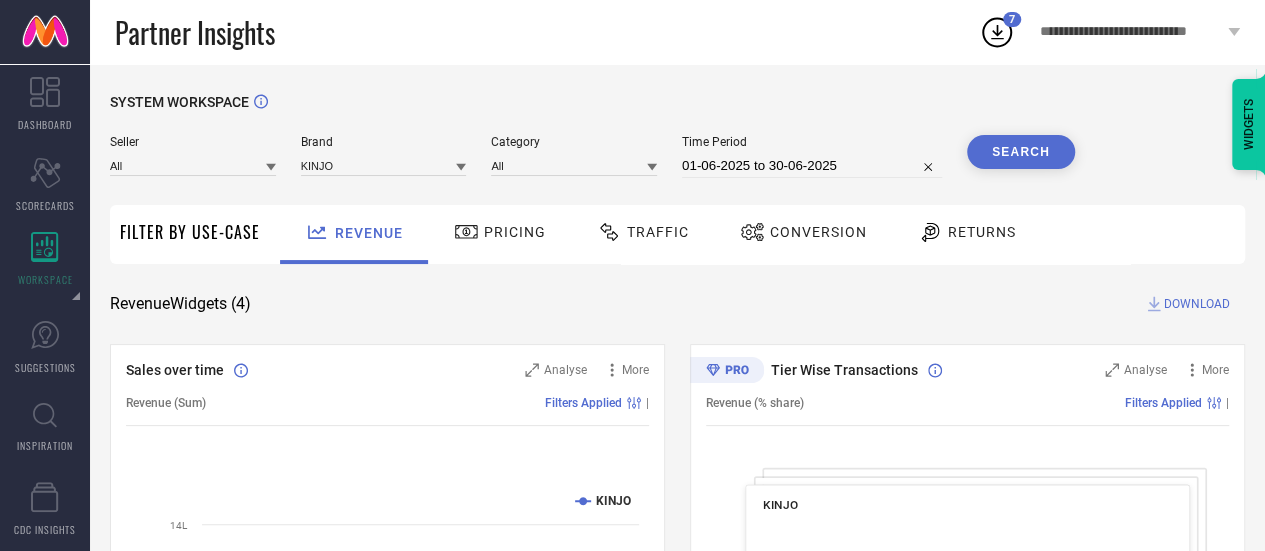 click on "Search" at bounding box center [1021, 152] 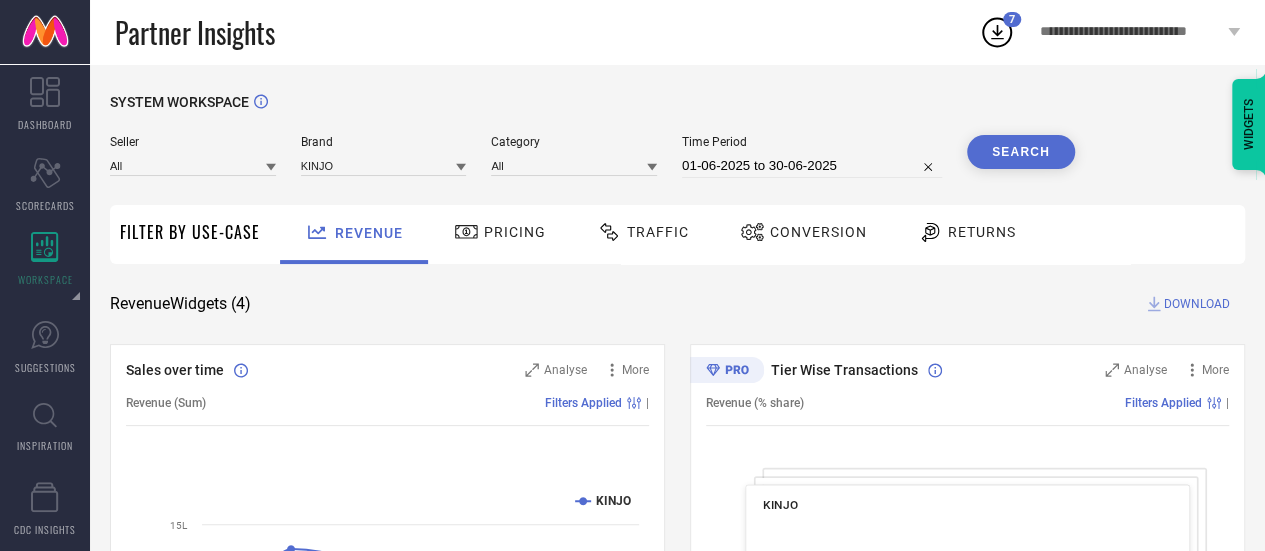 click on "DOWNLOAD" at bounding box center [1197, 304] 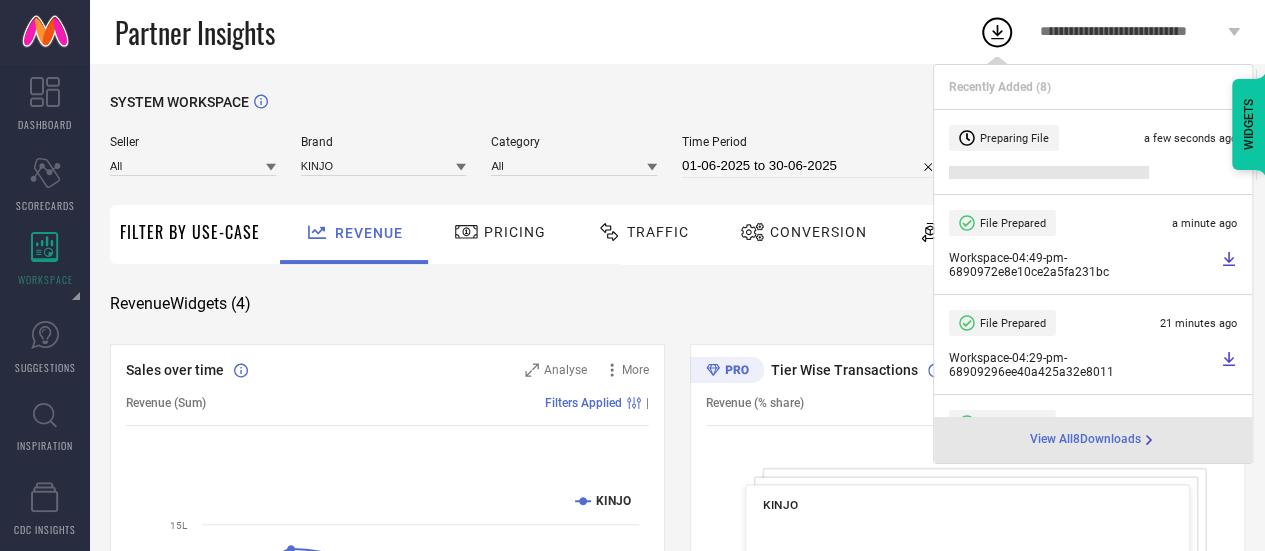 click on "SYSTEM WORKSPACE Seller All Brand KINJO Category All Time Period 01-06-2025 to 30-06-2025 Search Filter By Use-Case Revenue Pricing Traffic Conversion Returns Revenue  Widgets ( 4 ) DOWNLOAD Sales over time Analyse More Revenue (Sum) Filters Applied |  Created with Highcharts 9.3.3 Time Aggregate Revenue KINJO 26 May 25 02 Jun 25 09 Jun 25 16 Jun 25 23 Jun 25 30 Jun 25 0 5L 10L 15L Tier Wise Transactions Analyse More Revenue (% share) Filters Applied |  KINJO Created with Highcharts 9.3.3 Metro : 57.5 % ​ Metro : 57.5 % Tier 1A : 7.1 % ​ Tier 1A : 7.1 % Tier 1B : 7.3 % ​ Tier 1B : 7.3 % Tier 2 : 6.1 % ​ Tier 2 : 6.1 % Tier 3 & Others : 22.0 % ​ Tier 3 & Others : 22.0 % Region Wise Transactions Analyse More Revenue (% share) Filters Applied |  KINJO Created with Highcharts 9.3.3 East : 1.9 % ​ East : 1.9 % East/North East : 7.6 % ​ East/North East : 7.6 % North : 35.2 % ​ North : 35.2 % South : 29.4 % ​ South : 29.4 % West : 25.9 % ​ West : 25.9 % State Wise Transactions Analyse More |  + -" at bounding box center (677, 731) 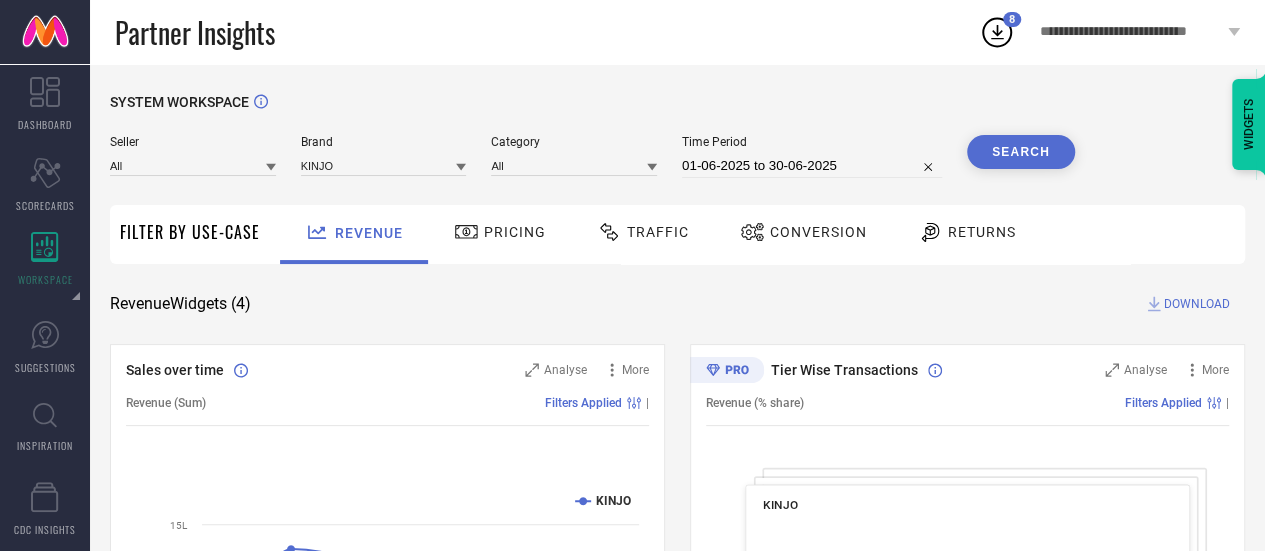 click on "DOWNLOAD" at bounding box center [1197, 304] 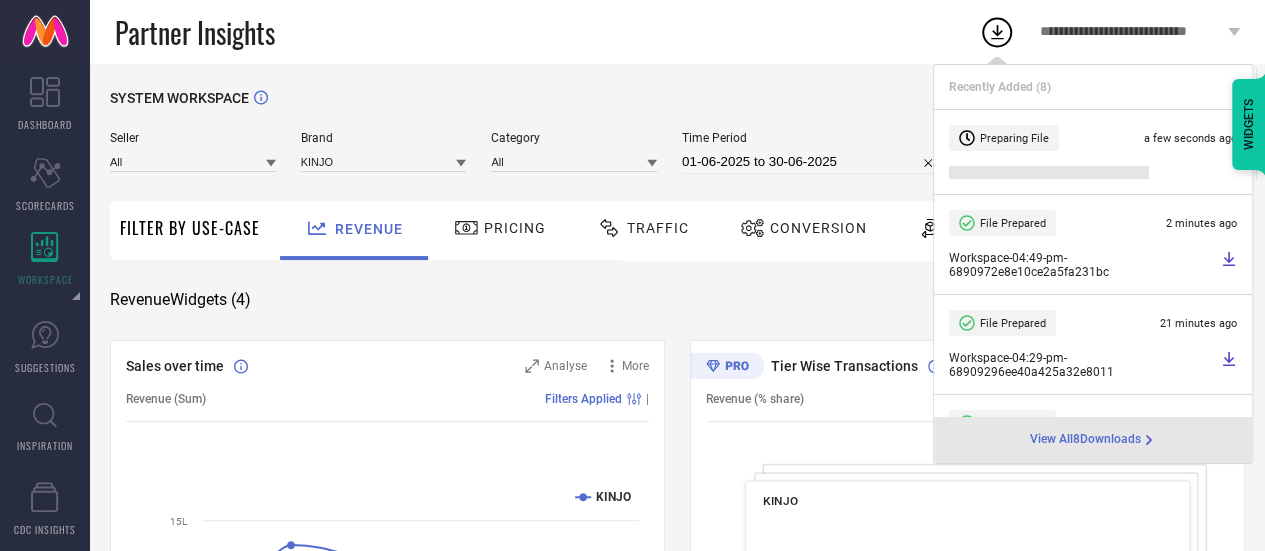 scroll, scrollTop: 0, scrollLeft: 0, axis: both 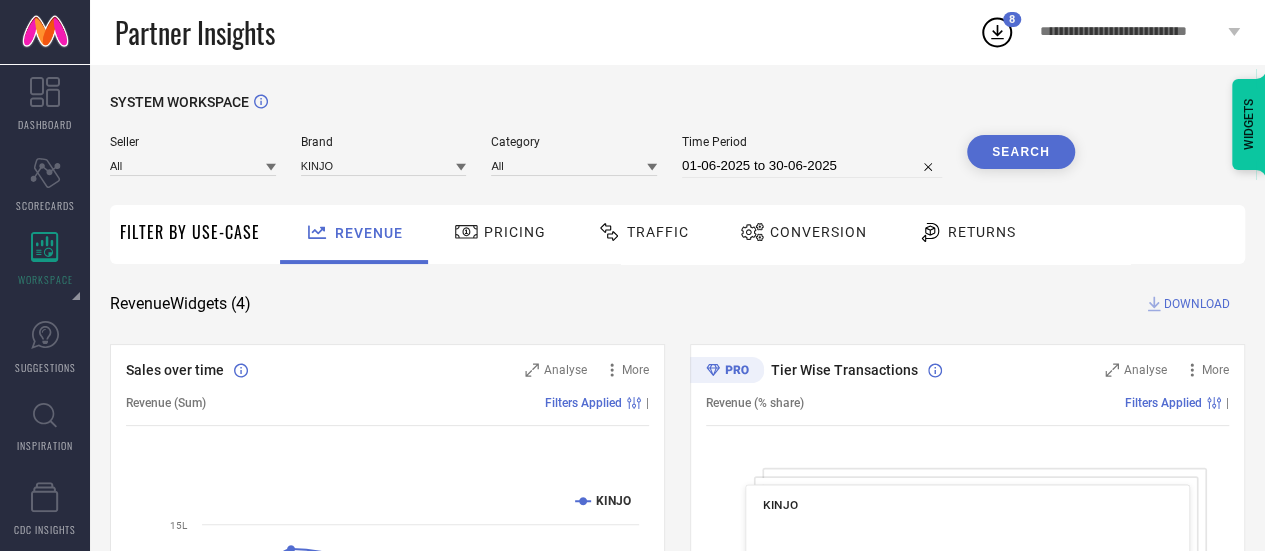 click on "DOWNLOAD" at bounding box center [1197, 304] 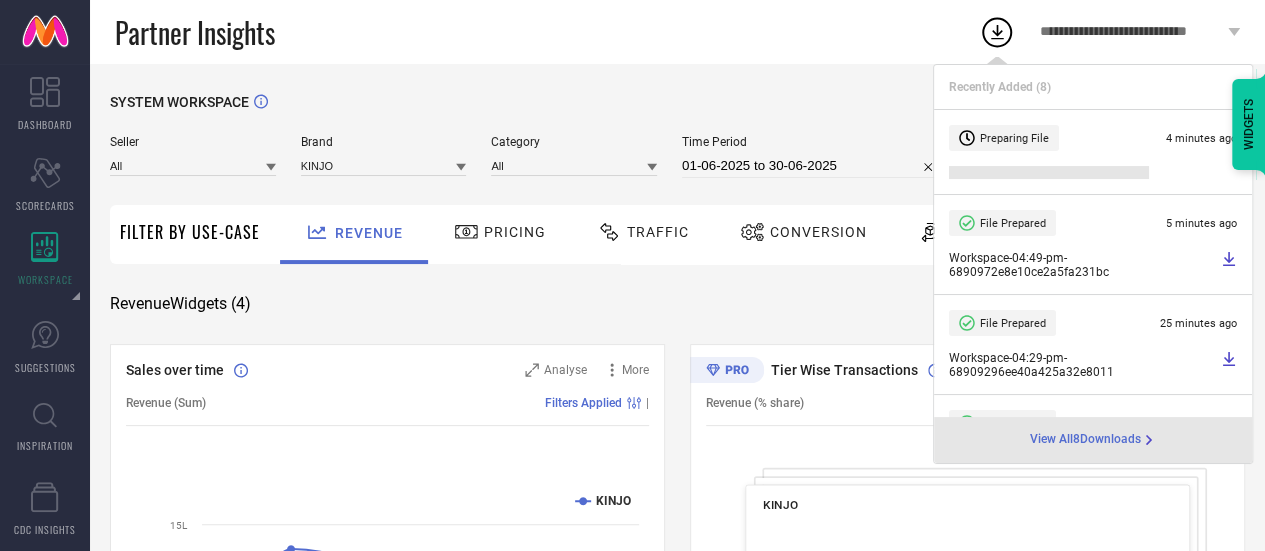 click on "Preparing File" at bounding box center (1014, 138) 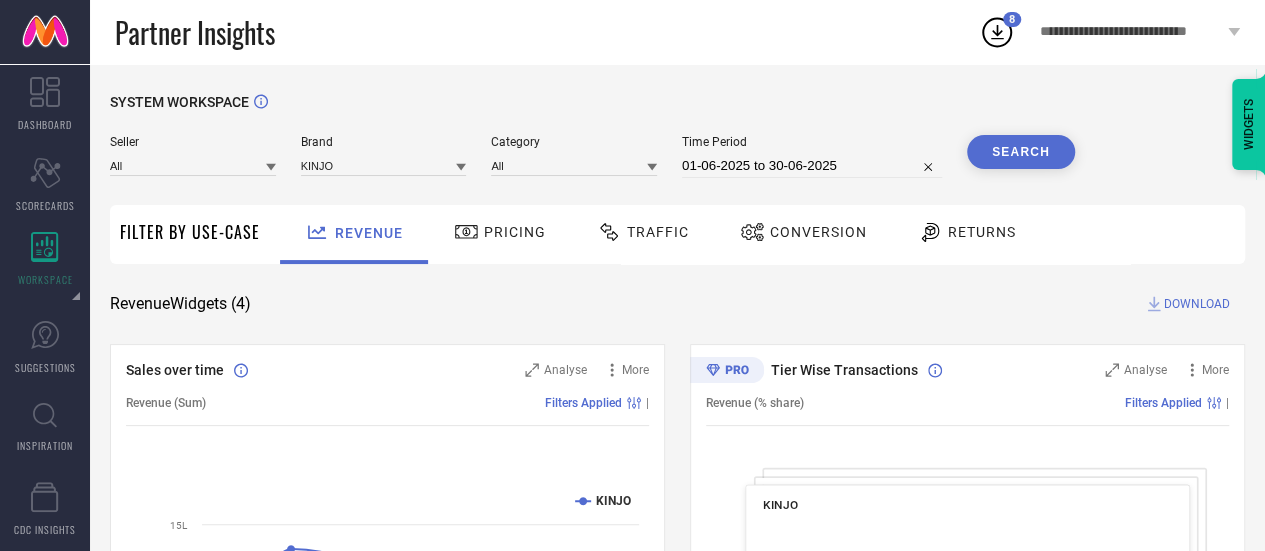 click on "SYSTEM WORKSPACE Seller All Brand KINJO Category All Time Period 01-06-2025 to 30-06-2025 Search Filter By Use-Case Revenue Pricing Traffic Conversion Returns Revenue  Widgets ( 4 ) DOWNLOAD Sales over time Analyse More Revenue (Sum) Filters Applied |  Created with Highcharts 9.3.3 Time Aggregate Revenue KINJO 26 May 25 02 Jun 25 09 Jun 25 16 Jun 25 23 Jun 25 30 Jun 25 0 5L 10L 15L Tier Wise Transactions Analyse More Revenue (% share) Filters Applied |  KINJO Created with Highcharts 9.3.3 Metro : 57.5 % ​ Metro : 57.5 % Tier 1A : 7.1 % ​ Tier 1A : 7.1 % Tier 1B : 7.3 % ​ Tier 1B : 7.3 % Tier 2 : 6.1 % ​ Tier 2 : 6.1 % Tier 3 & Others : 22.0 % ​ Tier 3 & Others : 22.0 % Region Wise Transactions Analyse More Revenue (% share) Filters Applied |  KINJO Created with Highcharts 9.3.3 East : 1.9 % ​ East : 1.9 % East/North East : 7.6 % ​ East/North East : 7.6 % North : 35.2 % ​ North : 35.2 % South : 29.4 % ​ South : 29.4 % West : 25.9 % ​ West : 25.9 % State Wise Transactions Analyse More |  + -" at bounding box center [677, 731] 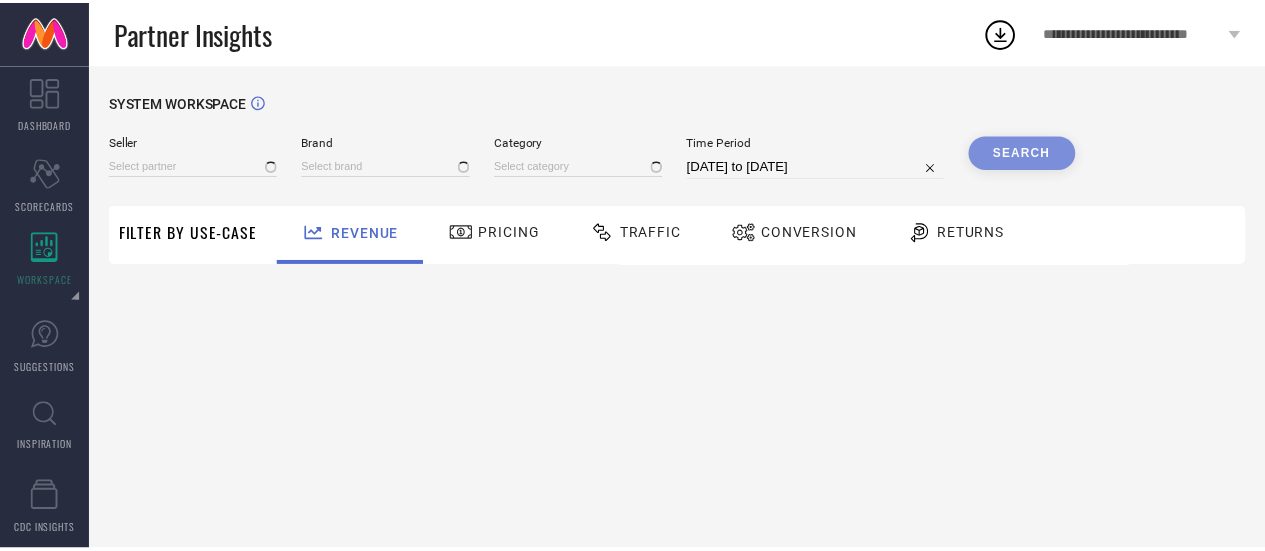 scroll, scrollTop: 0, scrollLeft: 0, axis: both 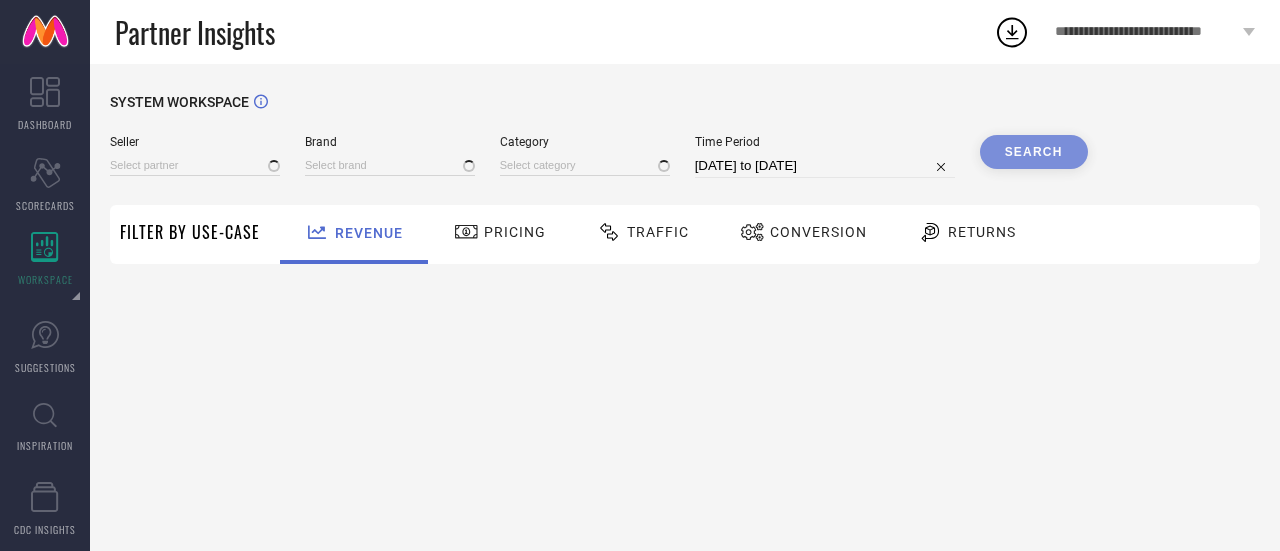 type on "All" 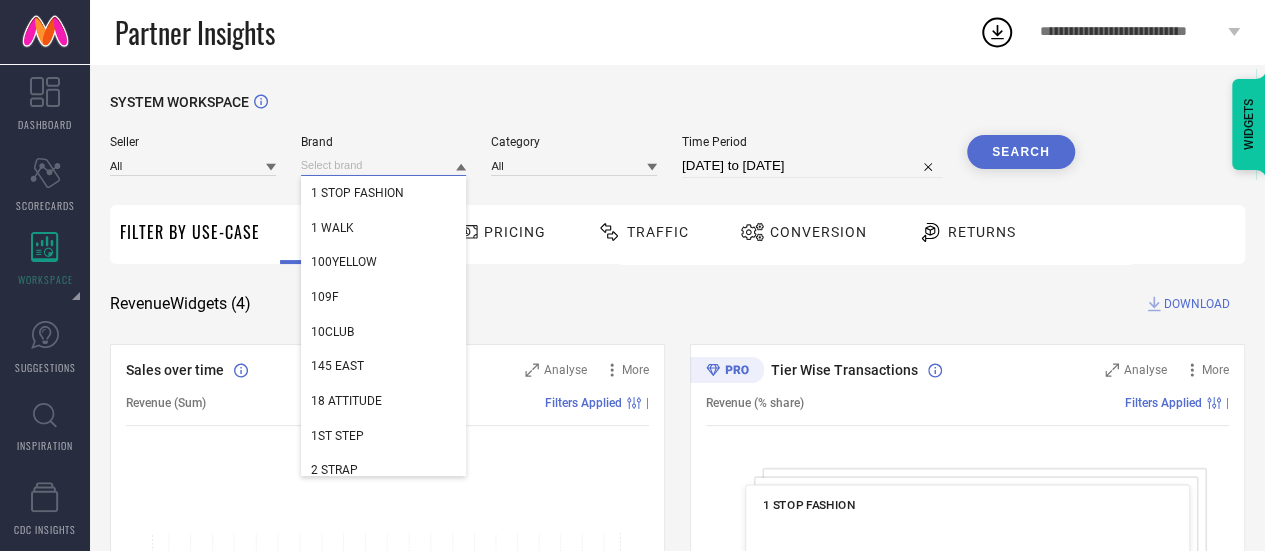 click at bounding box center (384, 165) 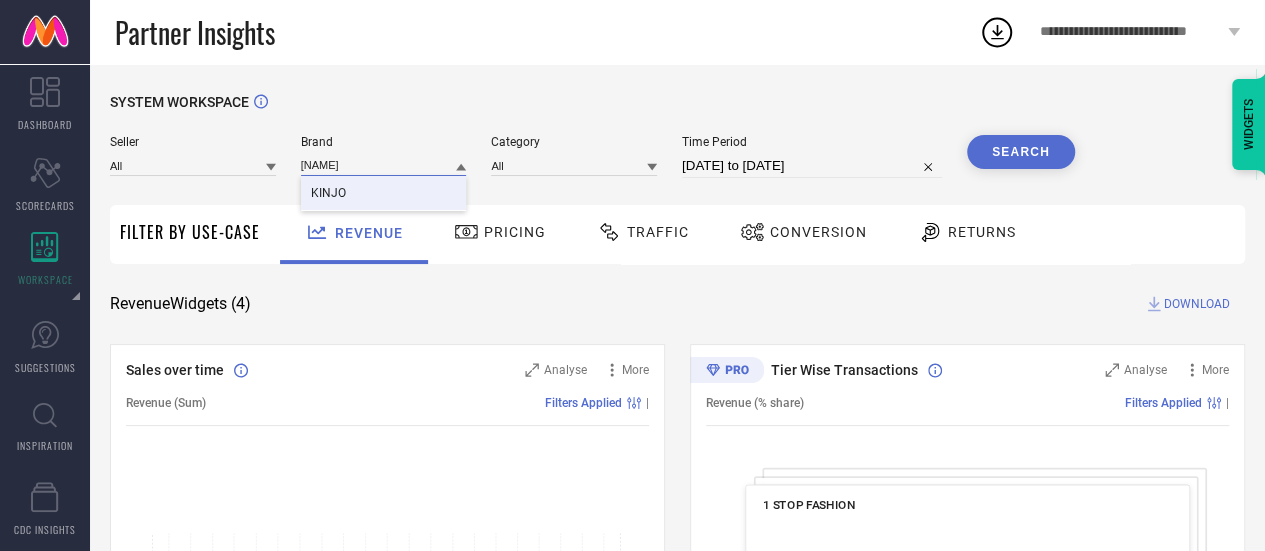type on "KINJ" 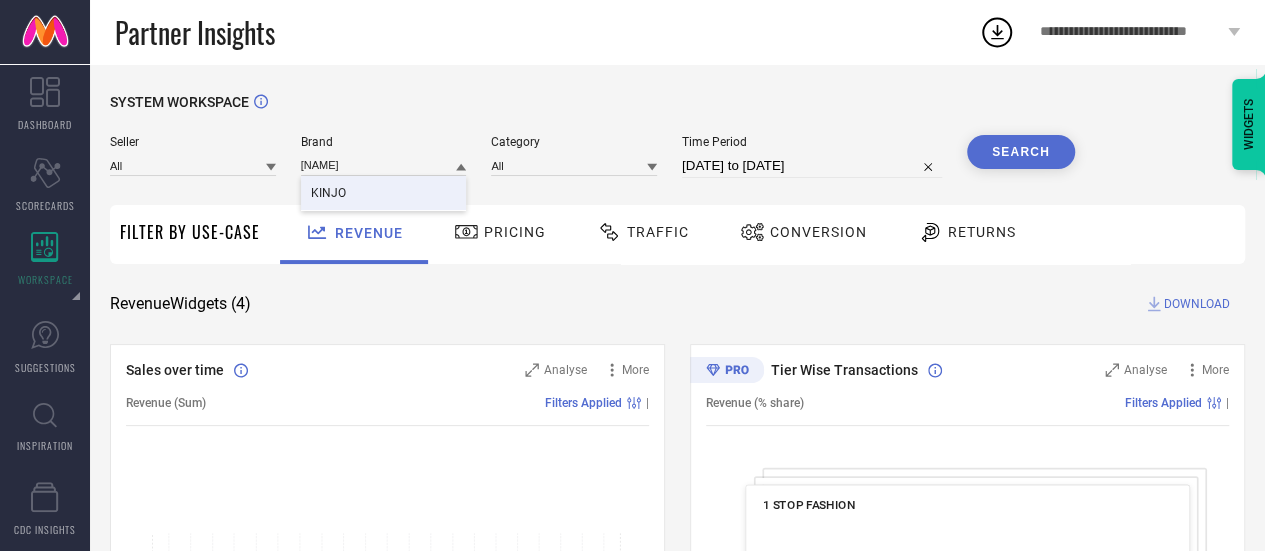 click on "KINJO" at bounding box center (384, 193) 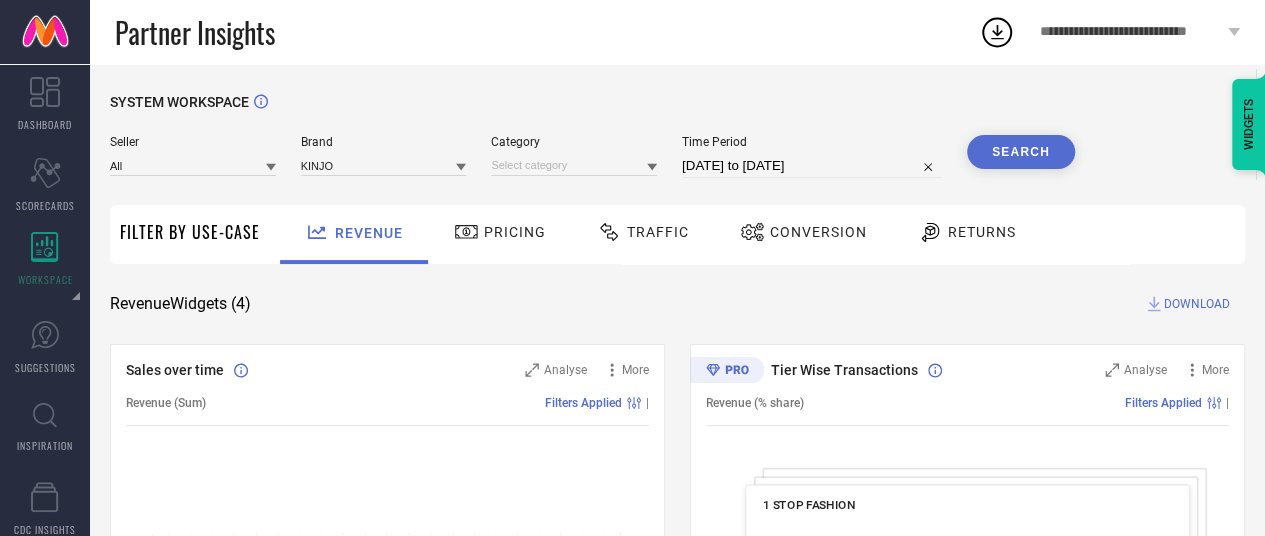 click on "02-07-2025 to 01-08-2025" at bounding box center (812, 166) 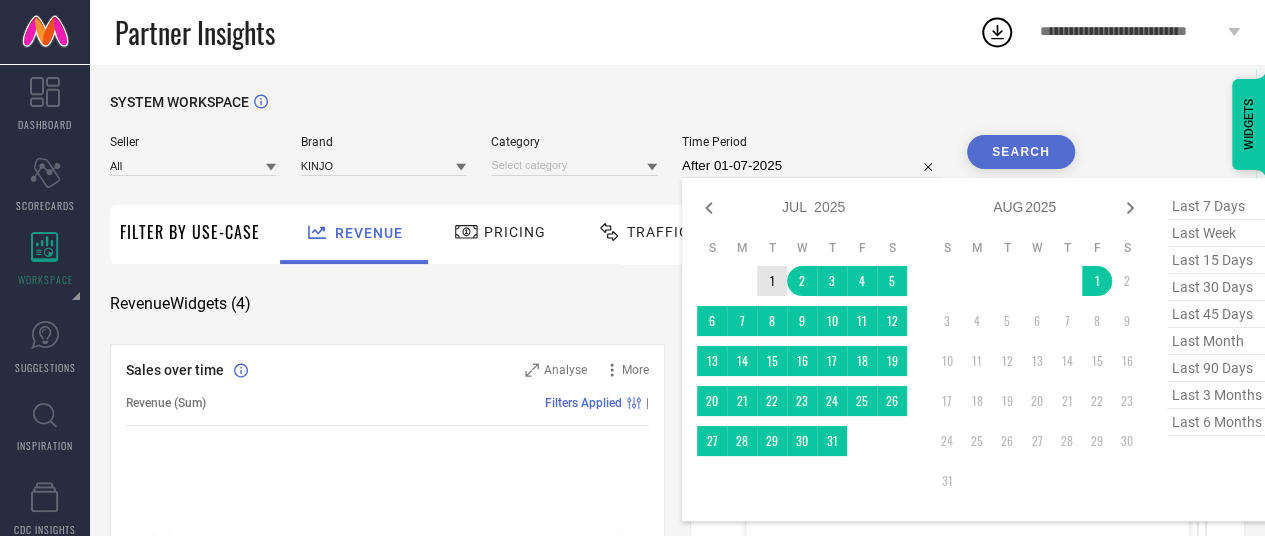 click on "1" at bounding box center (772, 281) 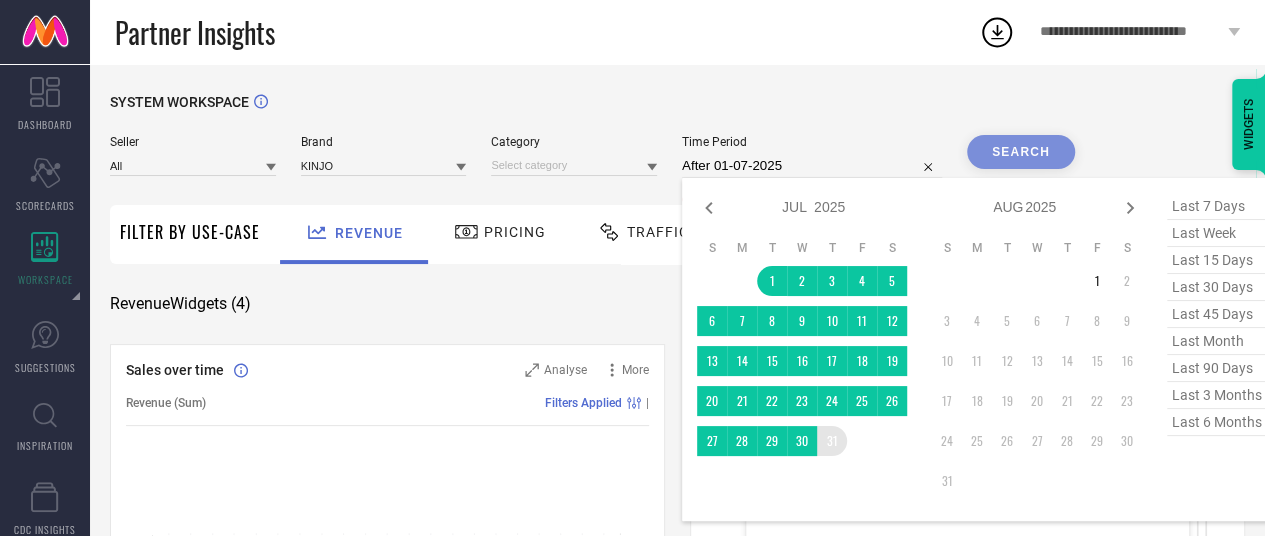 type on "01-07-2025 to 31-07-2025" 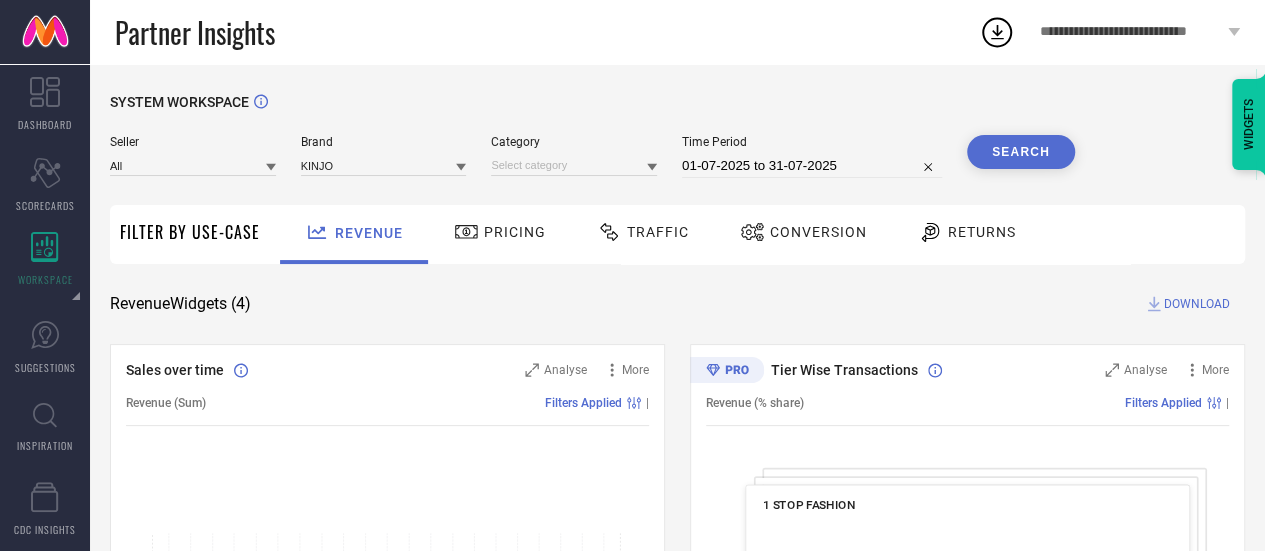 click on "Search" at bounding box center [1021, 152] 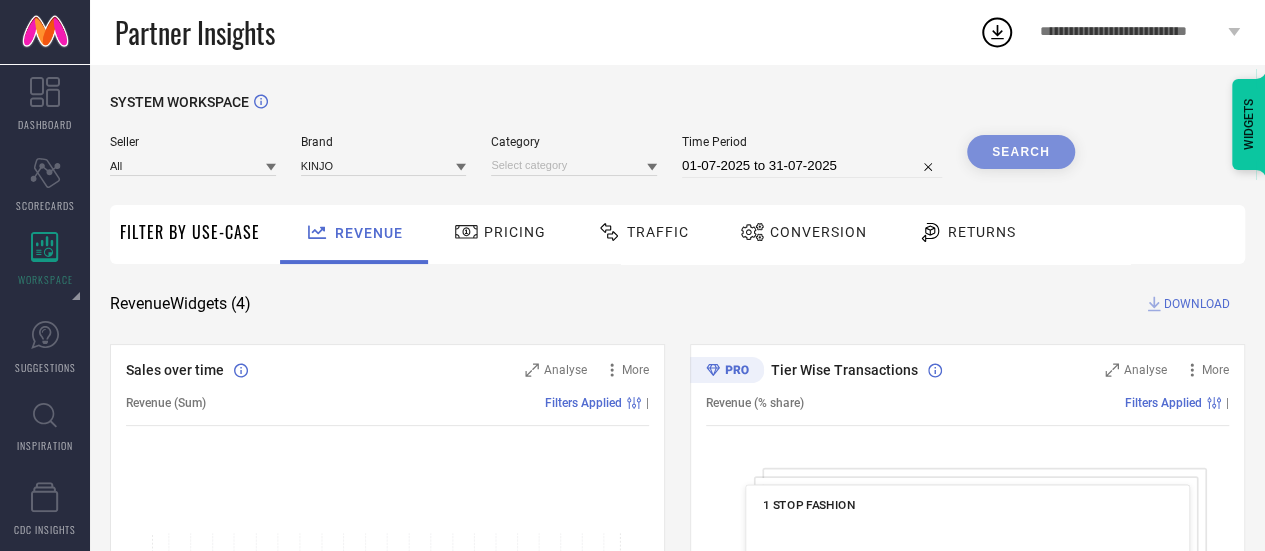 click on "Search" at bounding box center (1021, 152) 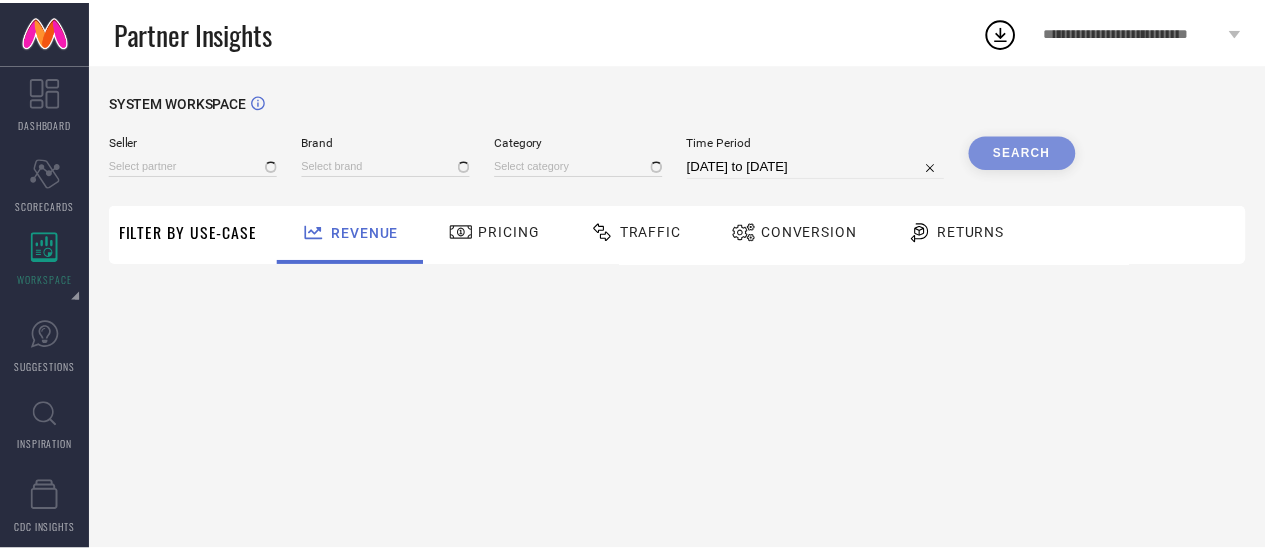 scroll, scrollTop: 0, scrollLeft: 0, axis: both 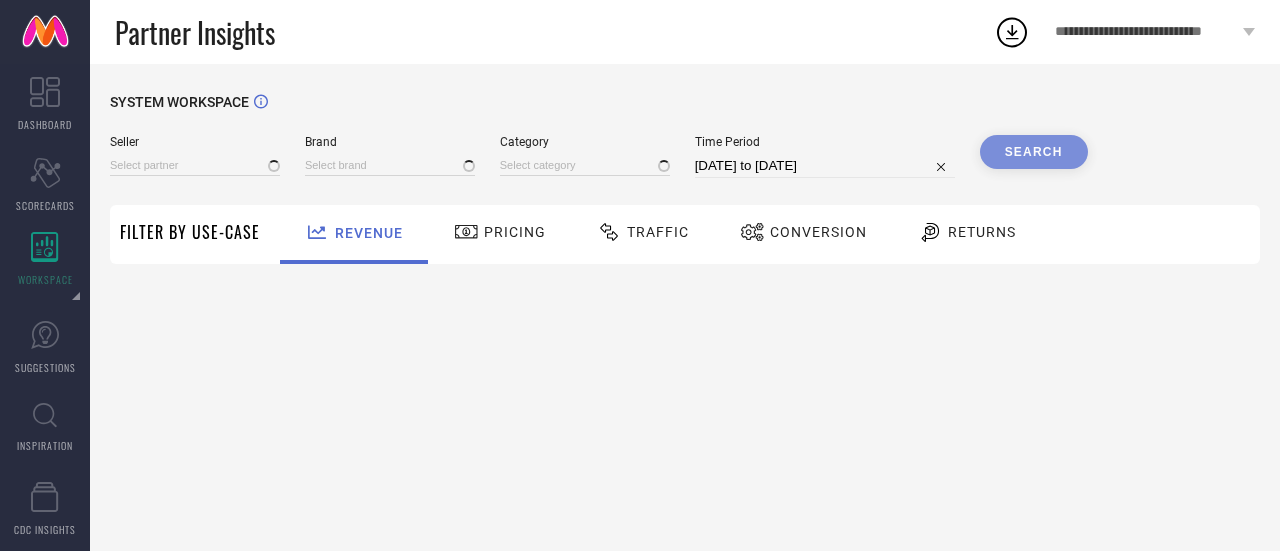 type on "All" 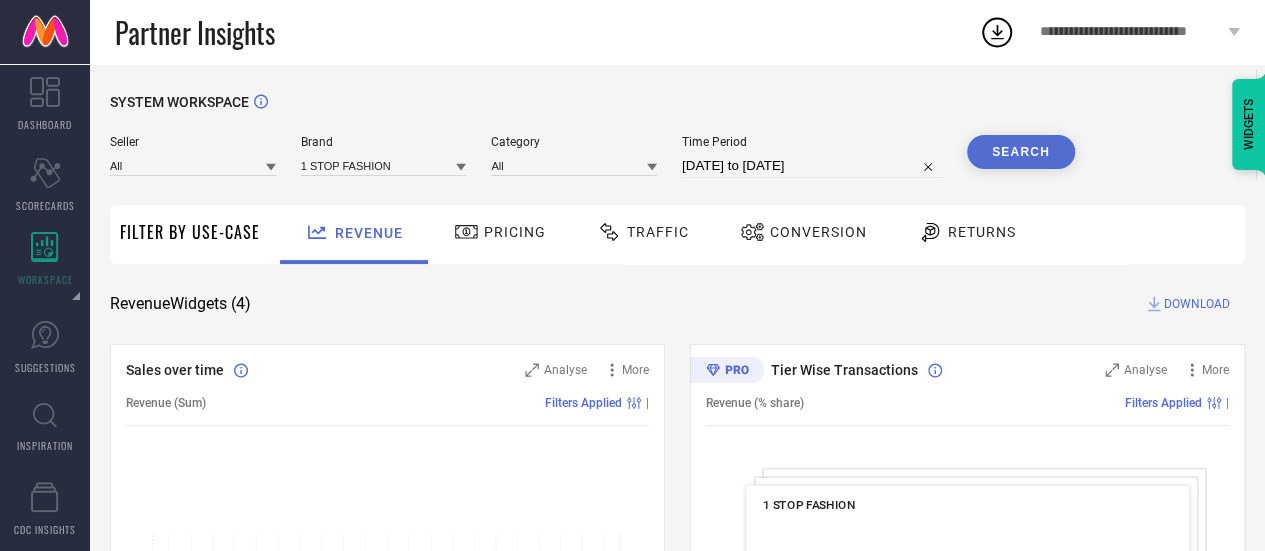 click on "Search" at bounding box center (1021, 152) 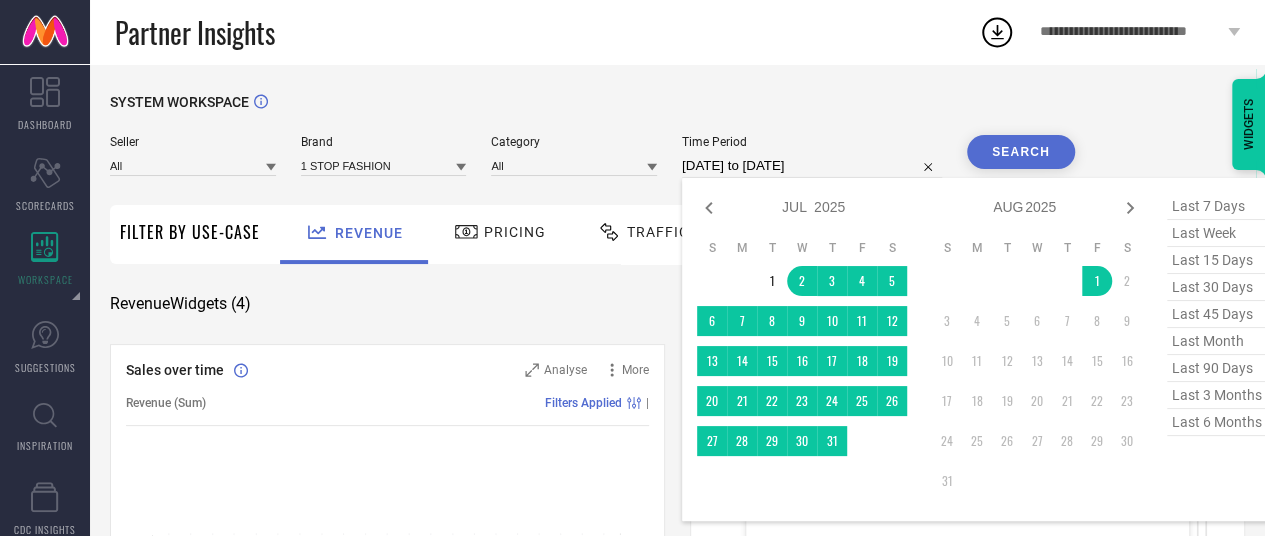 click on "02-07-2025 to 01-08-2025" at bounding box center [812, 166] 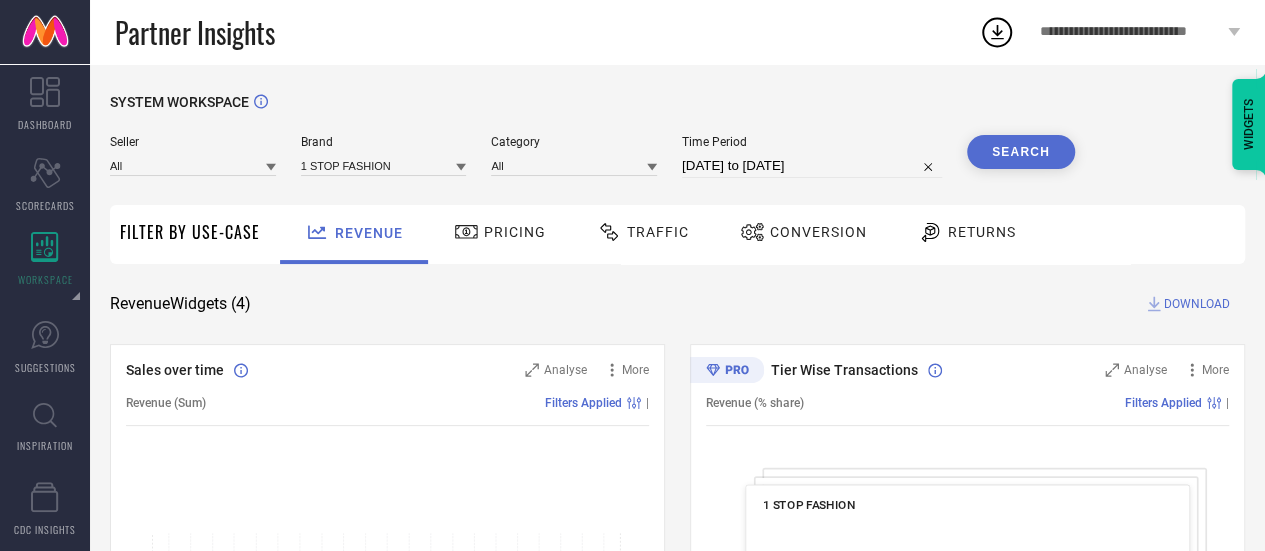 select on "6" 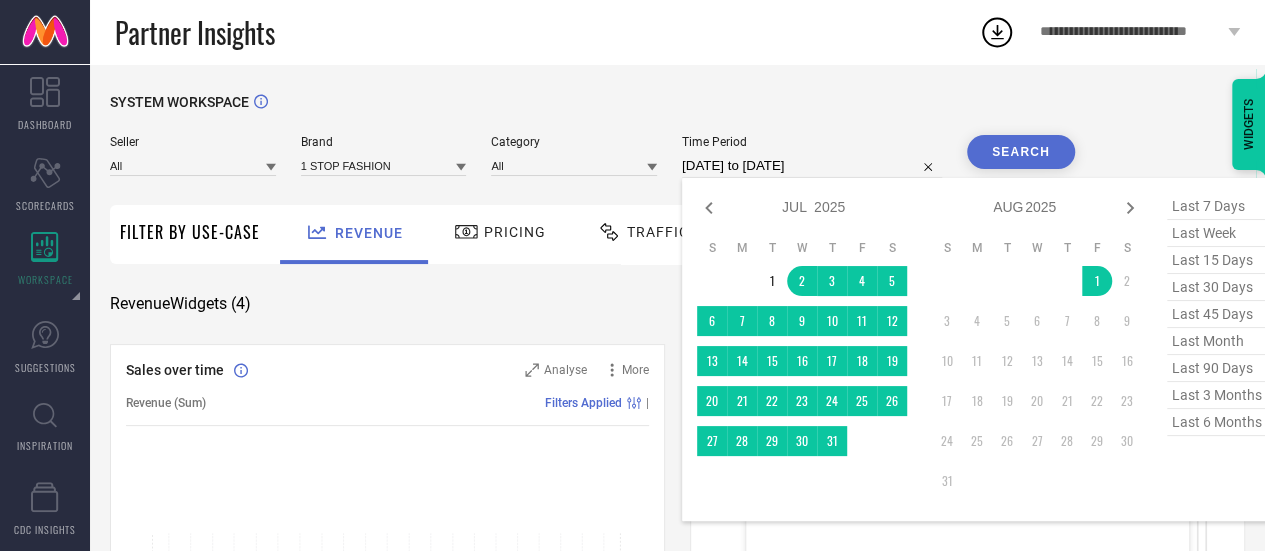 click on "02-07-2025 to 01-08-2025" at bounding box center [812, 166] 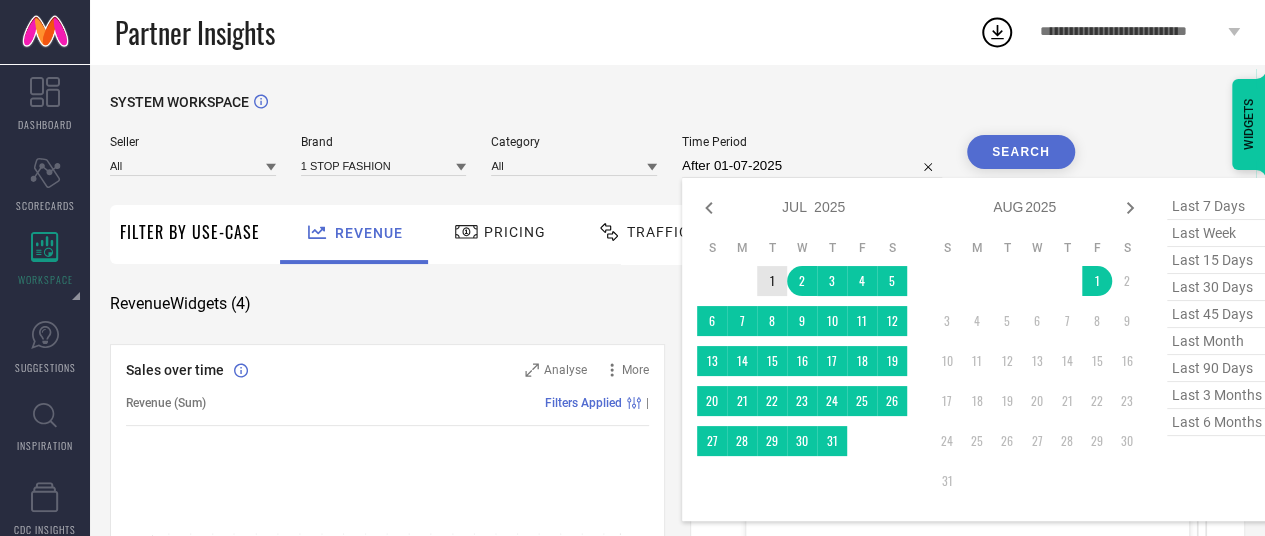 click on "1" at bounding box center [772, 281] 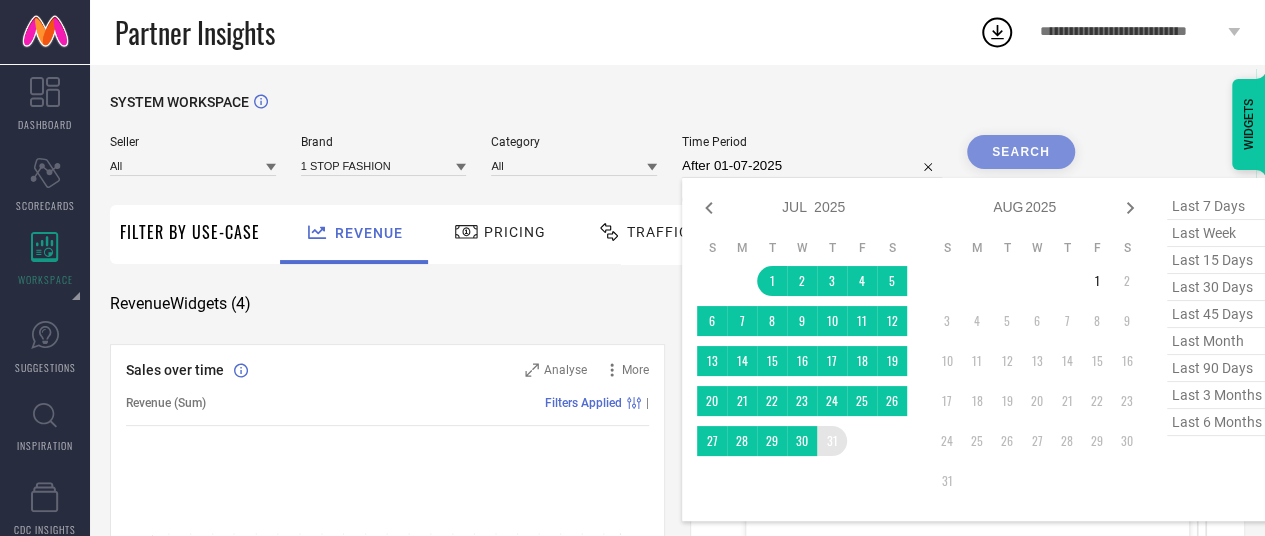 type on "01-07-2025 to 31-07-2025" 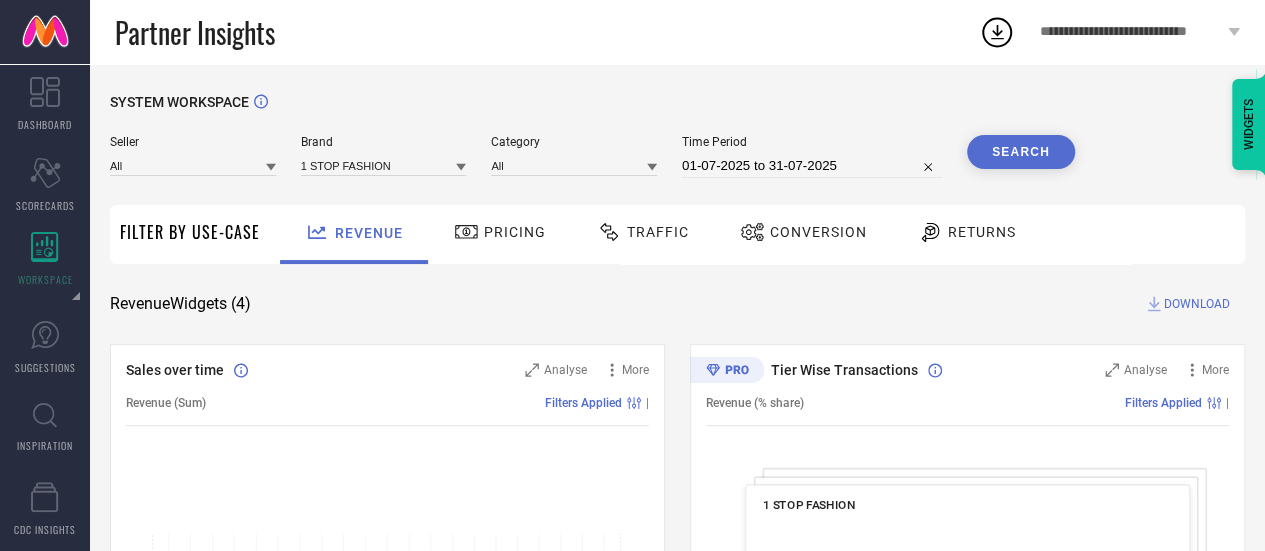 click on "Search" at bounding box center [1021, 152] 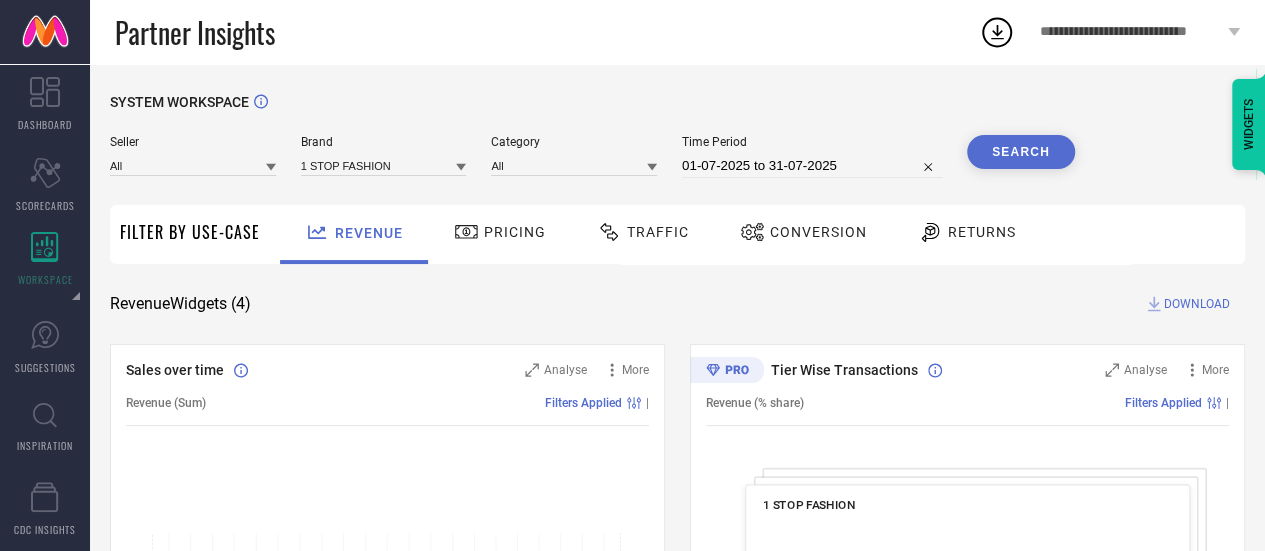click on "DOWNLOAD" at bounding box center [1197, 304] 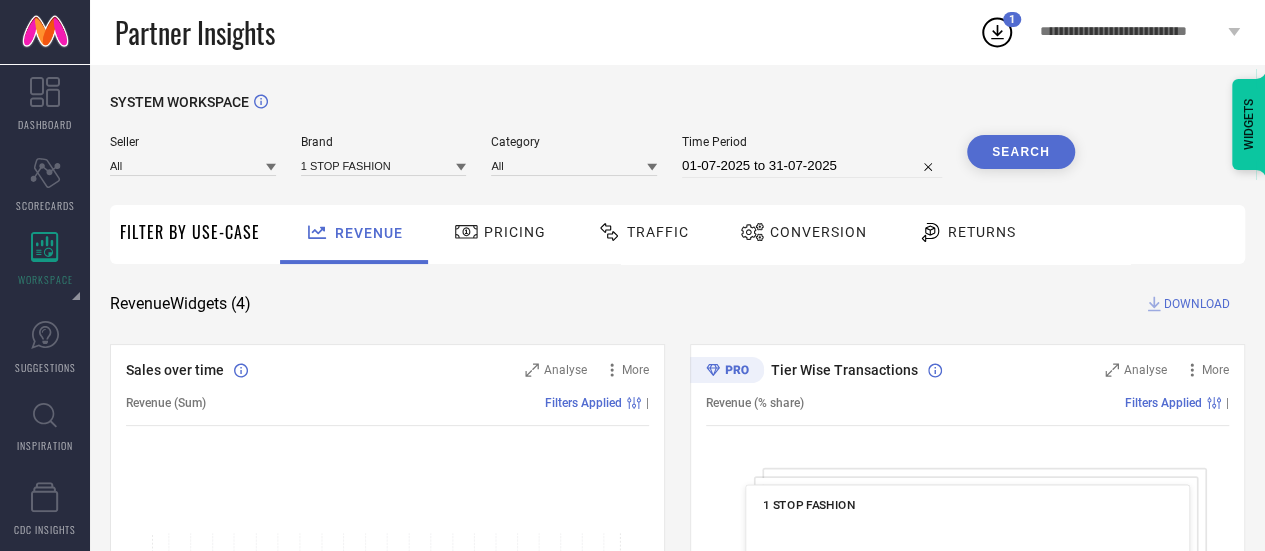 click 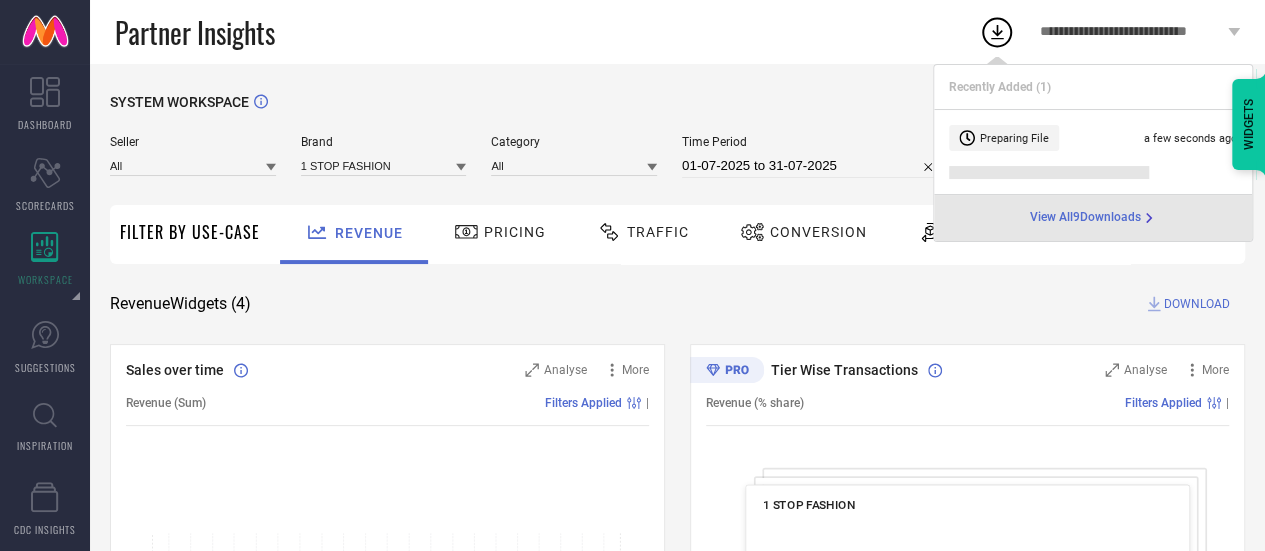 click on "View All  9  Downloads" at bounding box center (1085, 218) 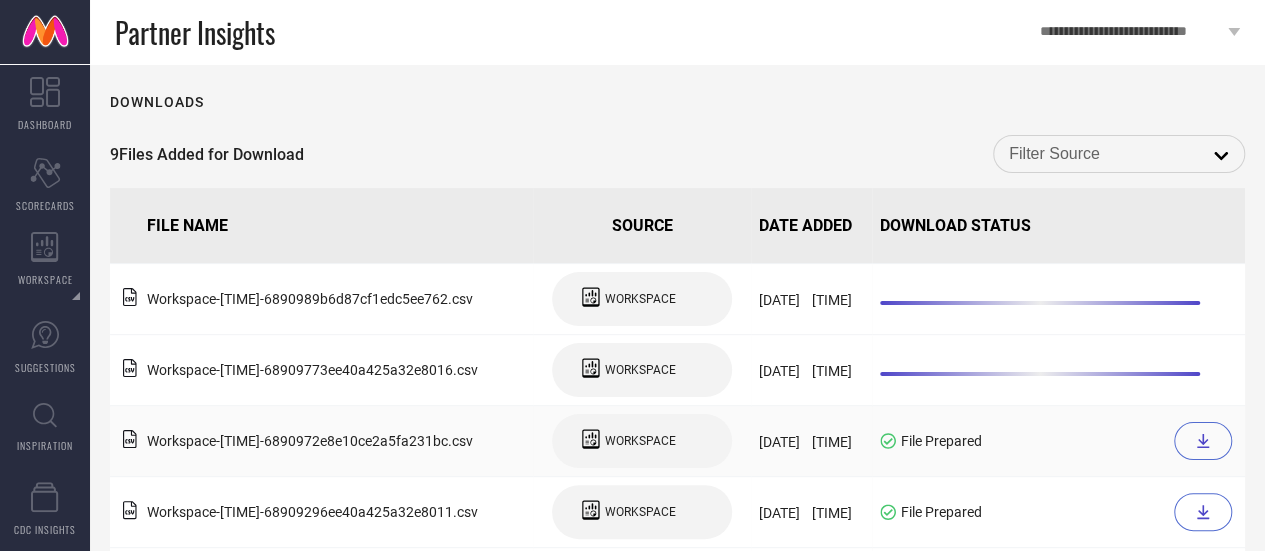click at bounding box center (1203, 441) 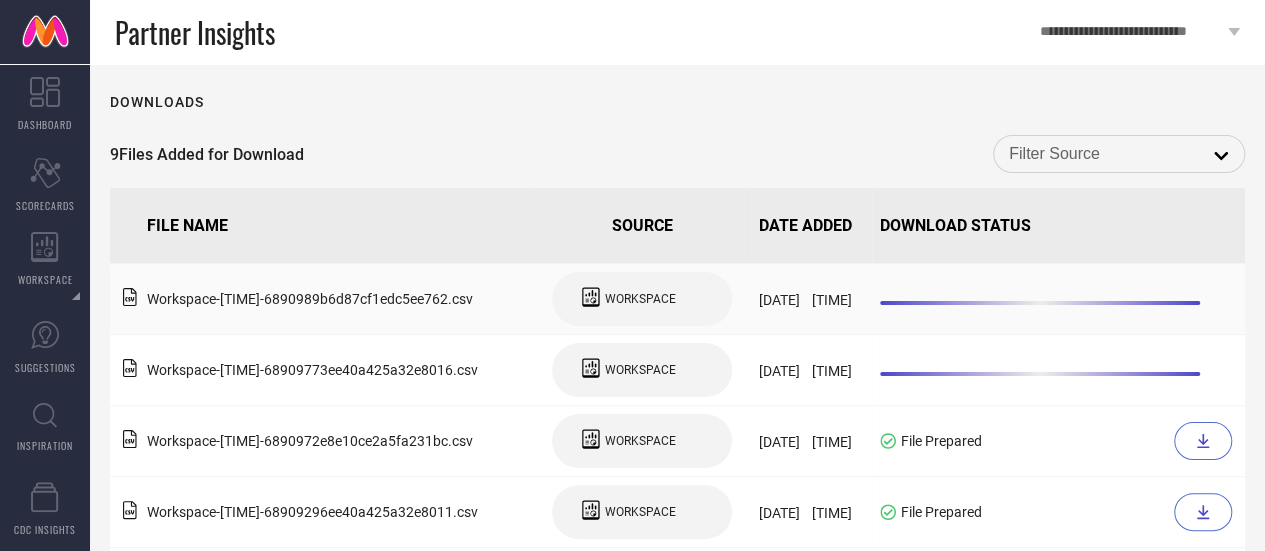 click at bounding box center (1058, 299) 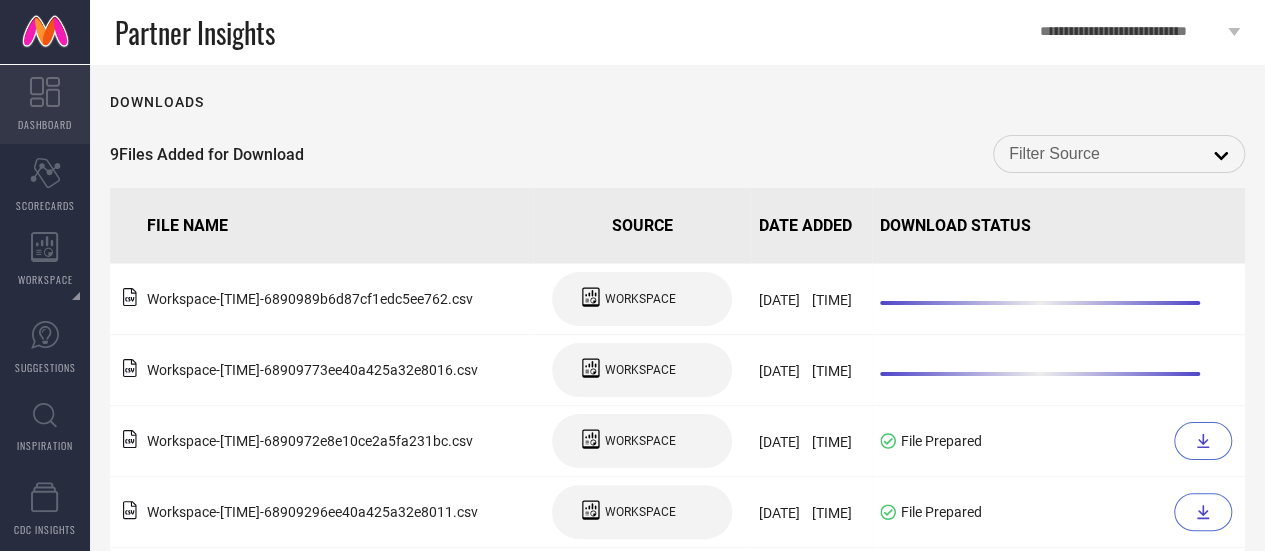 click 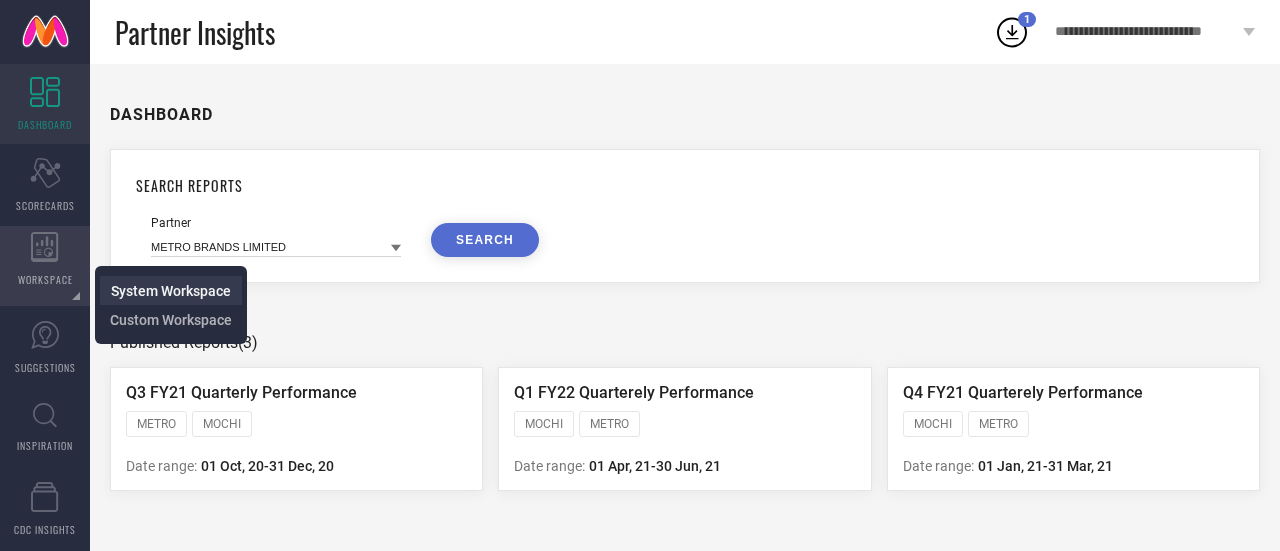 click on "System Workspace" at bounding box center [171, 291] 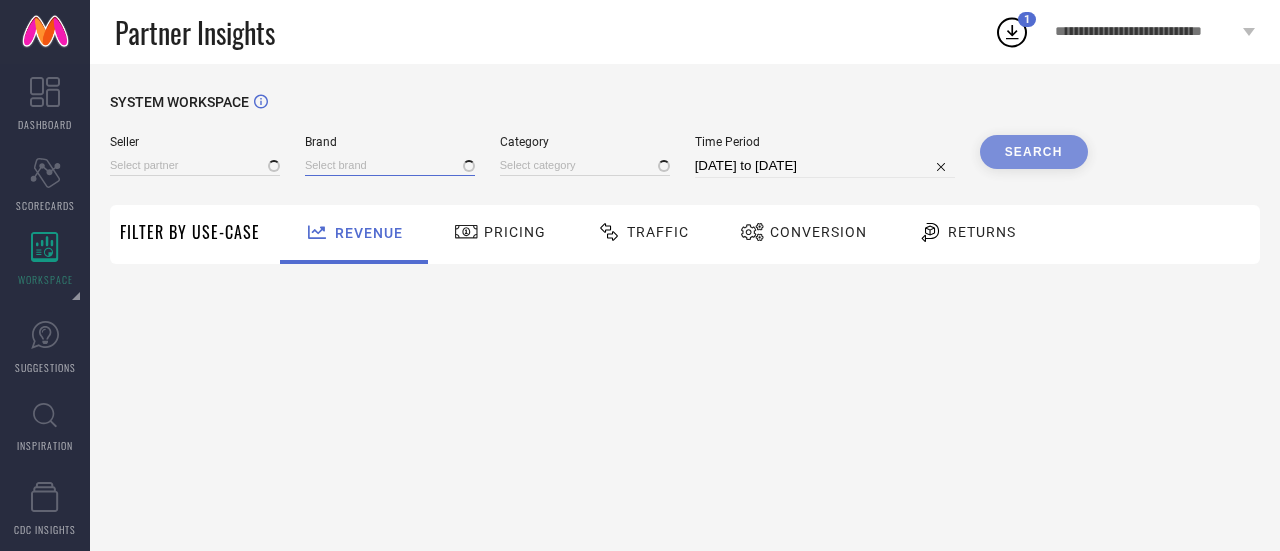 click at bounding box center [390, 165] 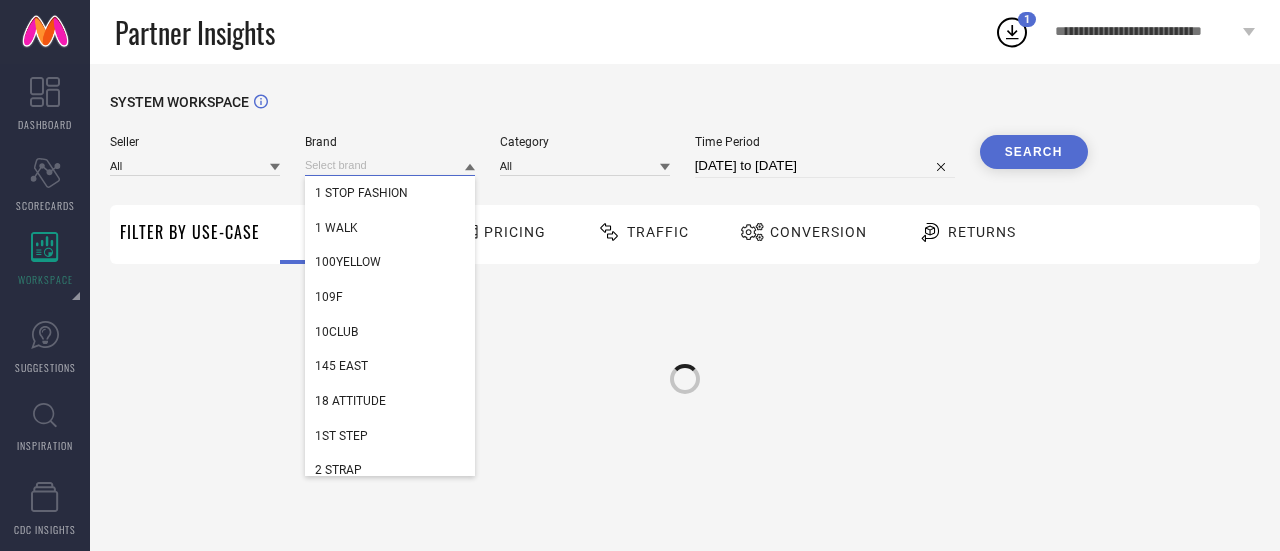 type on "All" 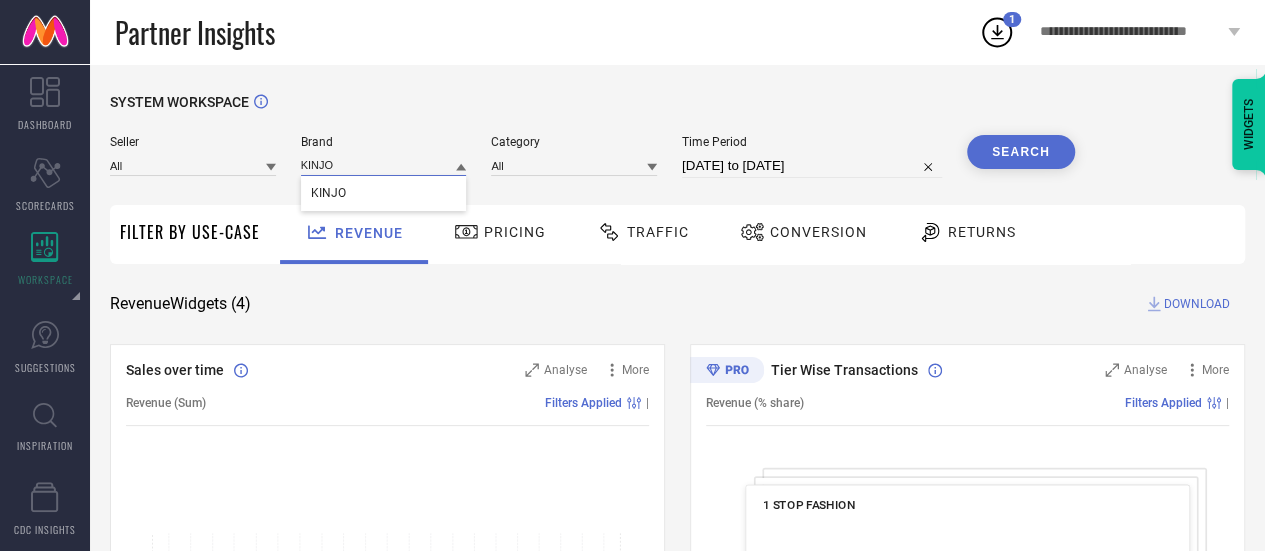 type on "KINJO" 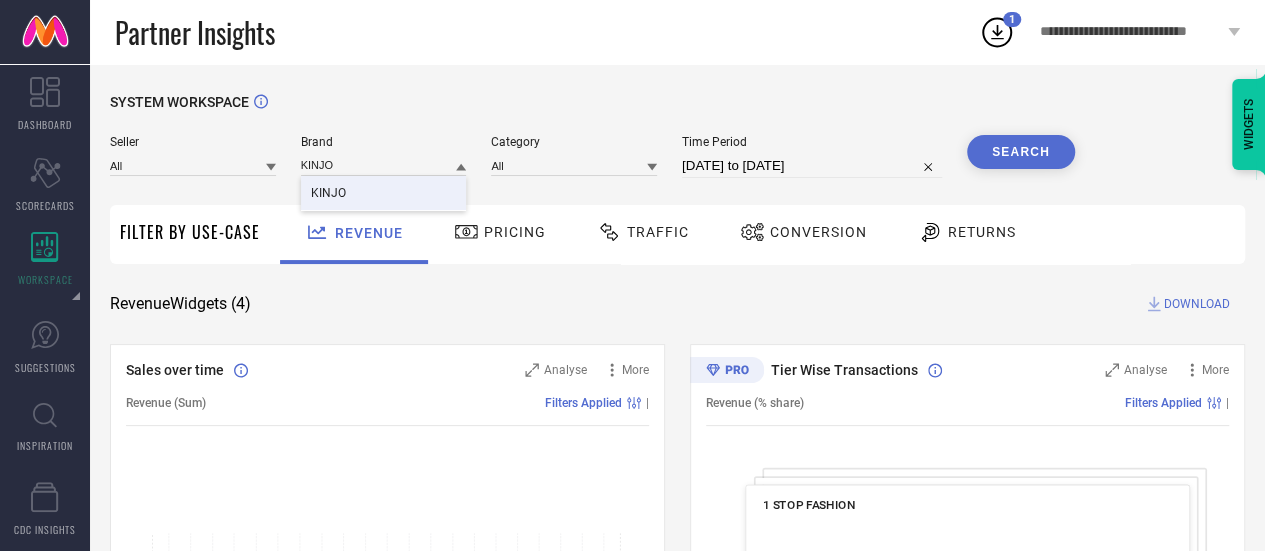 click on "KINJO" at bounding box center [328, 193] 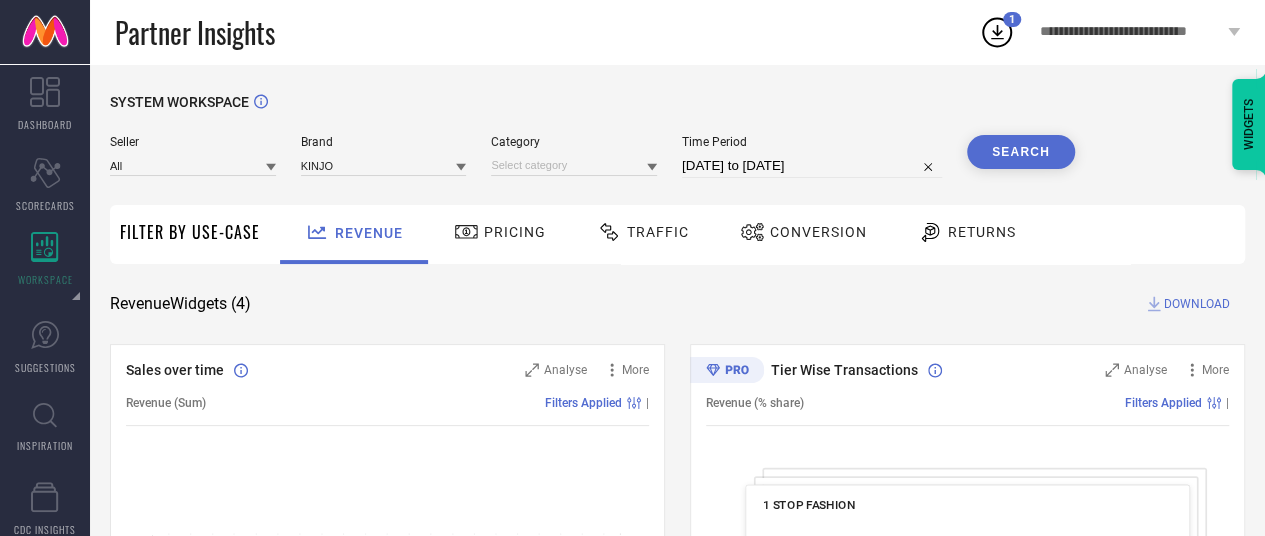 click on "02-07-2025 to 01-08-2025" at bounding box center [812, 166] 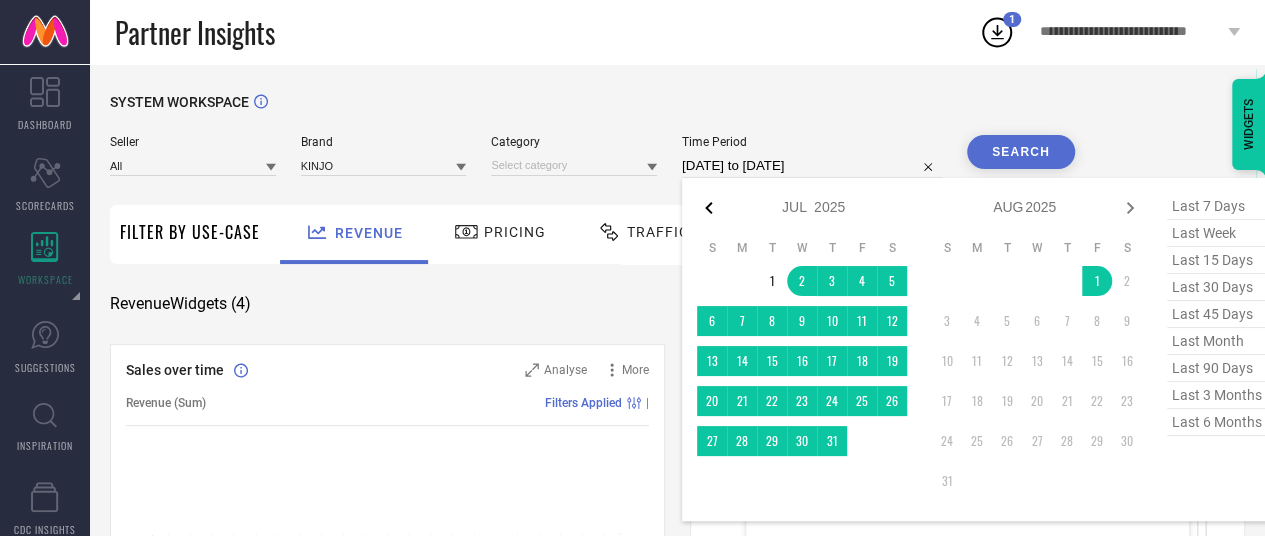 click 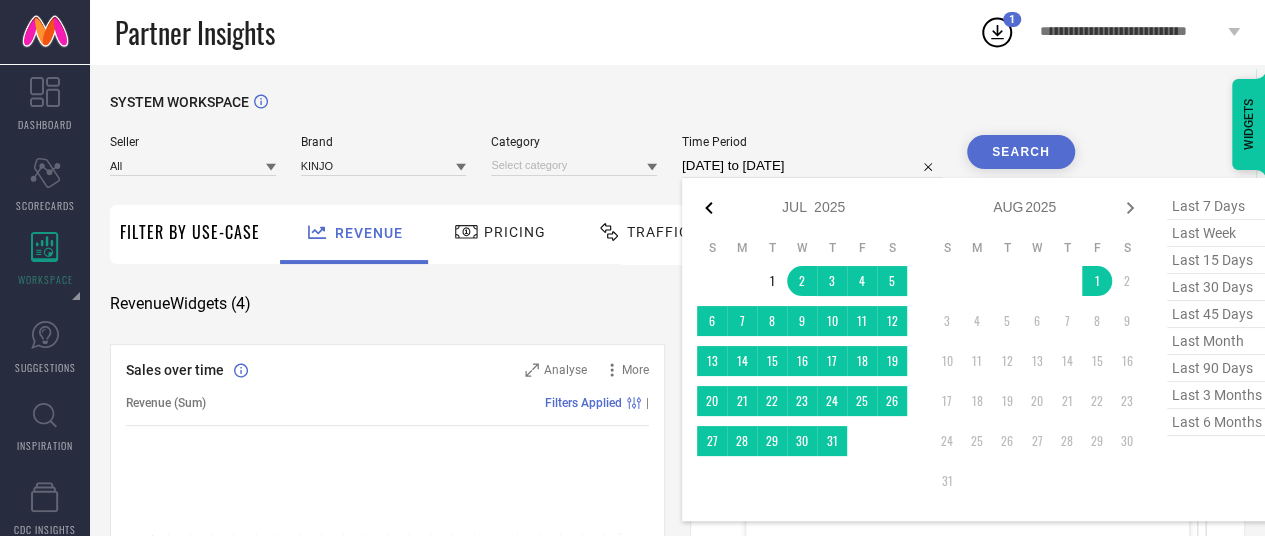 select on "2025" 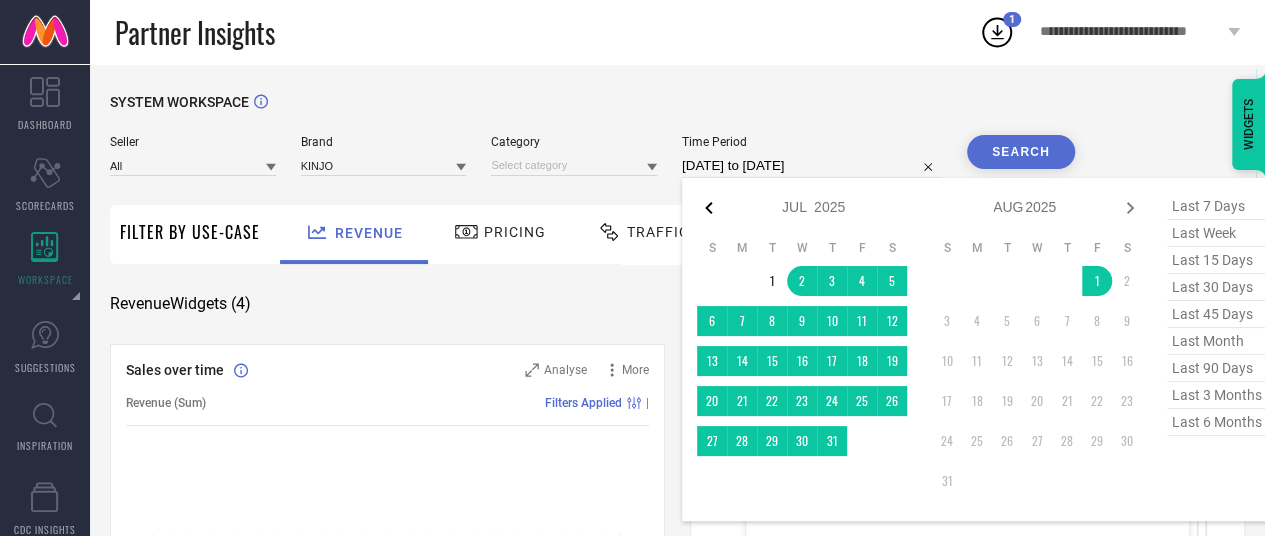 select on "6" 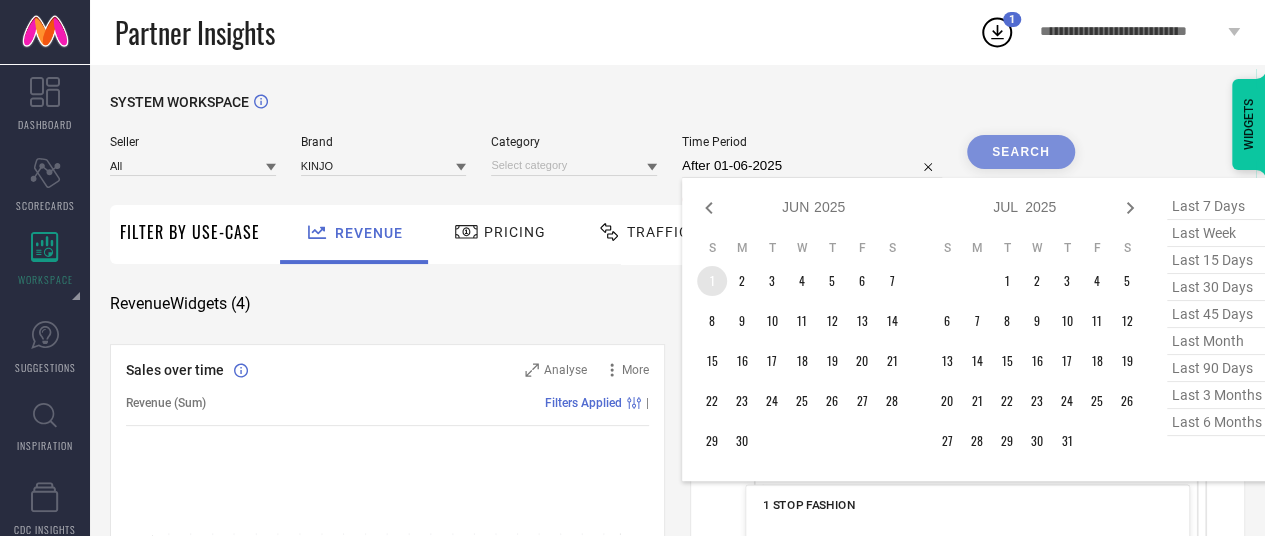 click on "1" at bounding box center (712, 281) 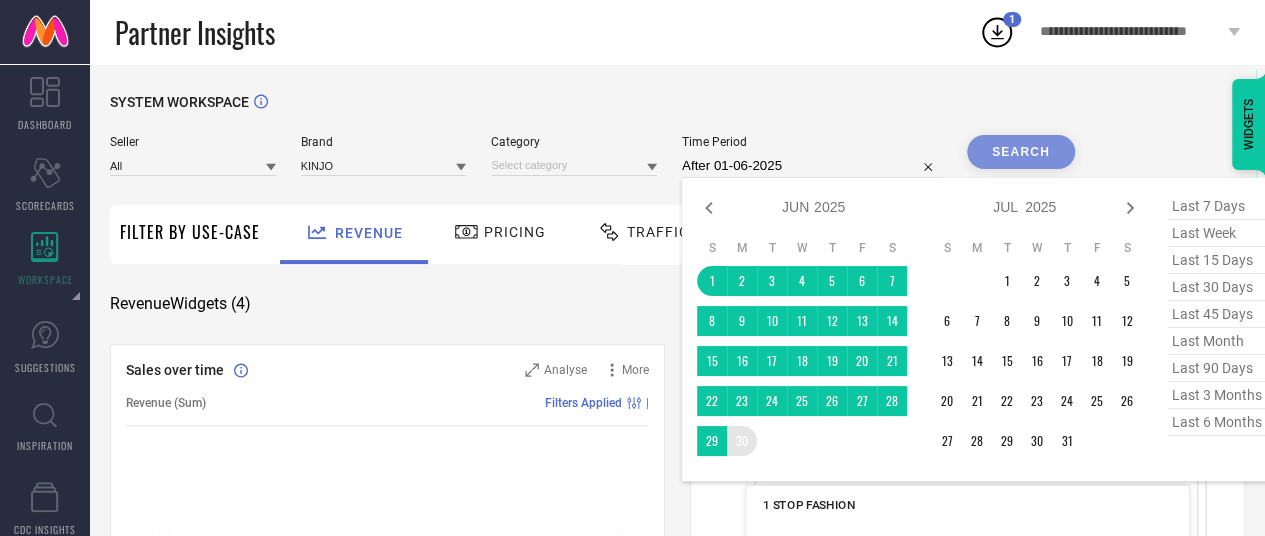 type on "01-06-2025 to 30-06-2025" 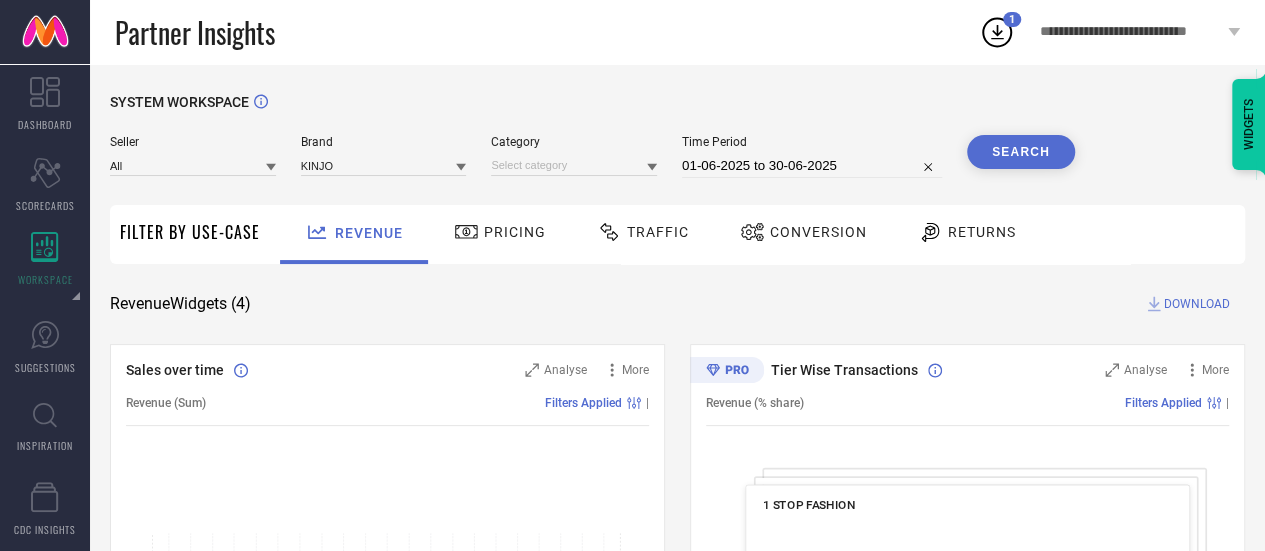 click on "Search" at bounding box center (1021, 152) 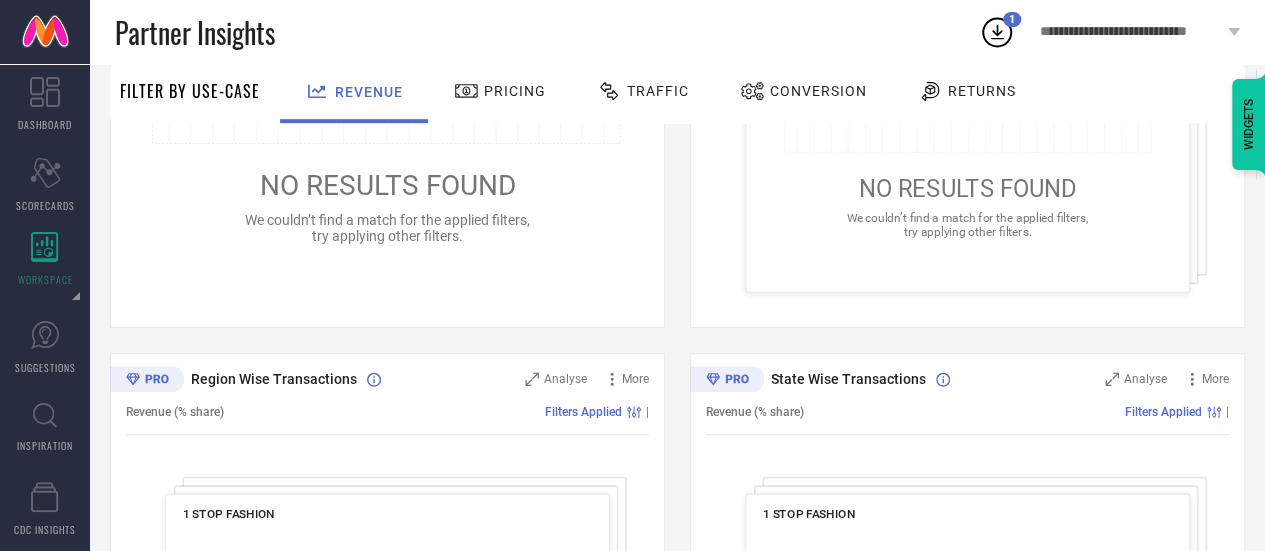 scroll, scrollTop: 0, scrollLeft: 0, axis: both 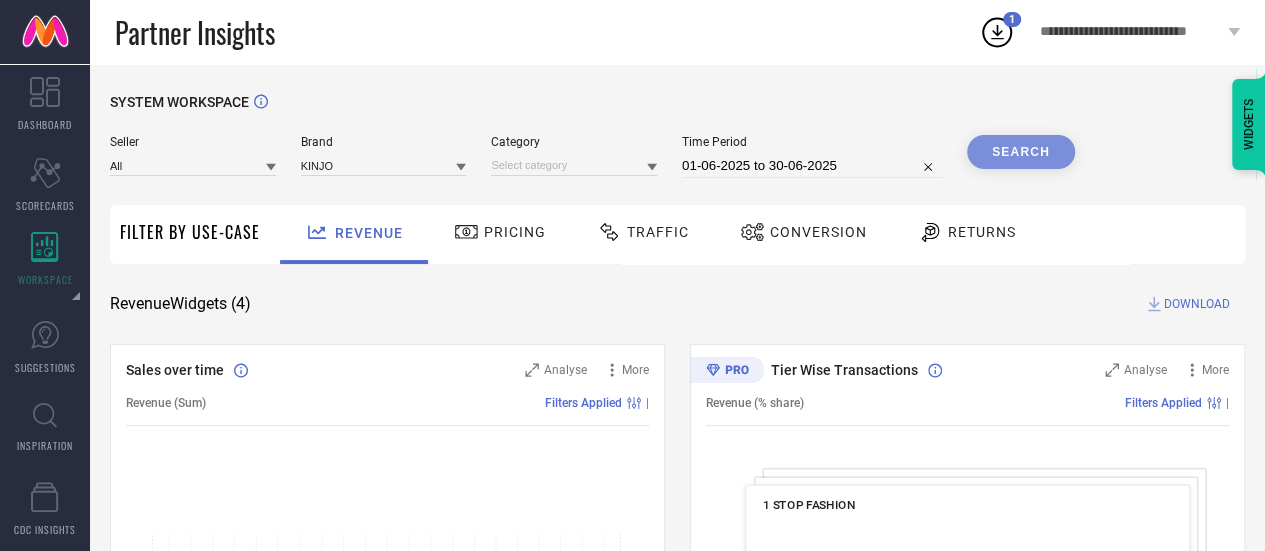 click on "SYSTEM WORKSPACE Seller All Brand KINJO Category Time Period 01-06-2025 to 30-06-2025 Search Filter By Use-Case Revenue Pricing Traffic Conversion Returns Revenue  Widgets ( 4 ) DOWNLOAD Sales over time Analyse More Revenue (Sum) Filters Applied |  NO RESULTS FOUND We couldn’t find a match for the applied filters,   try applying other filters. Tier Wise Transactions Analyse More Revenue (% share) Filters Applied |  1 STOP FASHION NO RESULTS FOUND We couldn’t find a match for the applied filters,   try applying other filters. Region Wise Transactions Analyse More Revenue (% share) Filters Applied |  1 STOP FASHION NO RESULTS FOUND We couldn’t find a match for the applied filters,   try applying other filters. State Wise Transactions Analyse More Revenue (% share) Filters Applied |  1 STOP FASHION NO RESULTS FOUND We couldn’t find a match for the applied filters,   try applying other filters. WIDGETS" at bounding box center (677, 731) 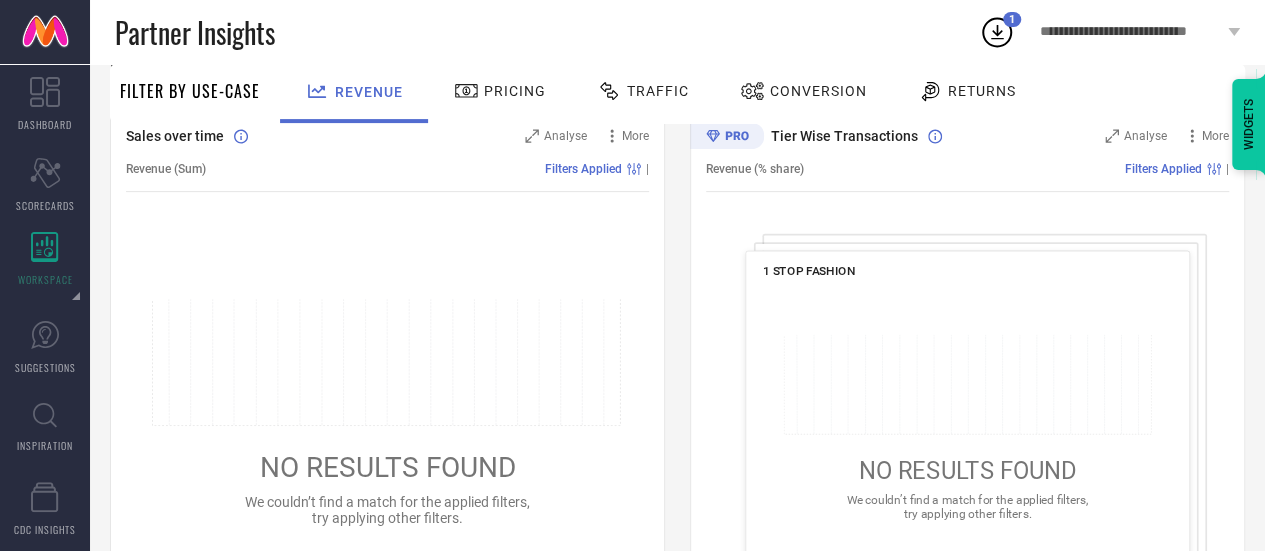 scroll, scrollTop: 152, scrollLeft: 0, axis: vertical 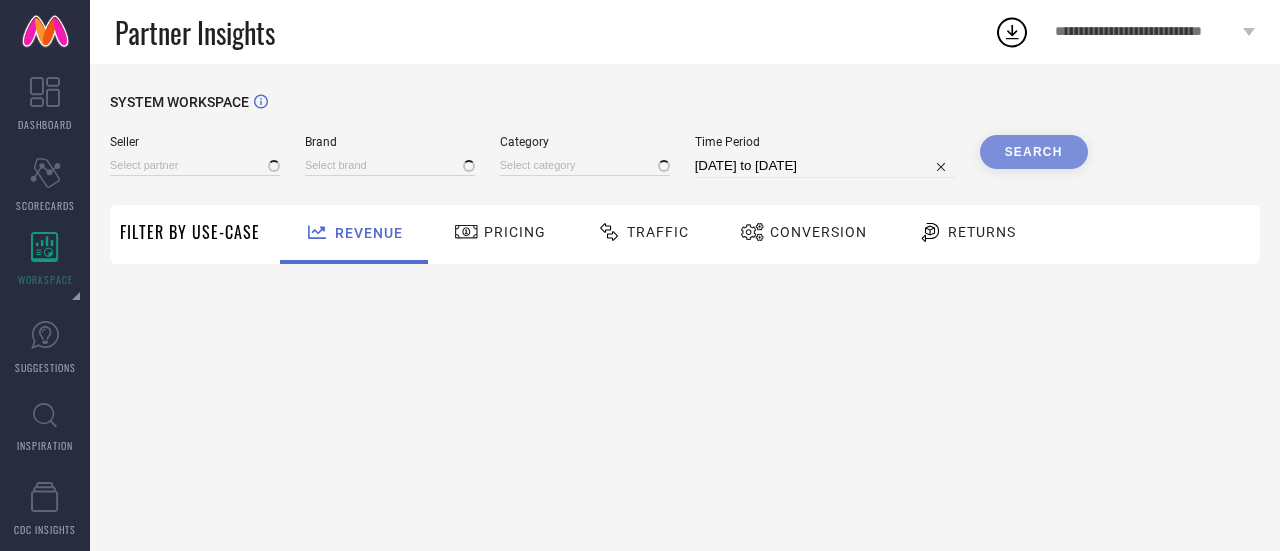 type on "All" 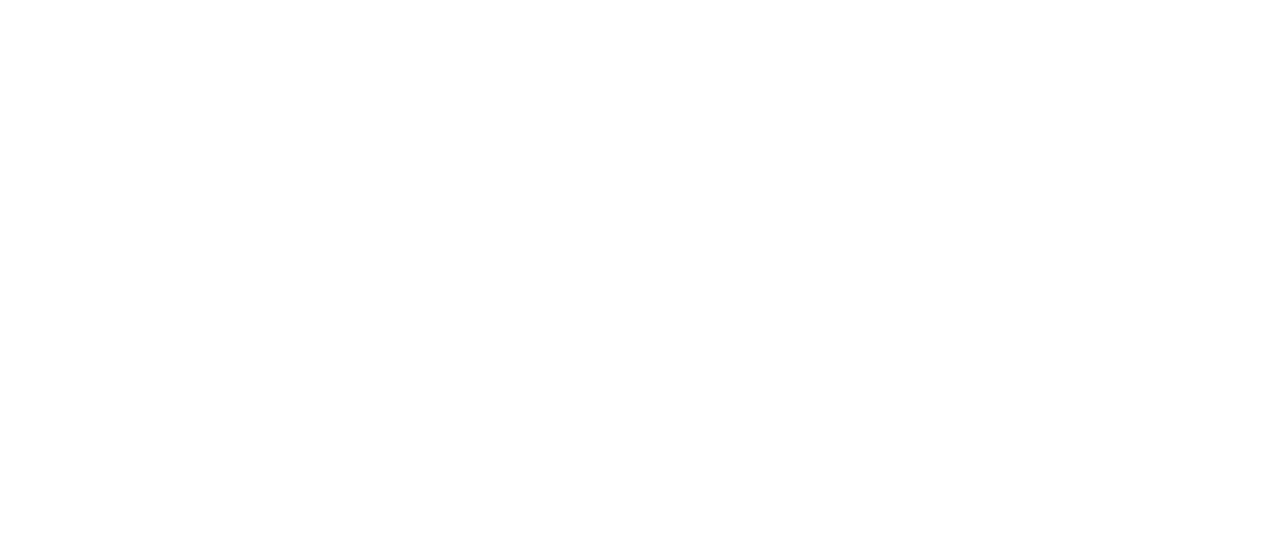 scroll, scrollTop: 0, scrollLeft: 0, axis: both 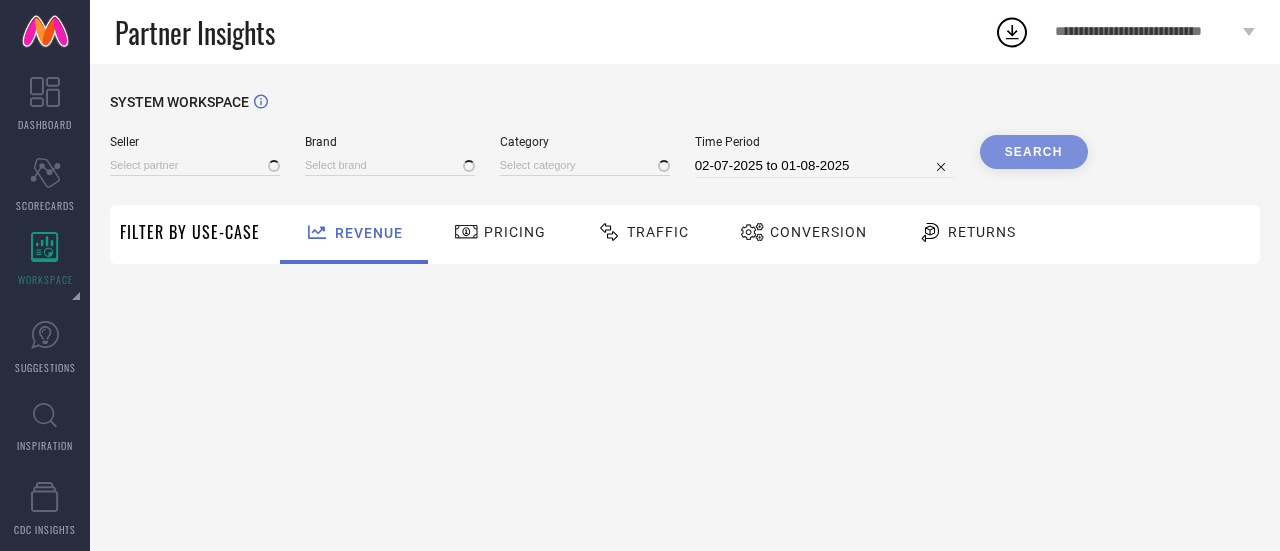 type on "All" 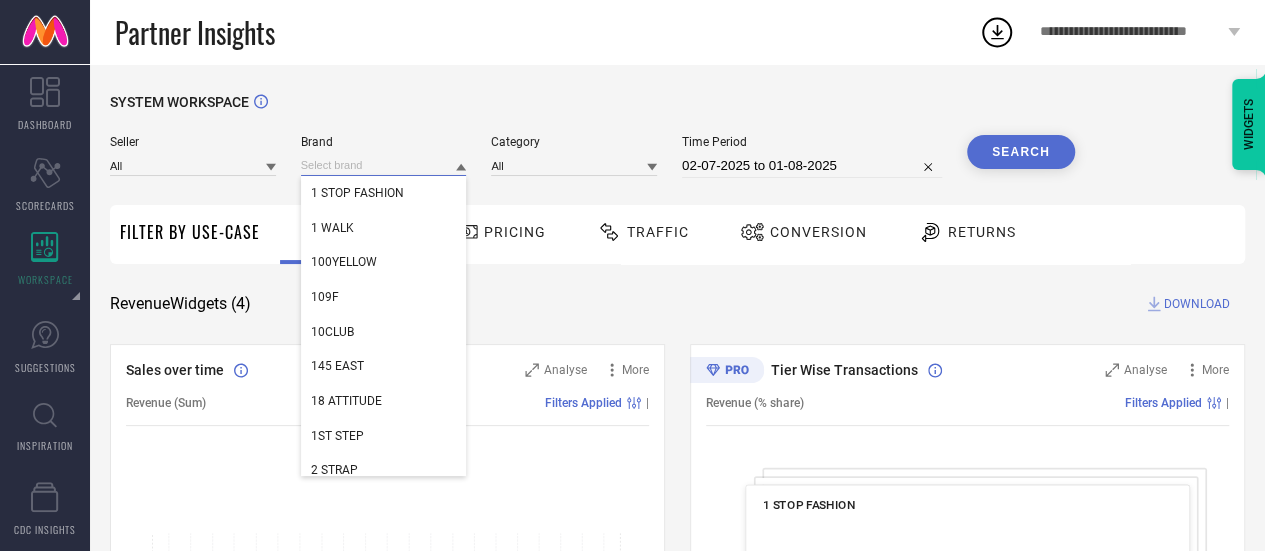 click at bounding box center (384, 165) 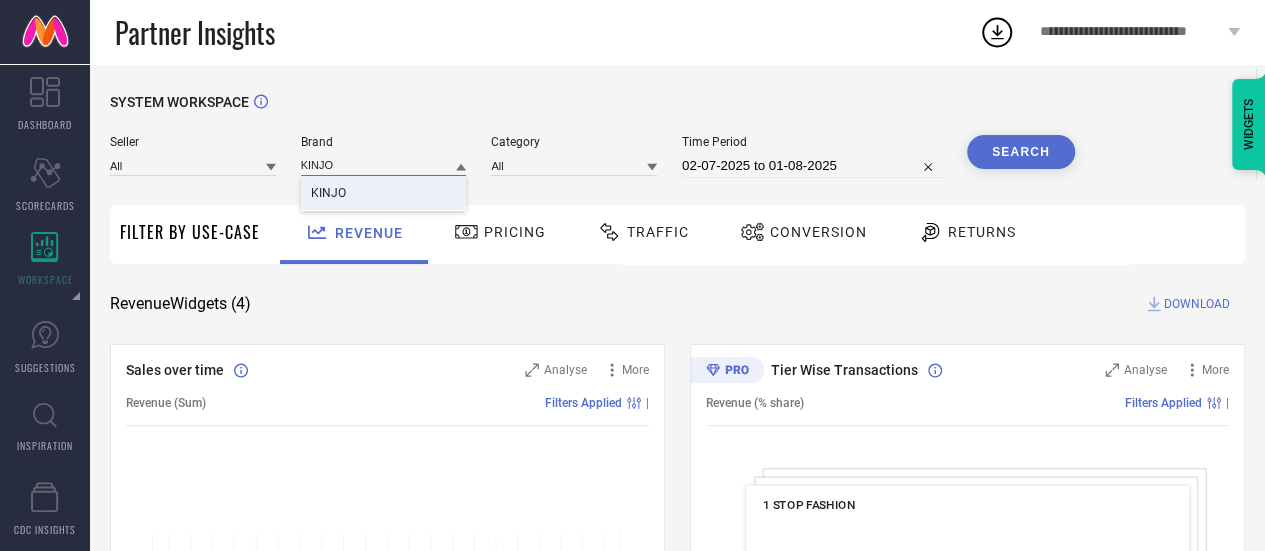 type on "KINJO" 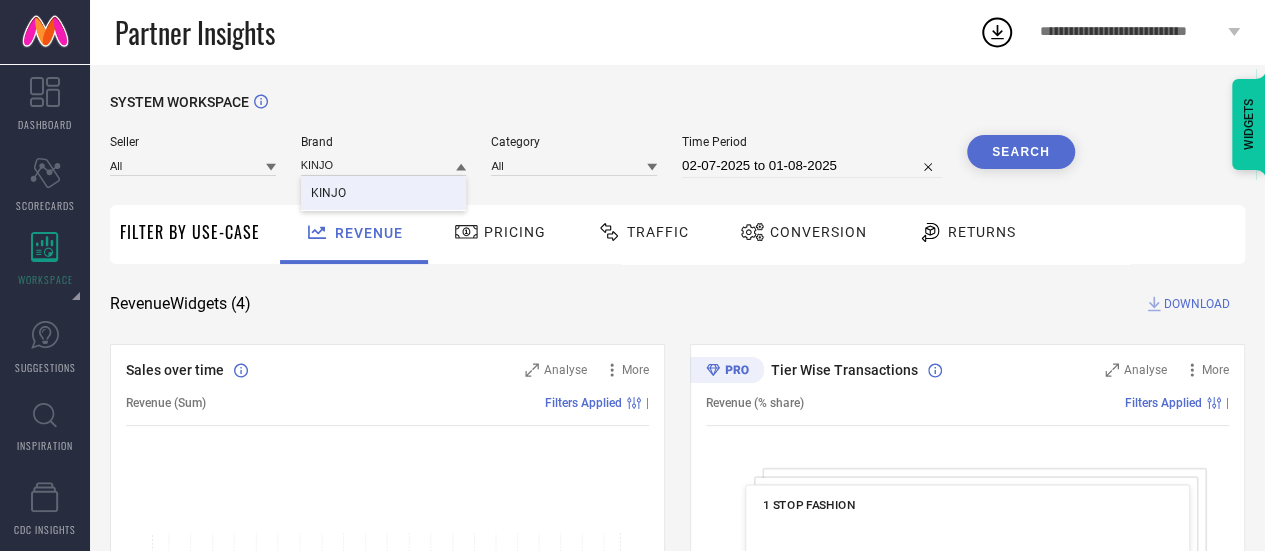 click on "KINJO" at bounding box center [384, 193] 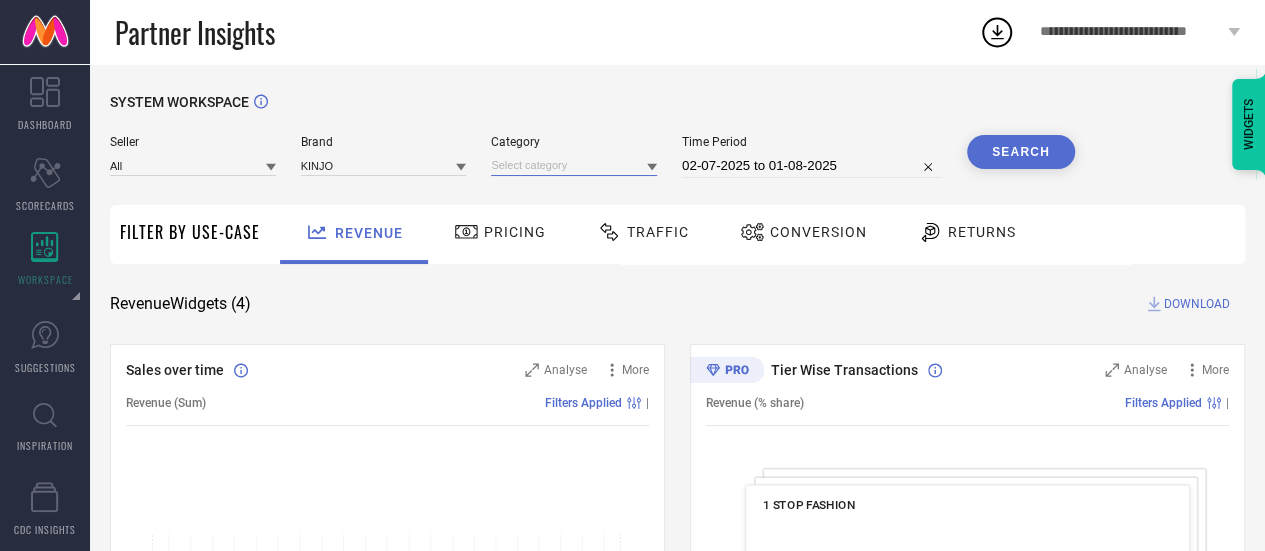click at bounding box center [574, 165] 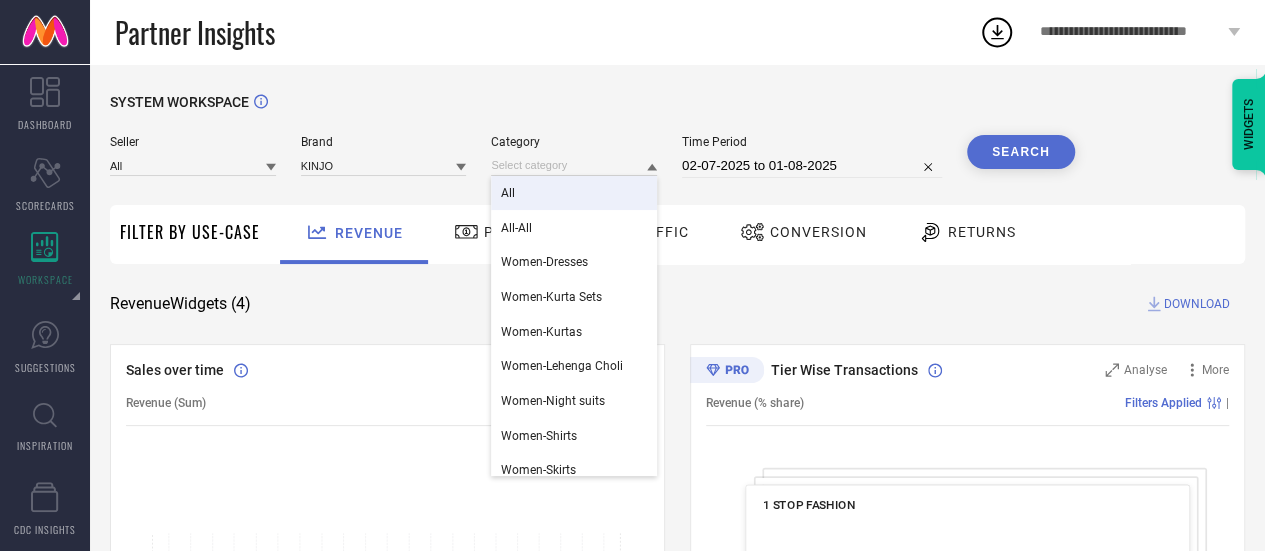 click on "All" at bounding box center (574, 193) 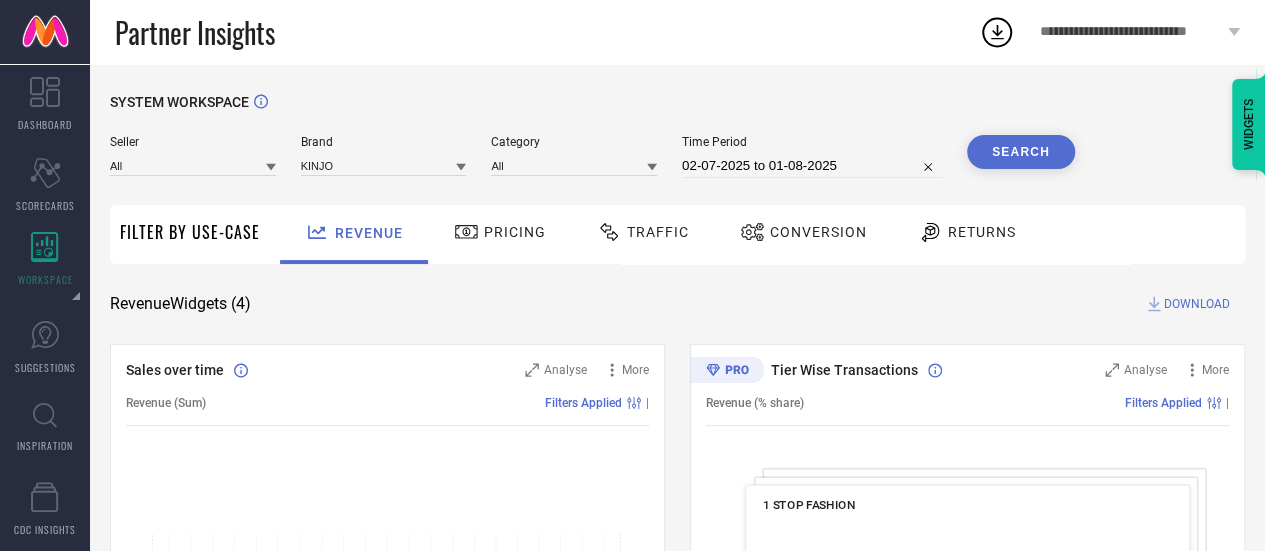 click on "02-07-2025 to 01-08-2025" at bounding box center [812, 166] 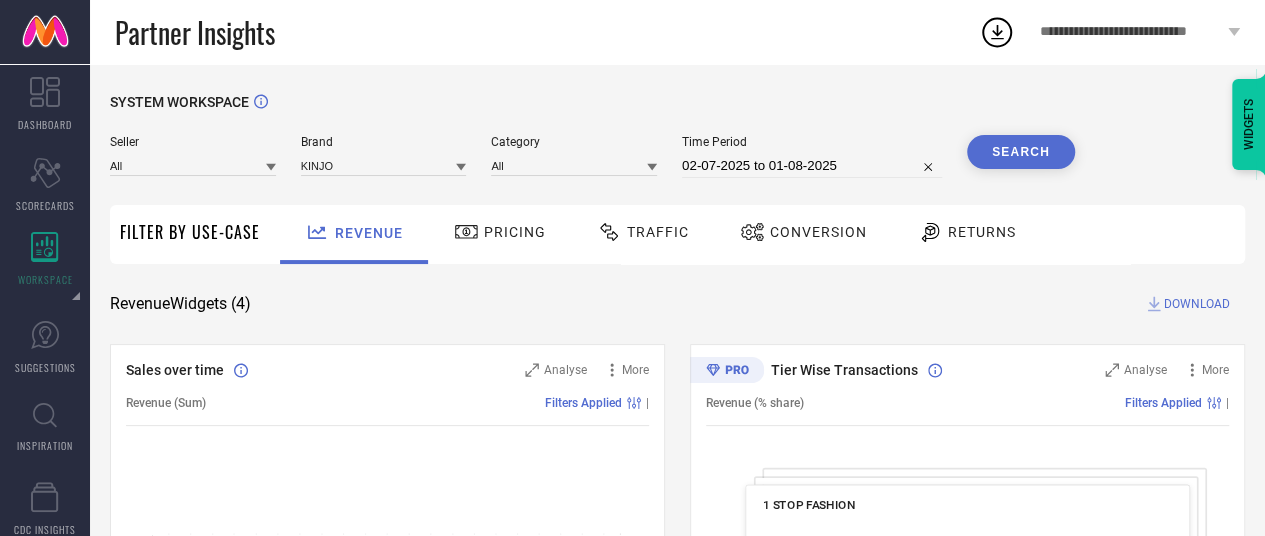 select on "6" 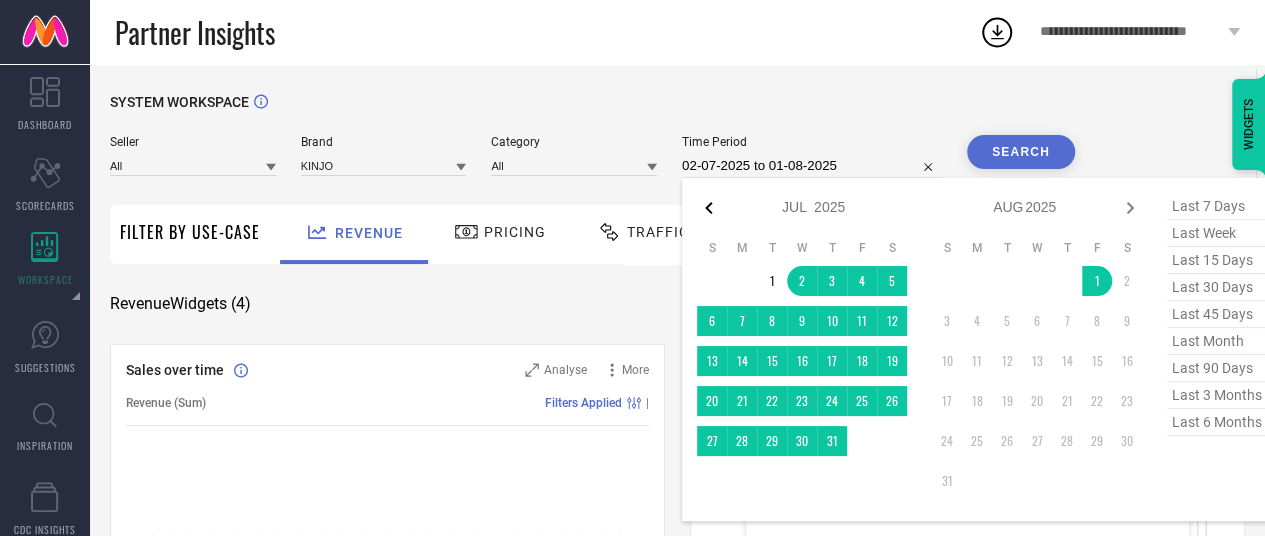 click 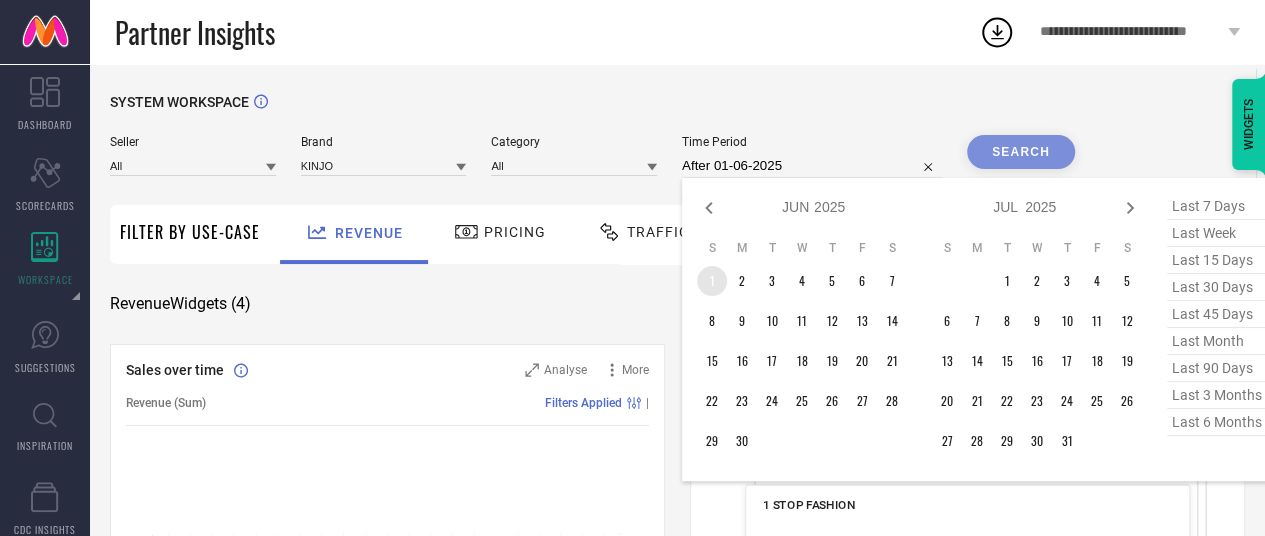 click on "1" at bounding box center [712, 281] 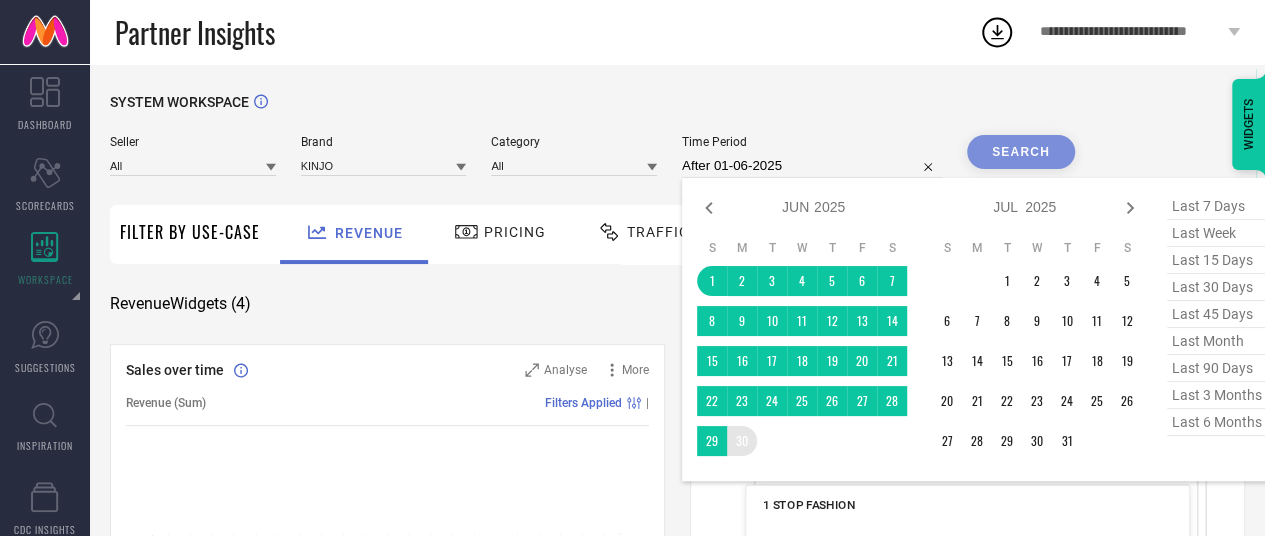 type on "01-06-2025 to 30-06-2025" 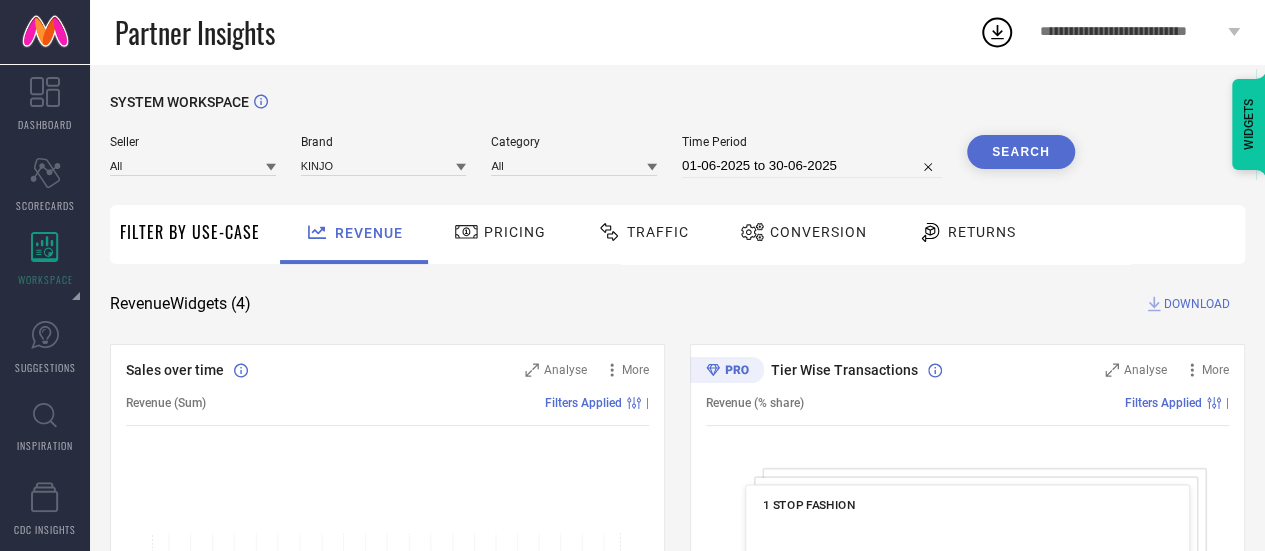 click on "Search" at bounding box center [1021, 152] 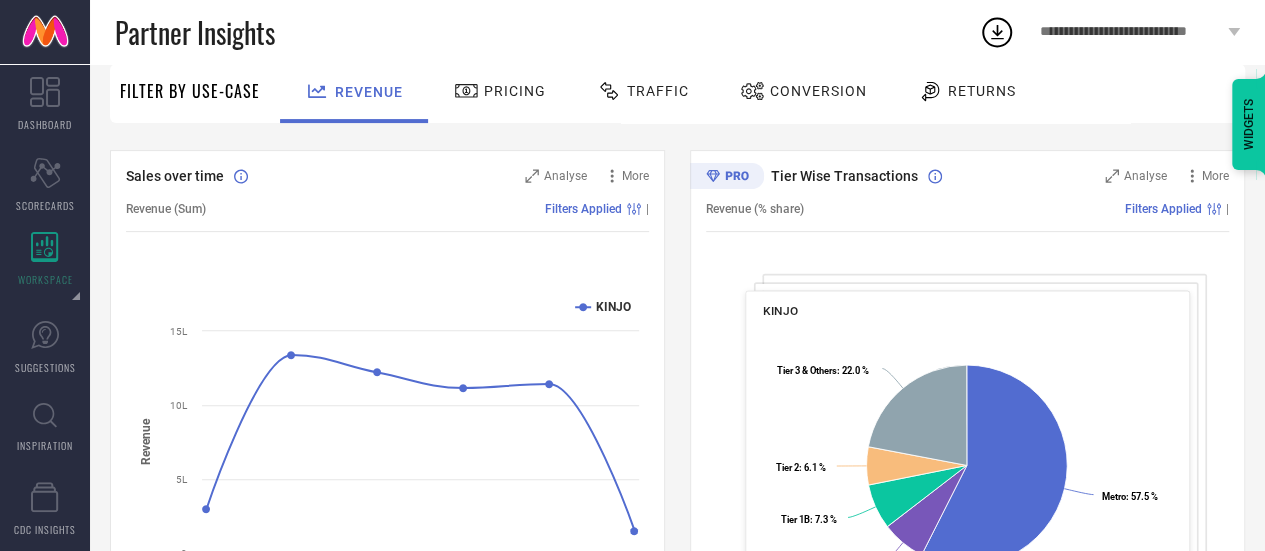 scroll, scrollTop: 0, scrollLeft: 0, axis: both 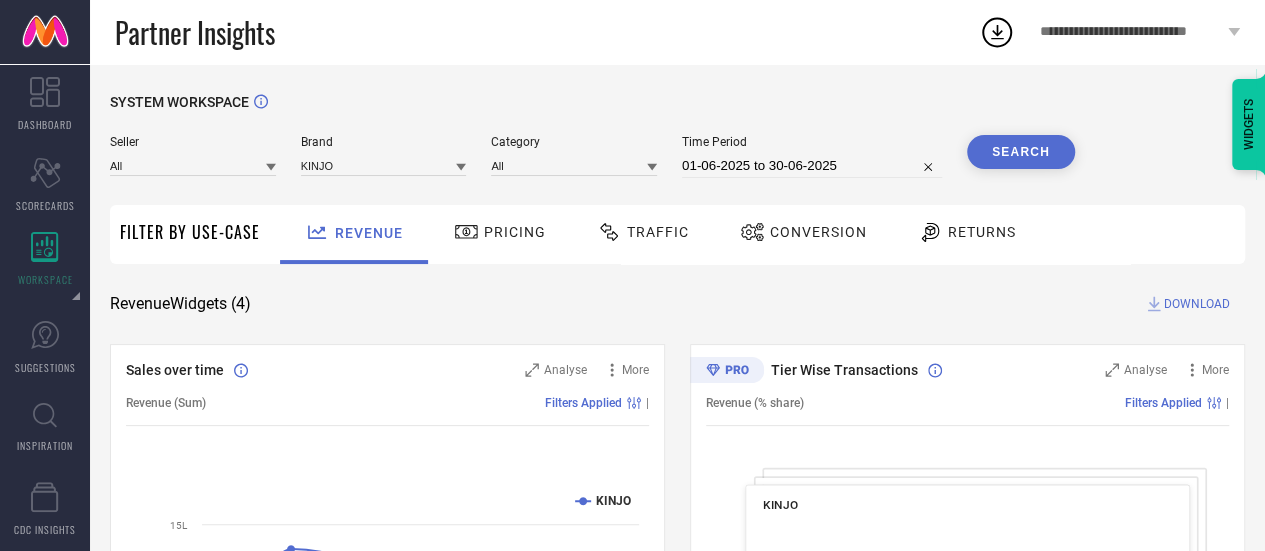 click on "Time Period [DATE] to [DATE]" at bounding box center (812, 156) 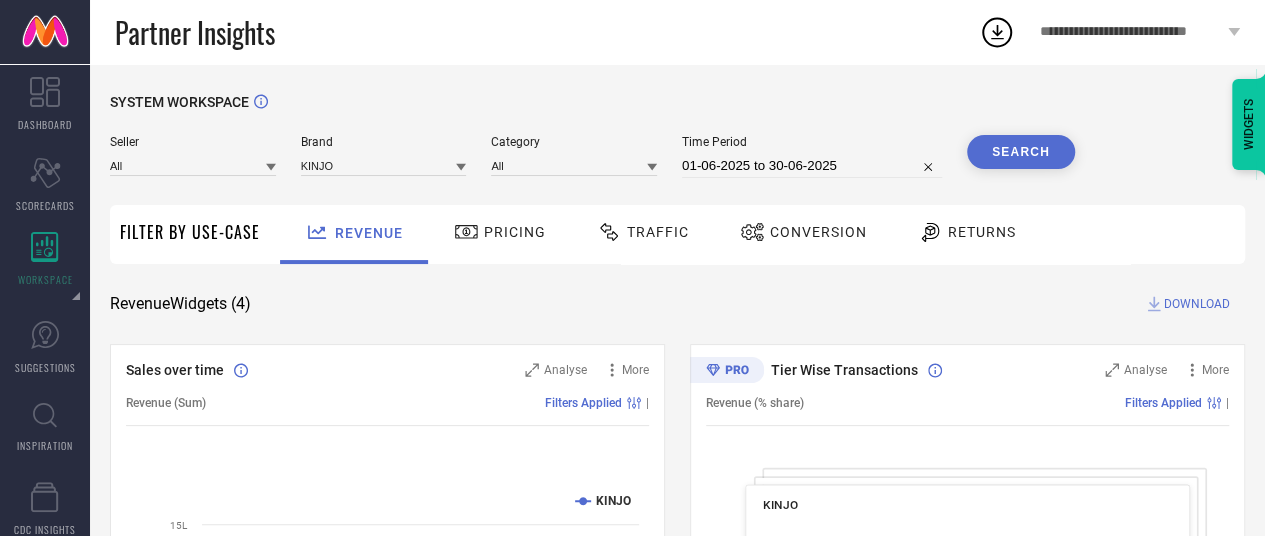 click on "01-06-2025 to 30-06-2025" at bounding box center (812, 166) 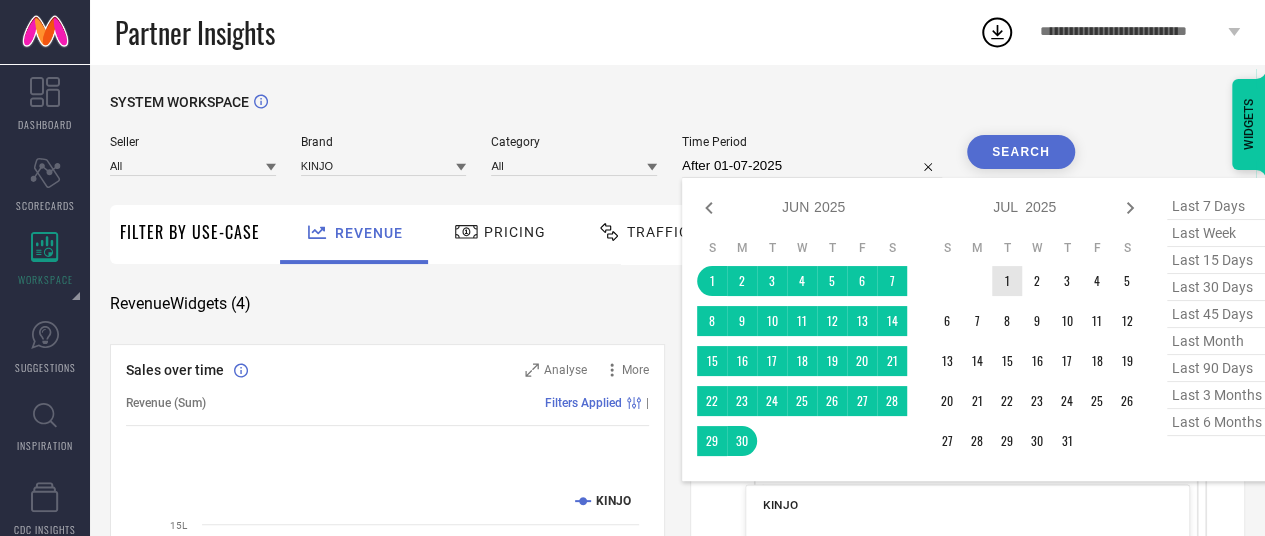 click on "1" at bounding box center (1007, 281) 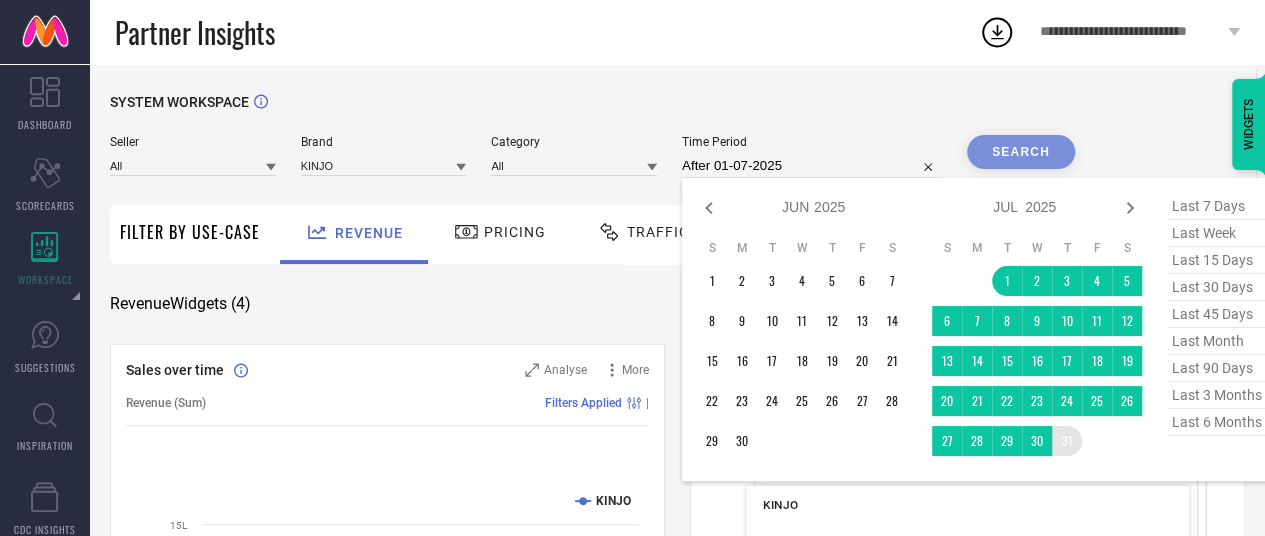 type on "01-07-2025 to 31-07-2025" 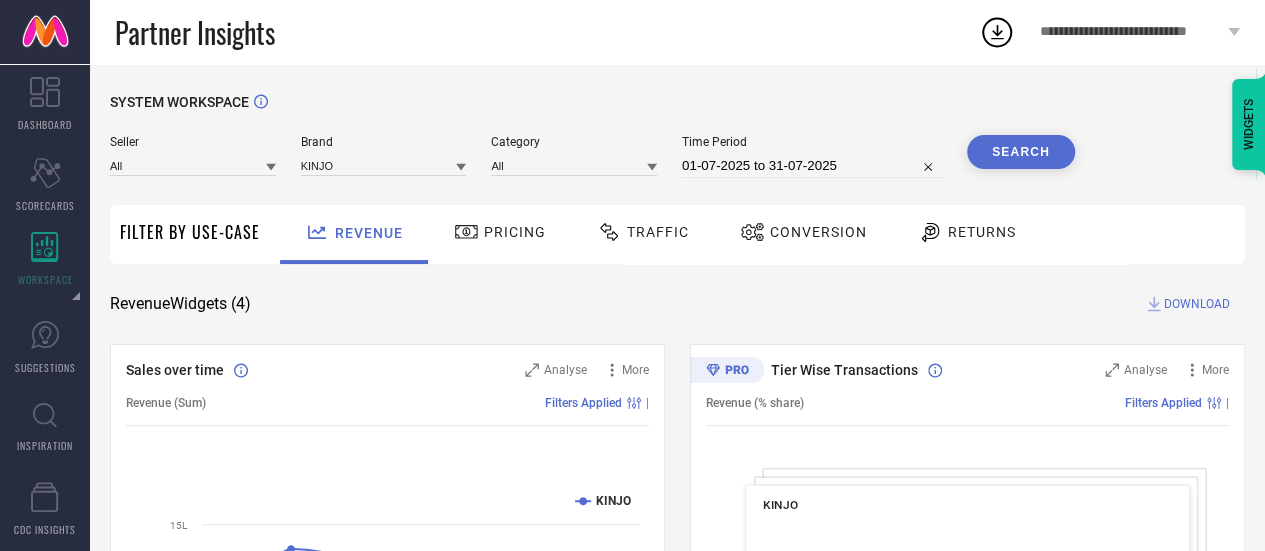 click on "Search" at bounding box center (1021, 152) 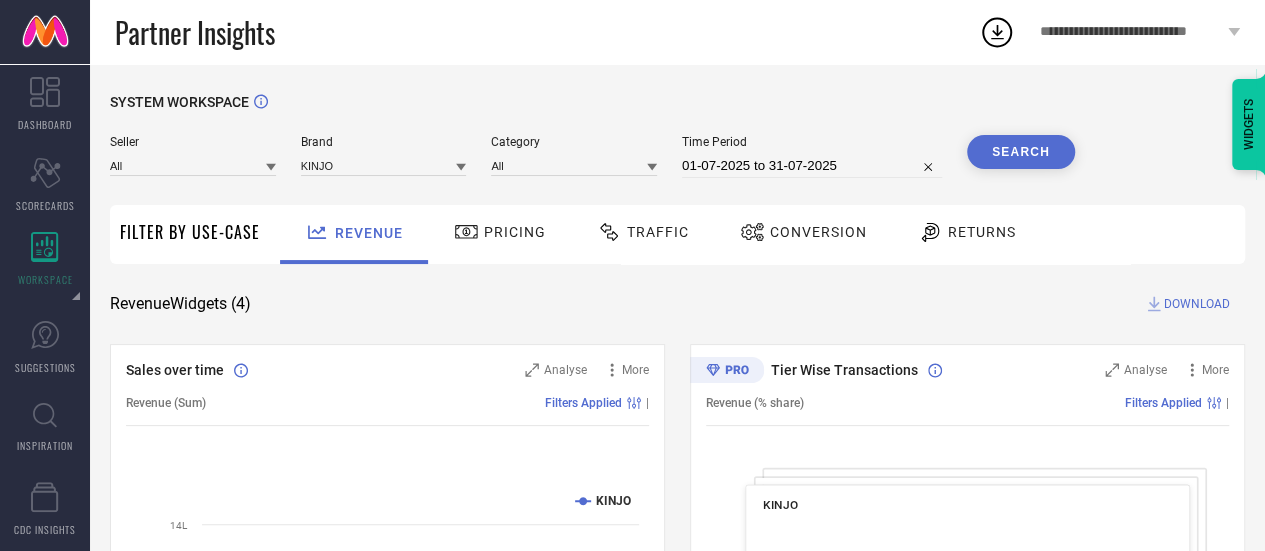 click on "Conversion" at bounding box center (803, 232) 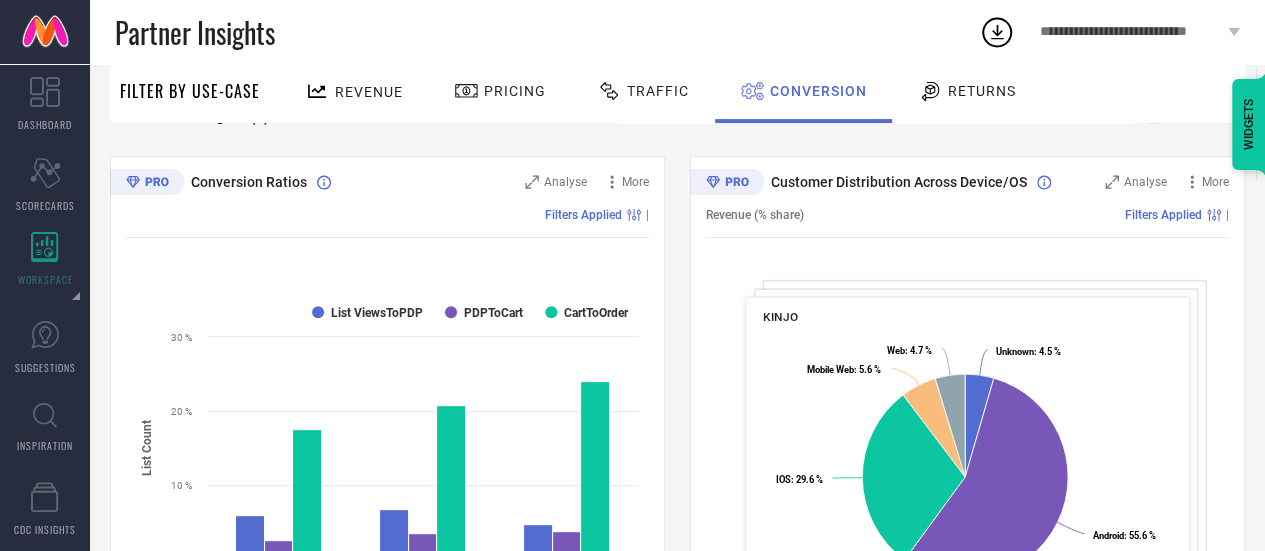 scroll, scrollTop: 0, scrollLeft: 0, axis: both 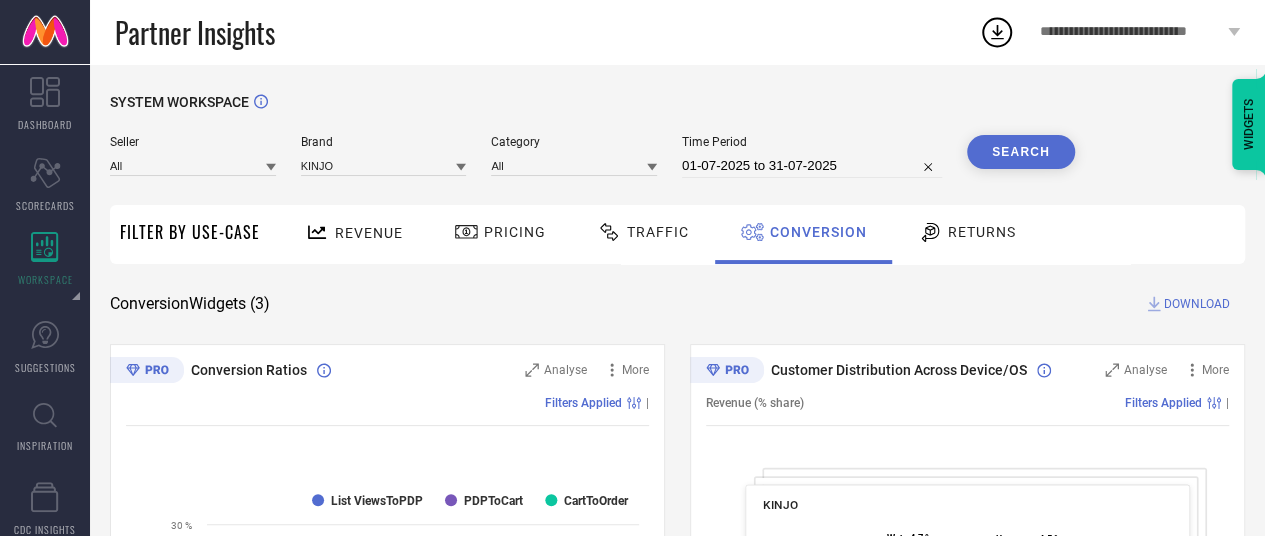 click on "01-07-2025 to 31-07-2025" at bounding box center (812, 166) 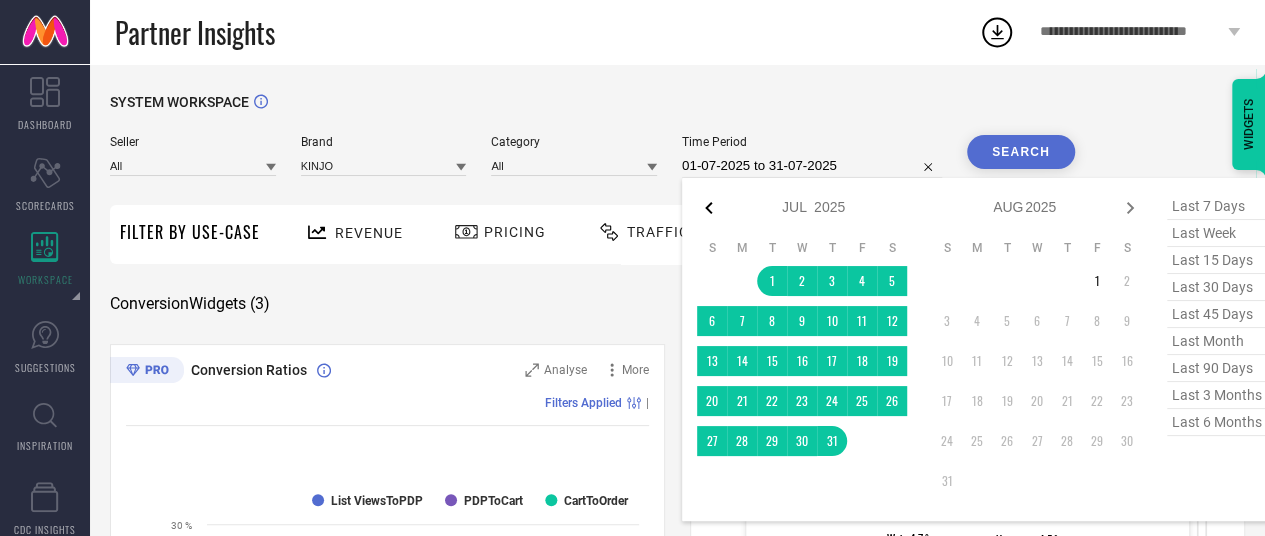 click 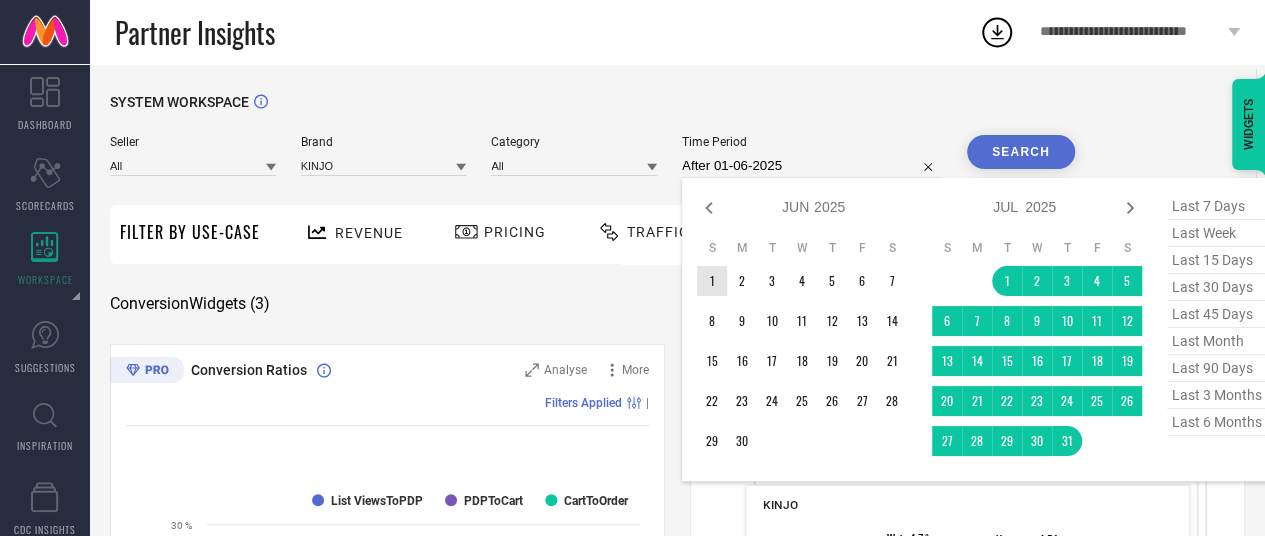 click on "1" at bounding box center [712, 281] 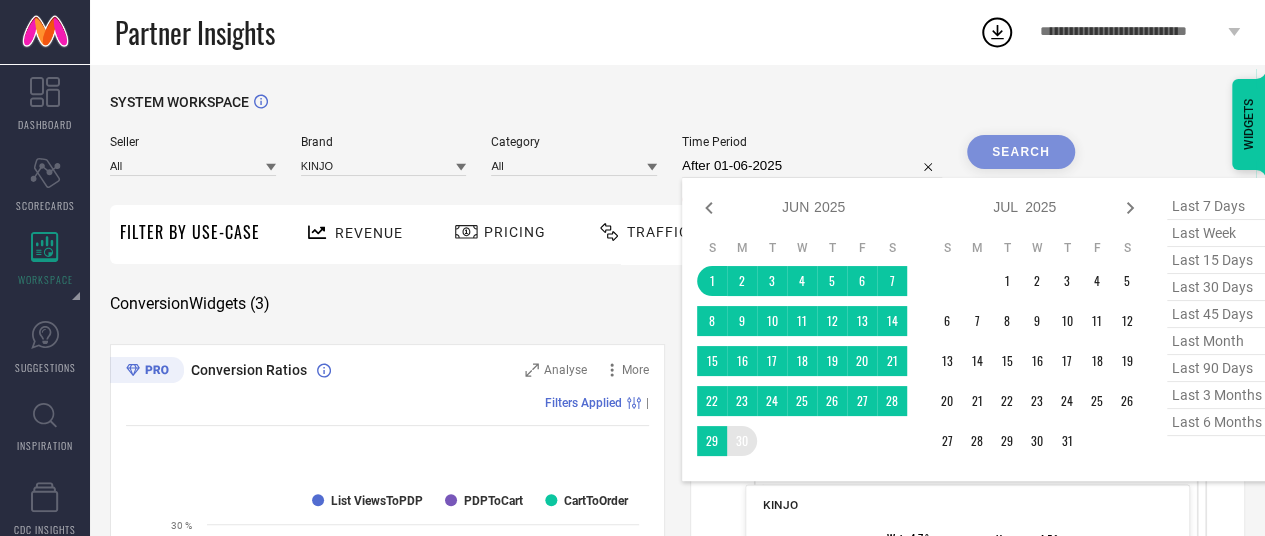 type on "01-06-2025 to 30-06-2025" 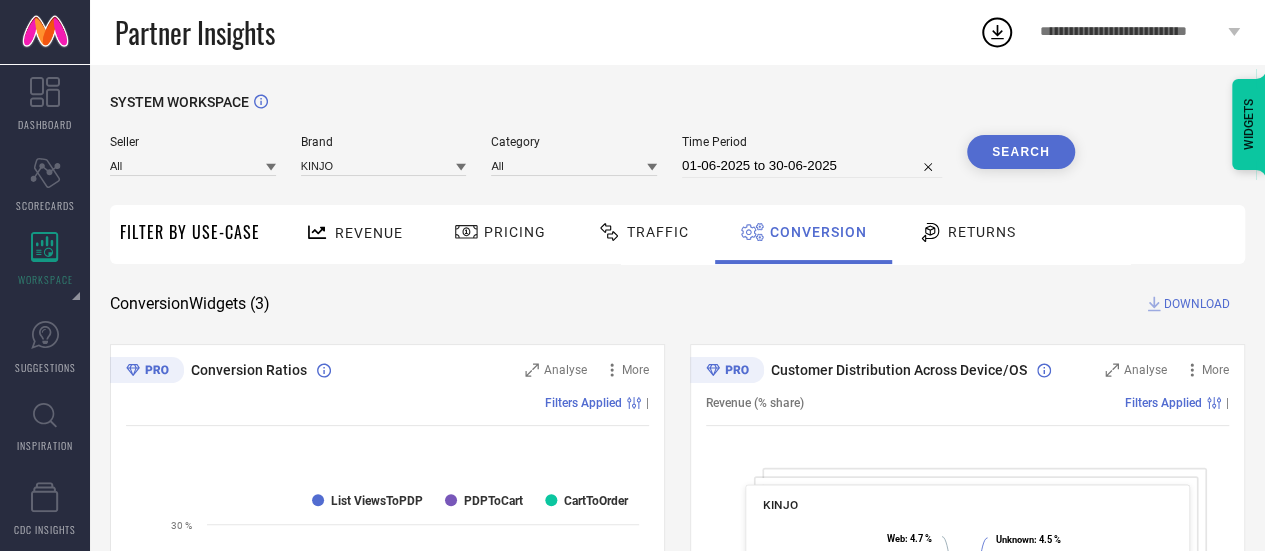 click on "Search" at bounding box center [1021, 152] 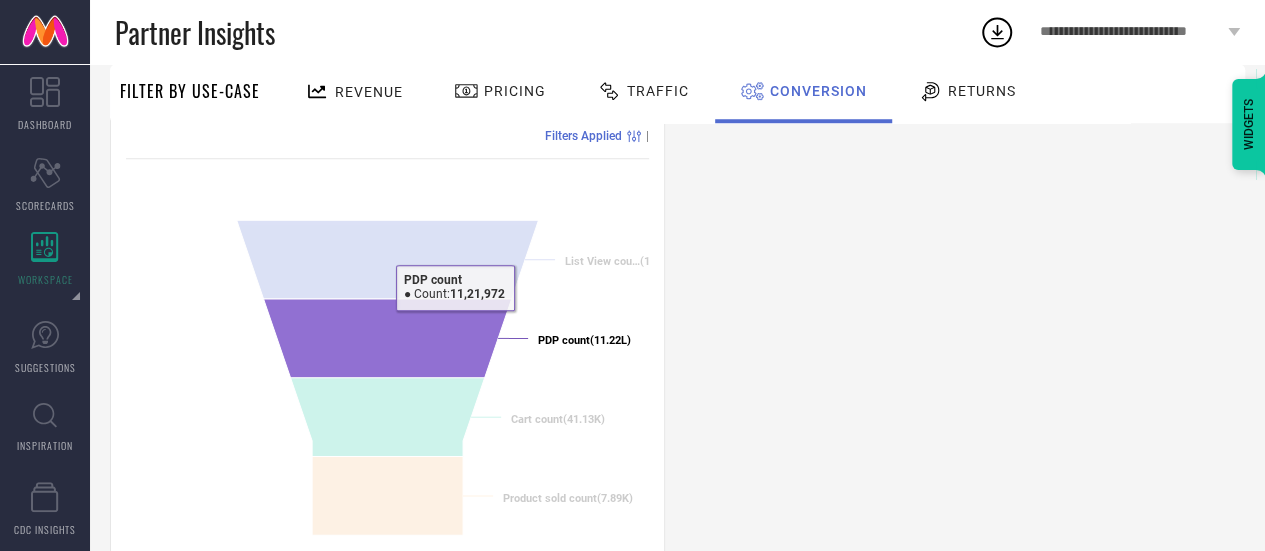 scroll, scrollTop: 795, scrollLeft: 0, axis: vertical 